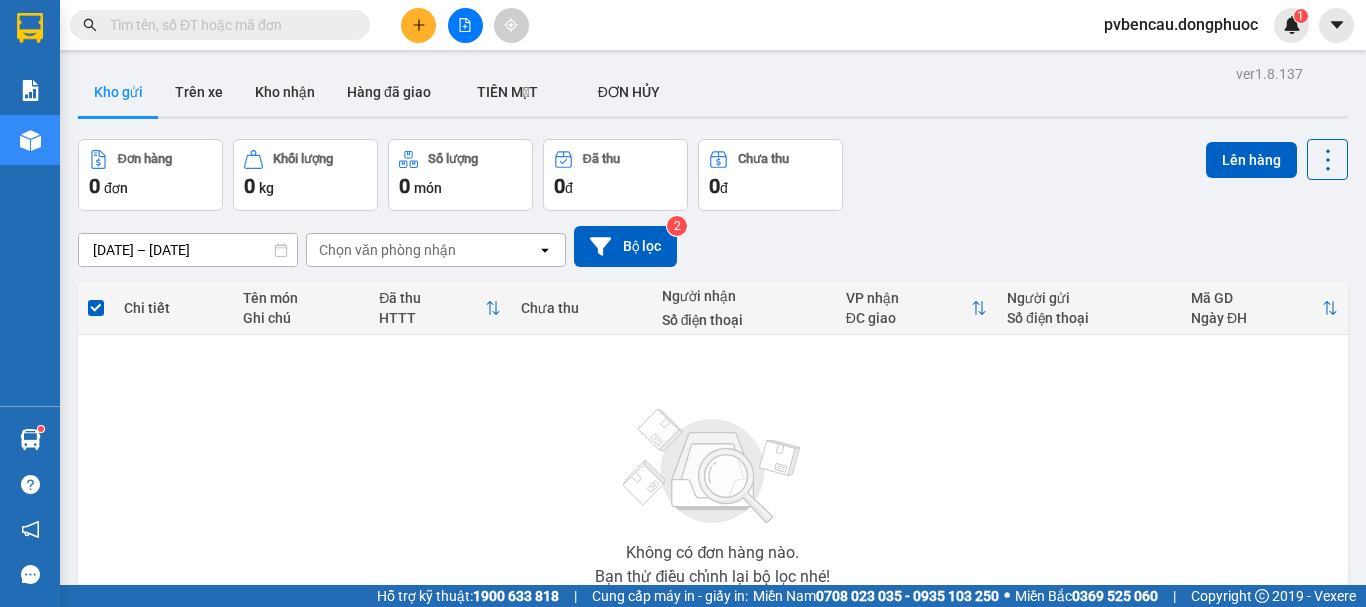 scroll, scrollTop: 0, scrollLeft: 0, axis: both 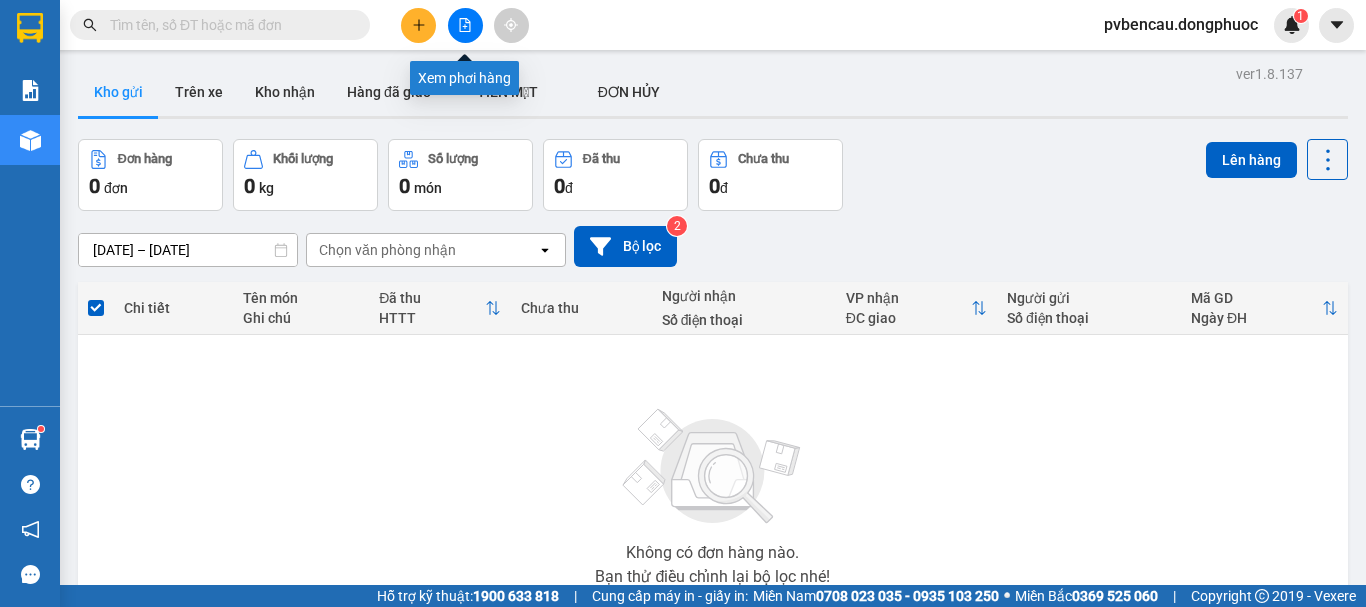 click 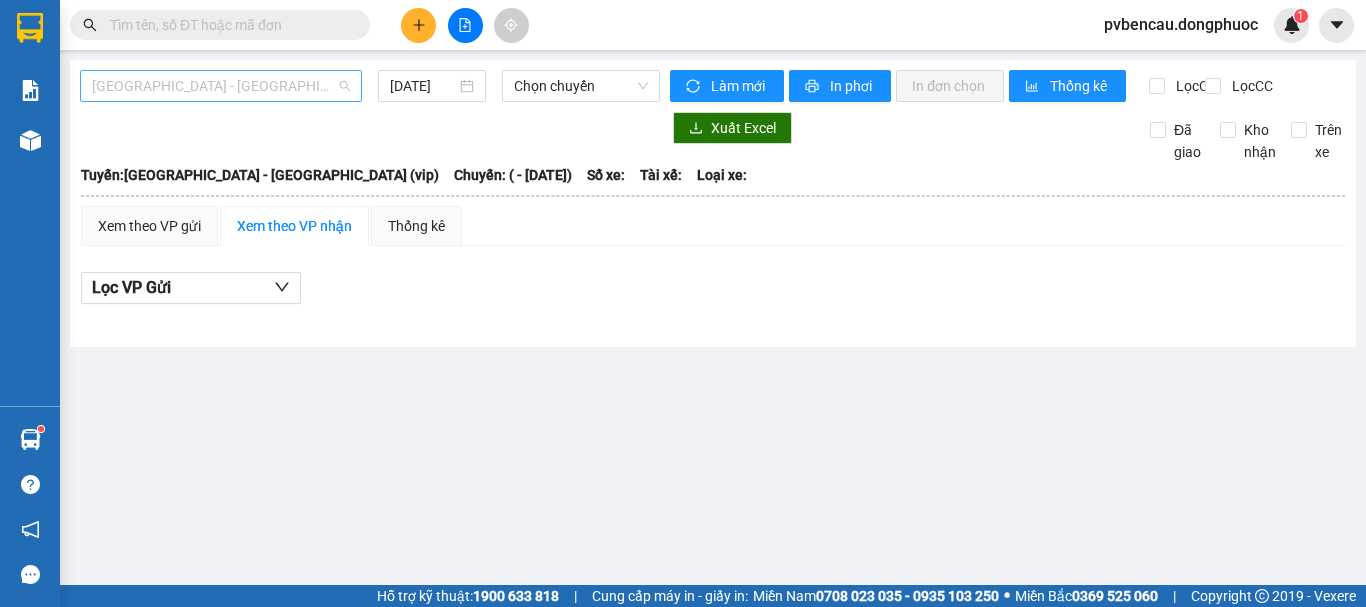 click on "[GEOGRAPHIC_DATA] - [GEOGRAPHIC_DATA] (vip)" at bounding box center (221, 86) 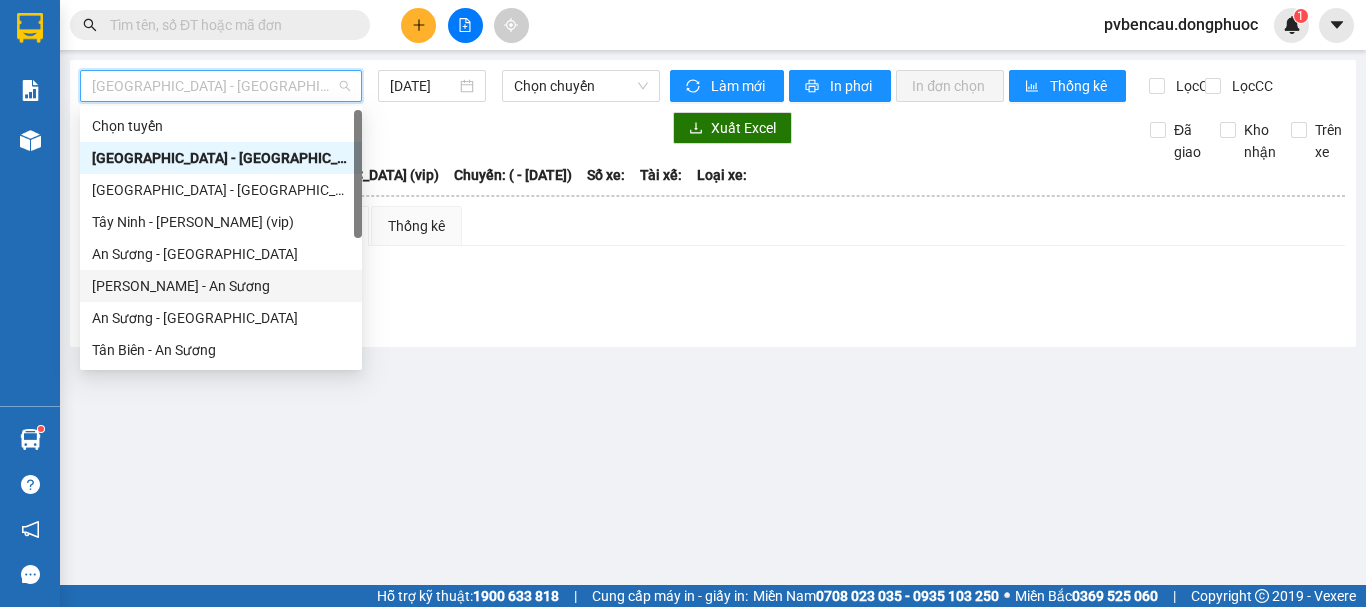click on "[PERSON_NAME] - An Sương" at bounding box center [221, 286] 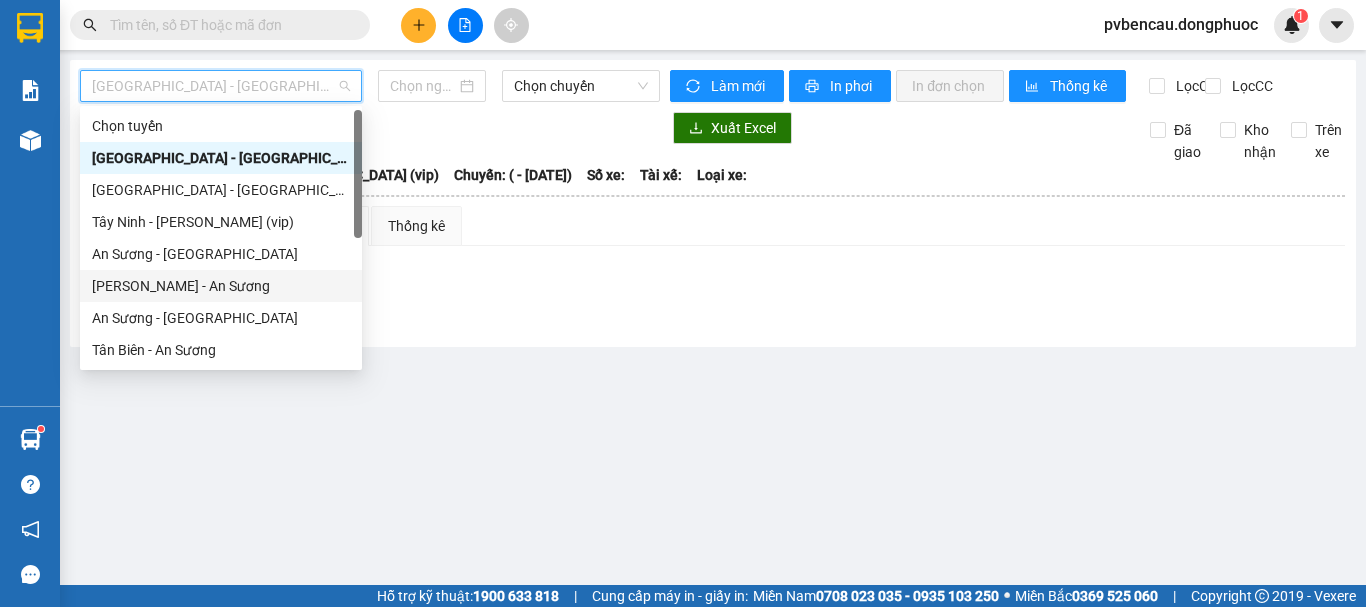 type on "[DATE]" 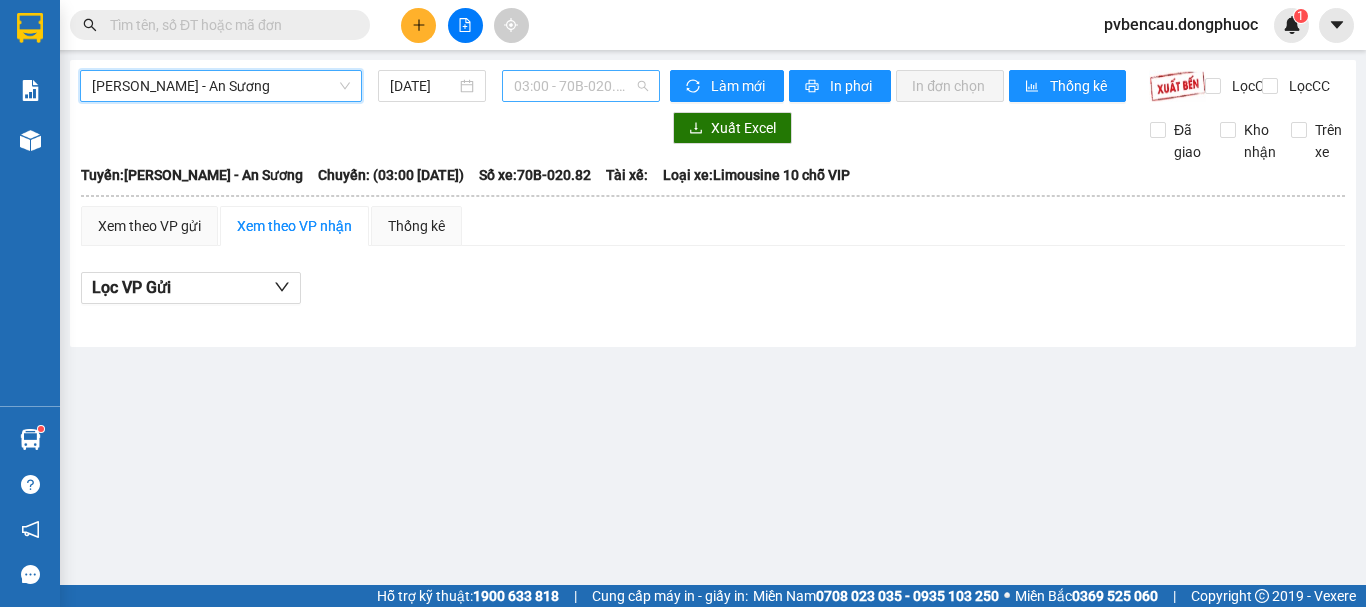 click on "03:00     - 70B-020.82" at bounding box center (581, 86) 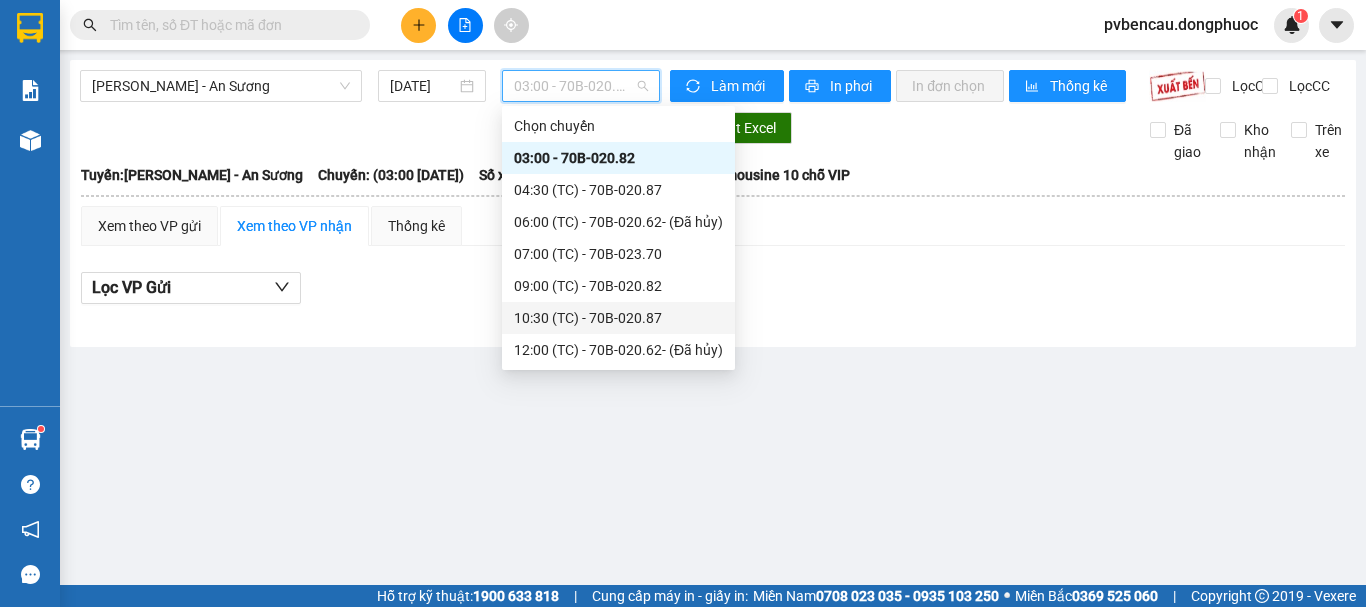 scroll, scrollTop: 96, scrollLeft: 0, axis: vertical 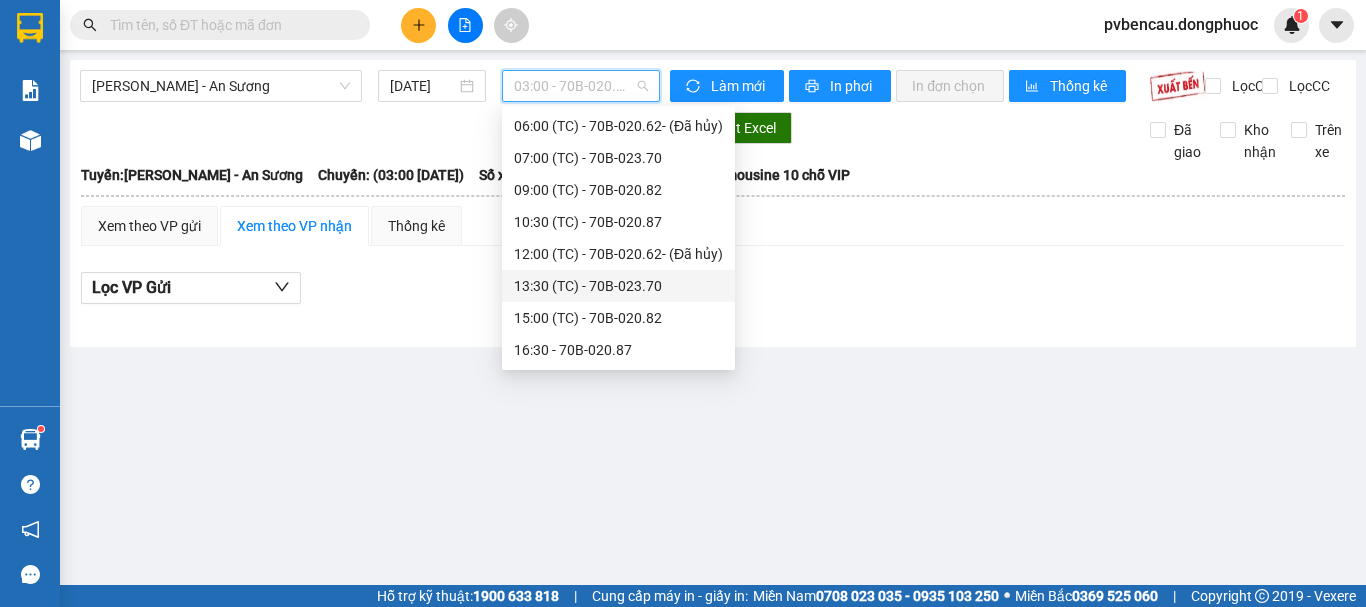 click on "13:30   (TC)   - 70B-023.70" at bounding box center [618, 286] 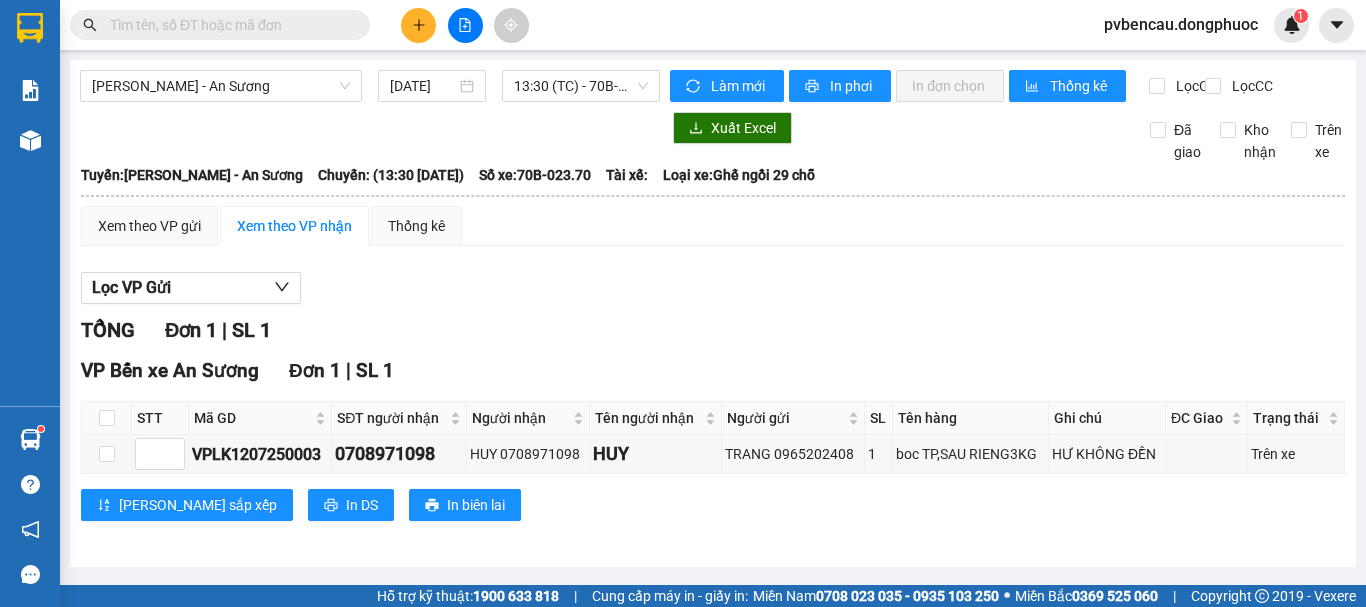 scroll, scrollTop: 9, scrollLeft: 0, axis: vertical 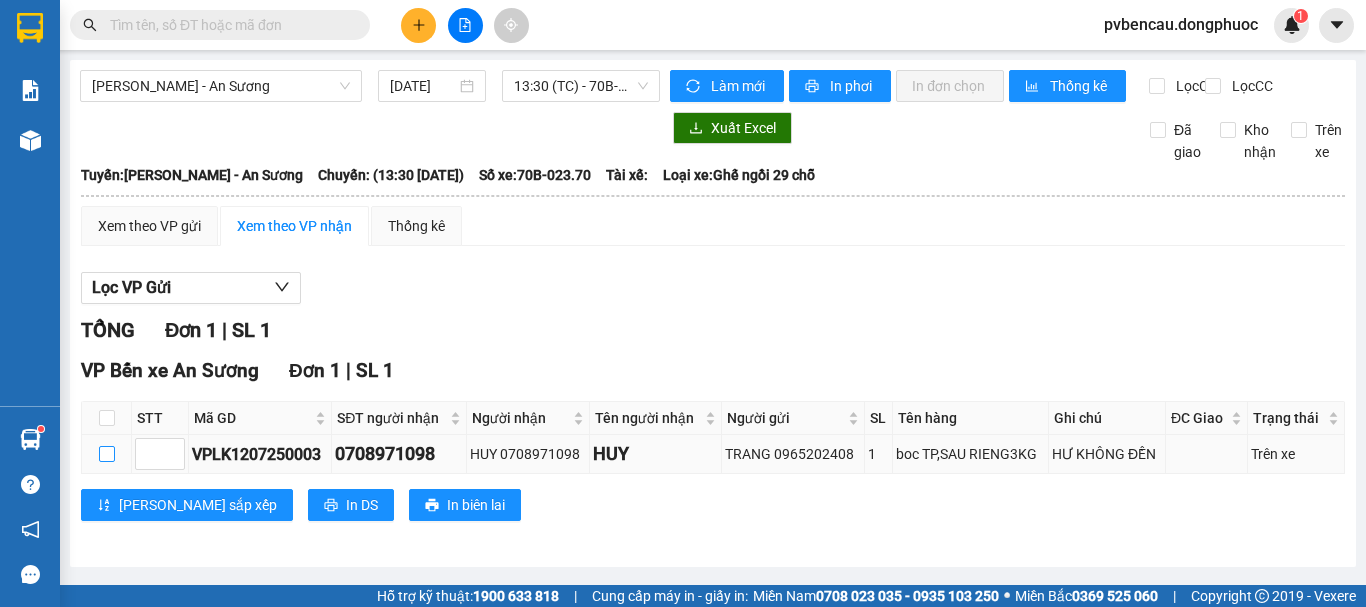 click at bounding box center (107, 454) 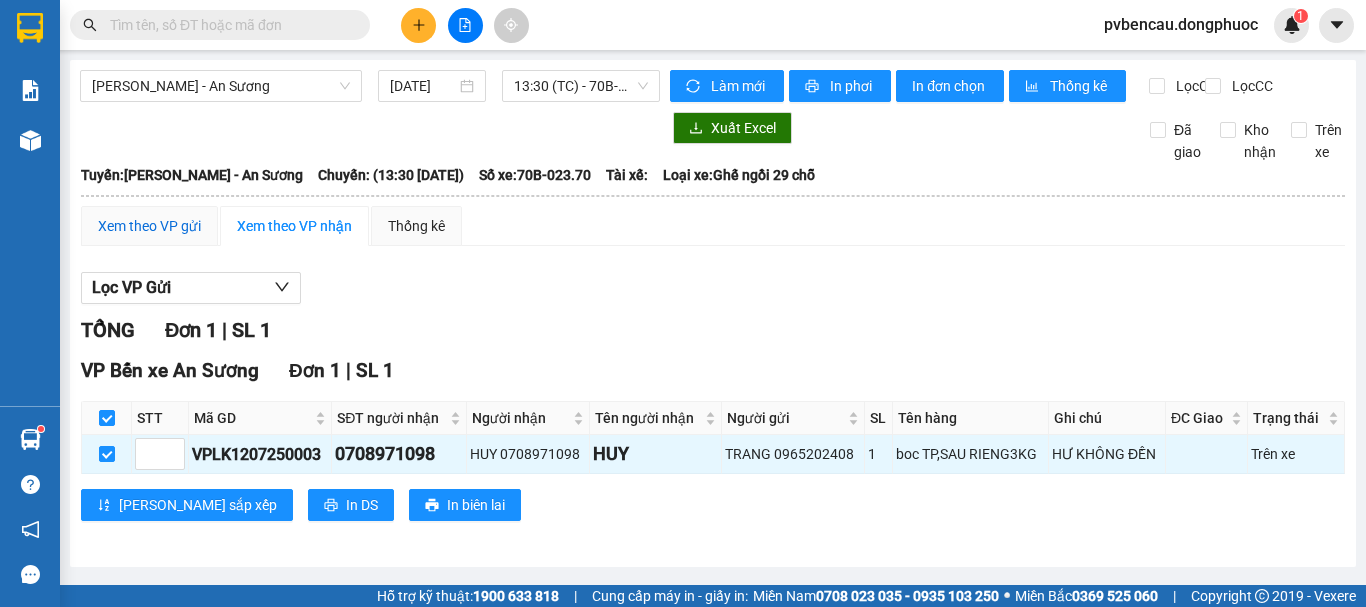 click on "Xem theo VP gửi" at bounding box center (149, 226) 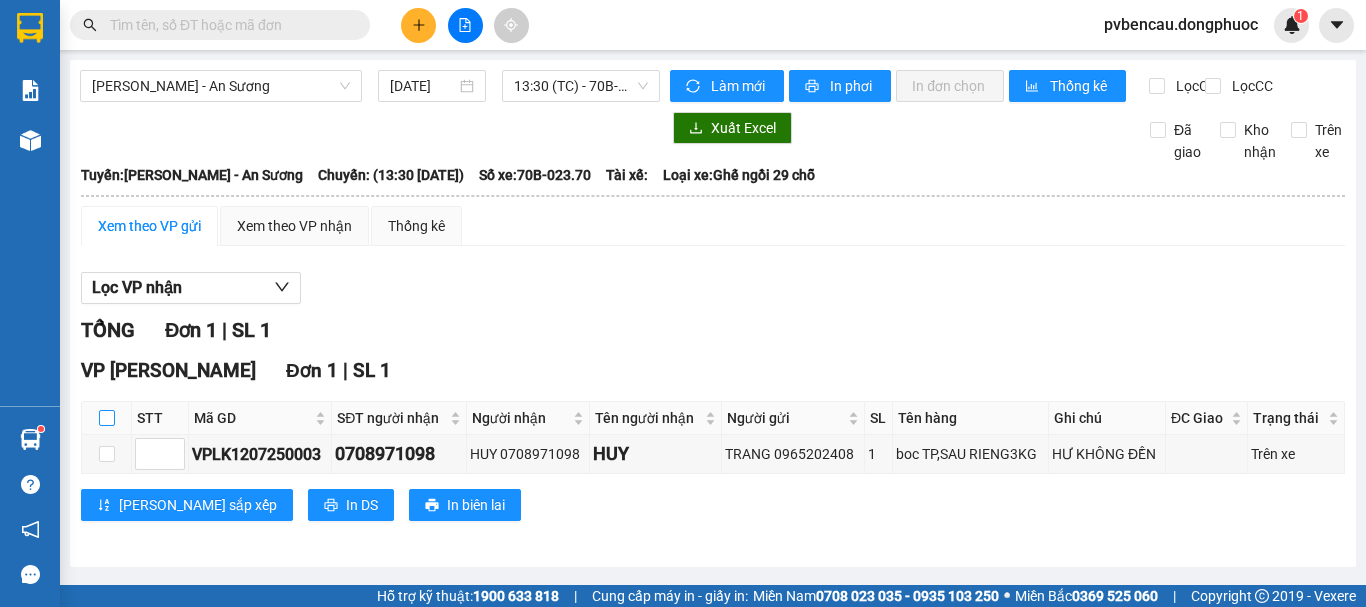 click at bounding box center (107, 418) 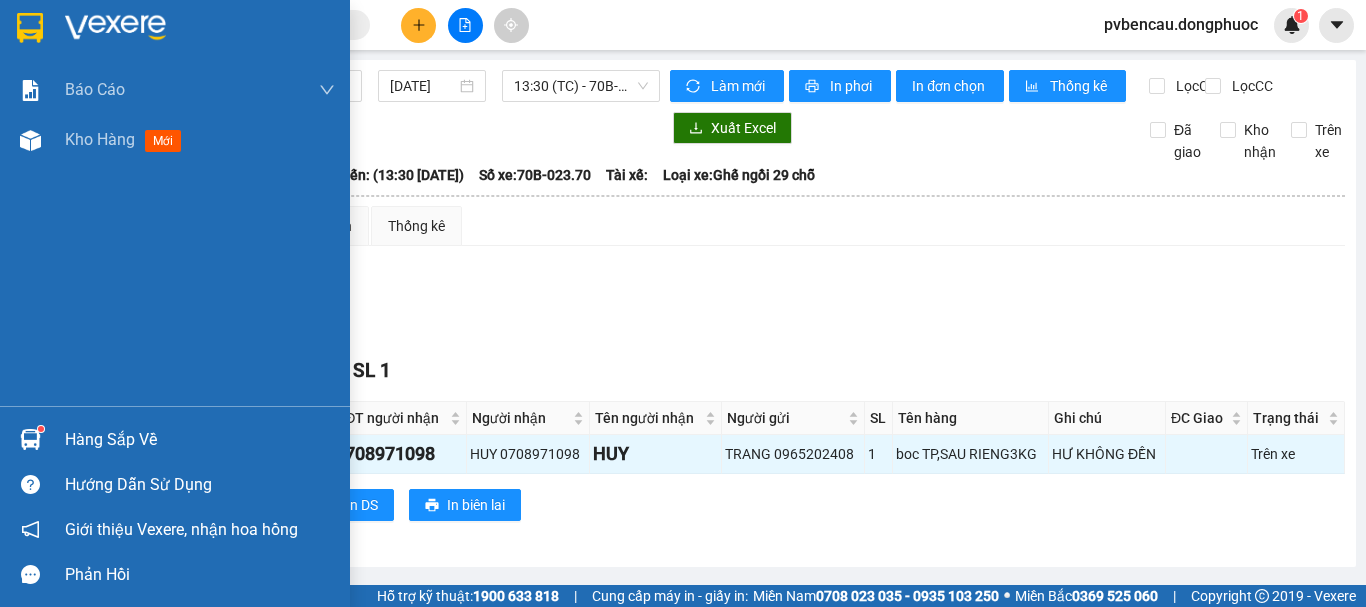 click on "Hàng sắp về" at bounding box center (200, 440) 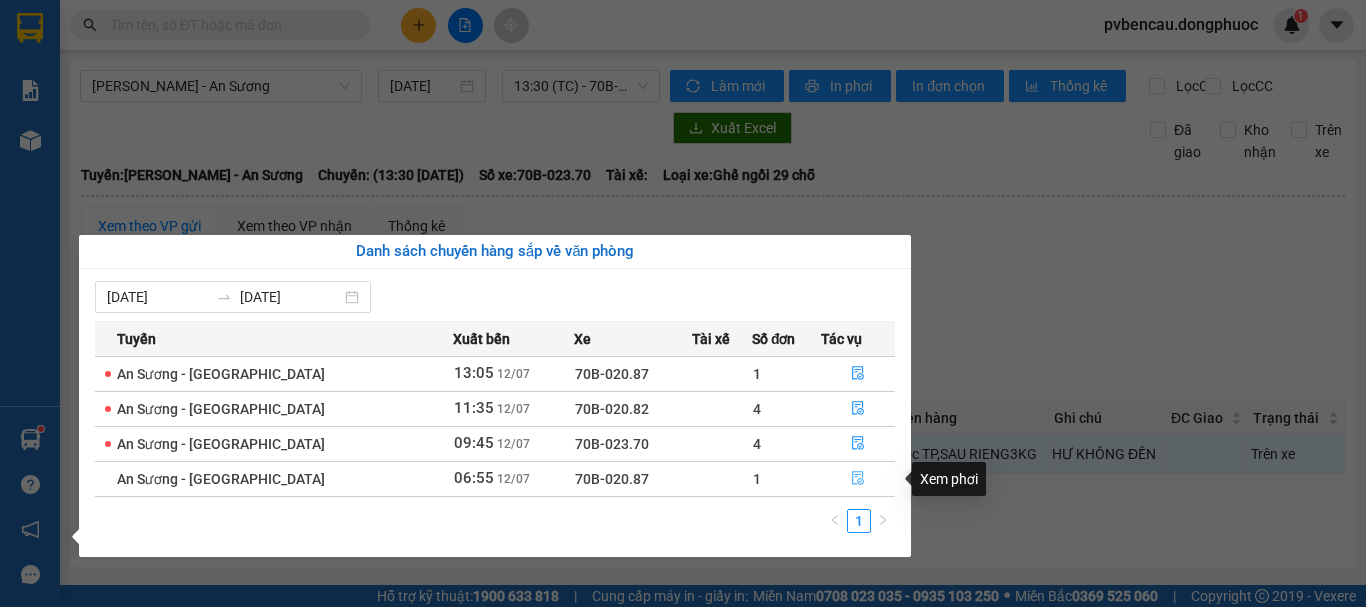 click 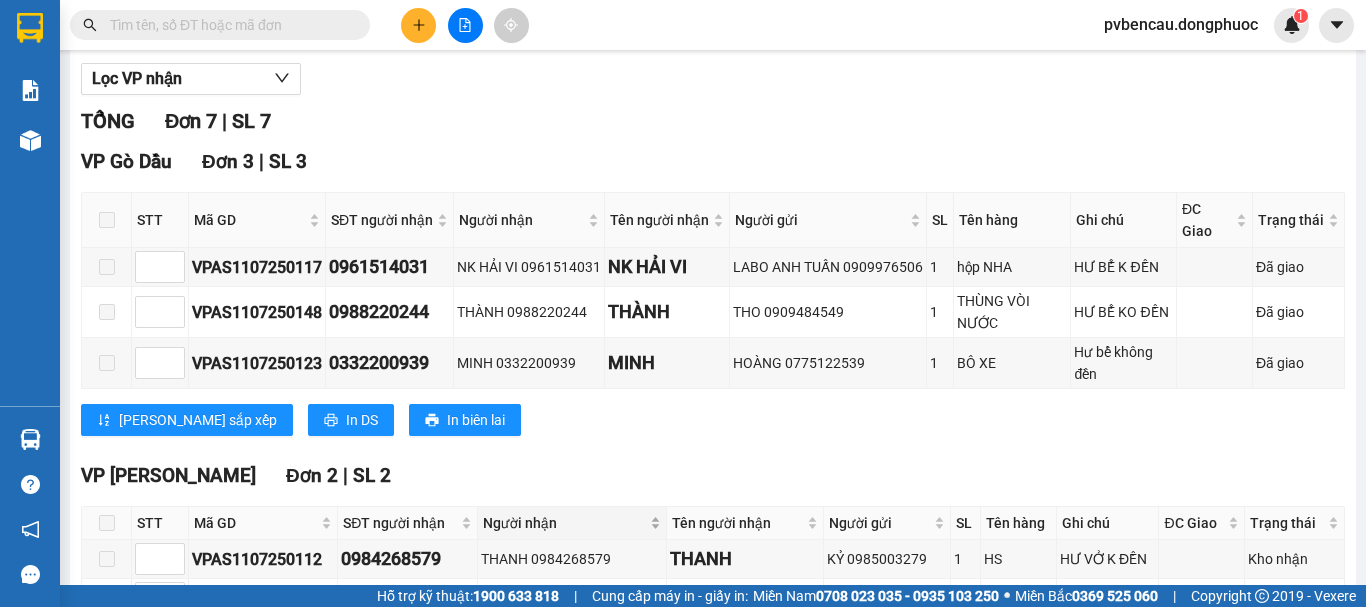 scroll, scrollTop: 309, scrollLeft: 0, axis: vertical 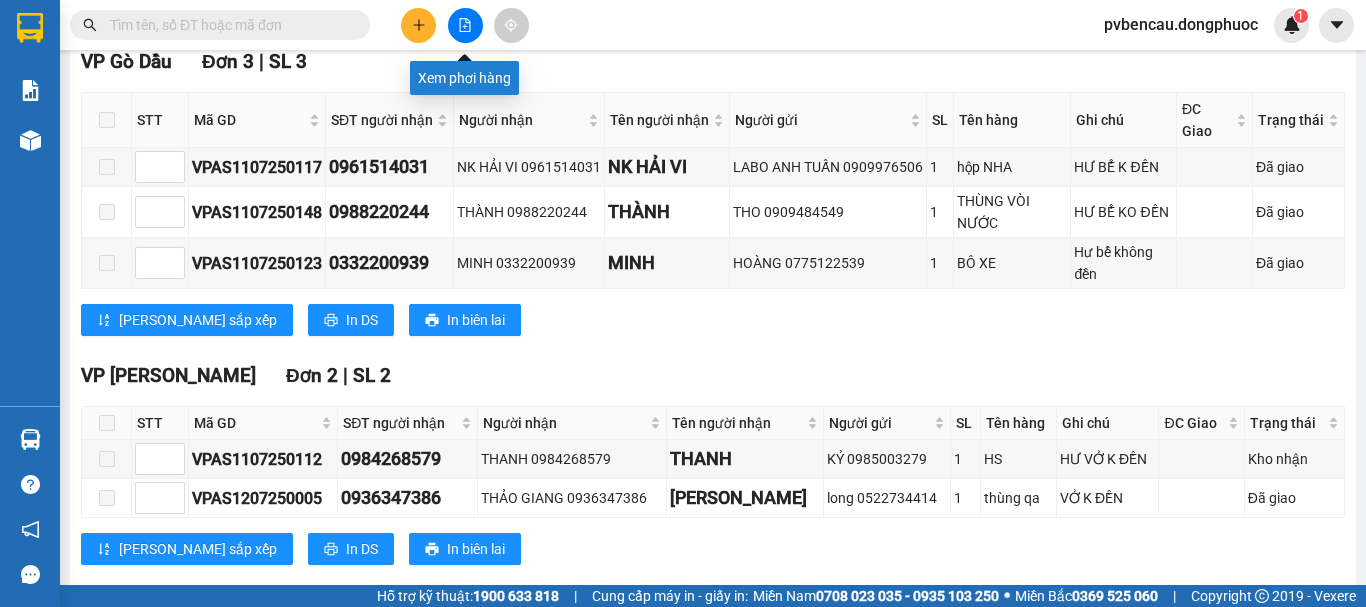 click at bounding box center (465, 25) 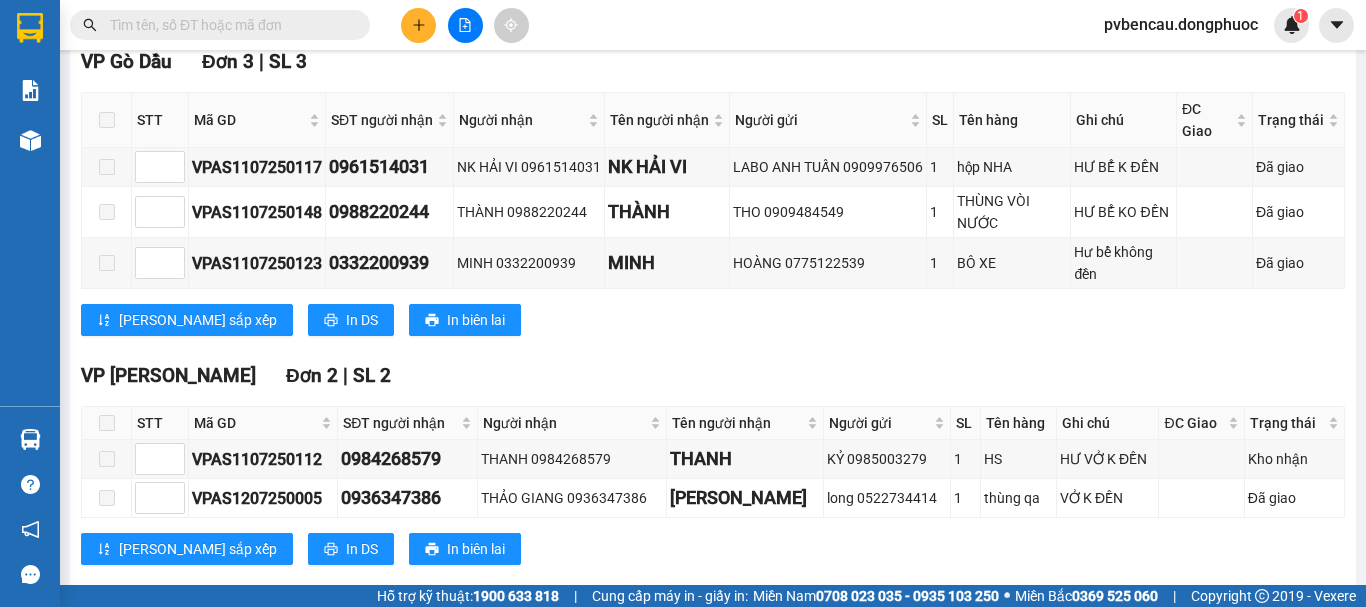 click 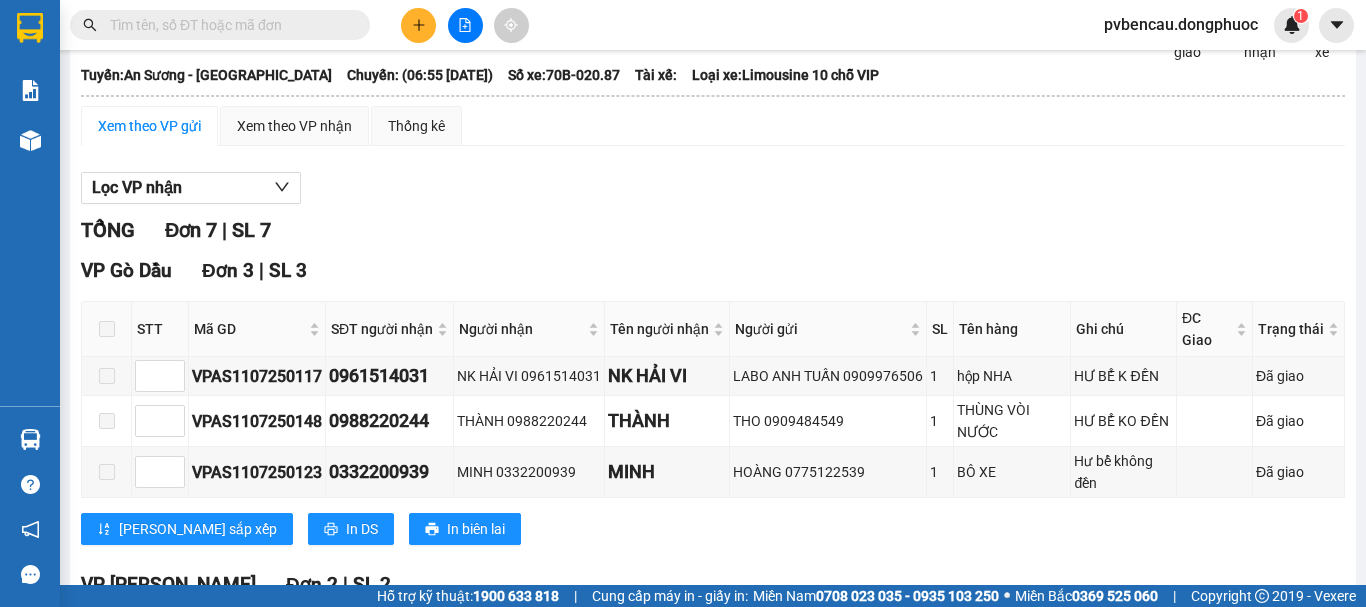 scroll, scrollTop: 0, scrollLeft: 0, axis: both 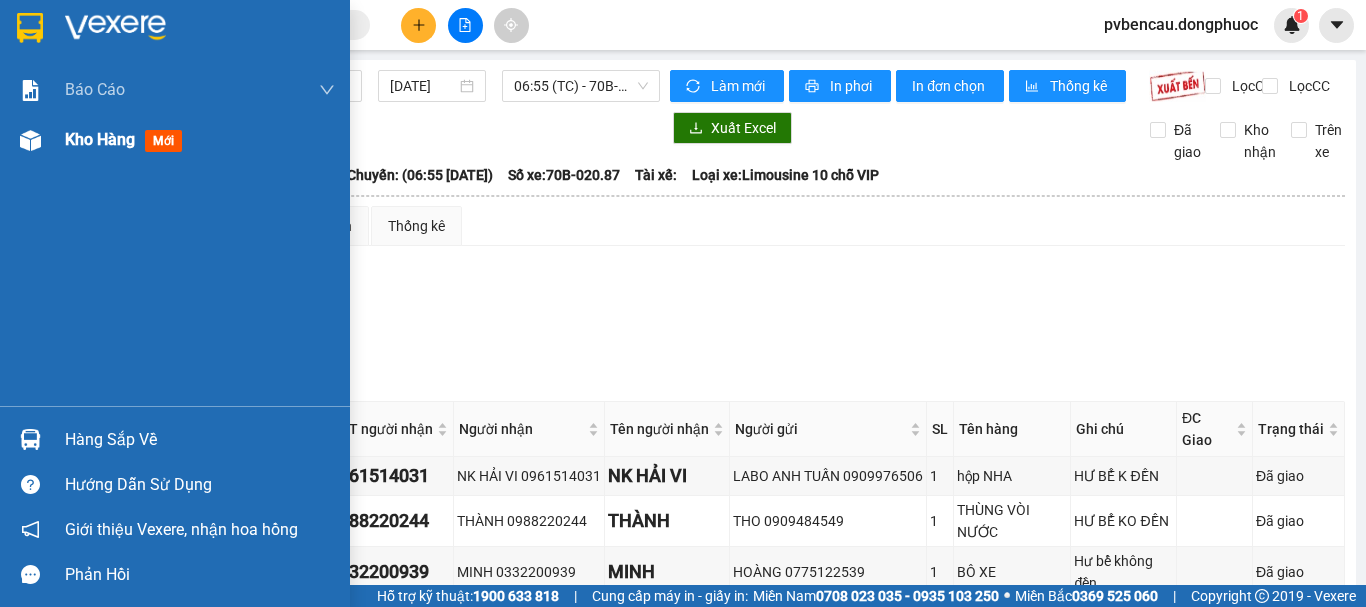 click on "Kho hàng mới" at bounding box center [200, 140] 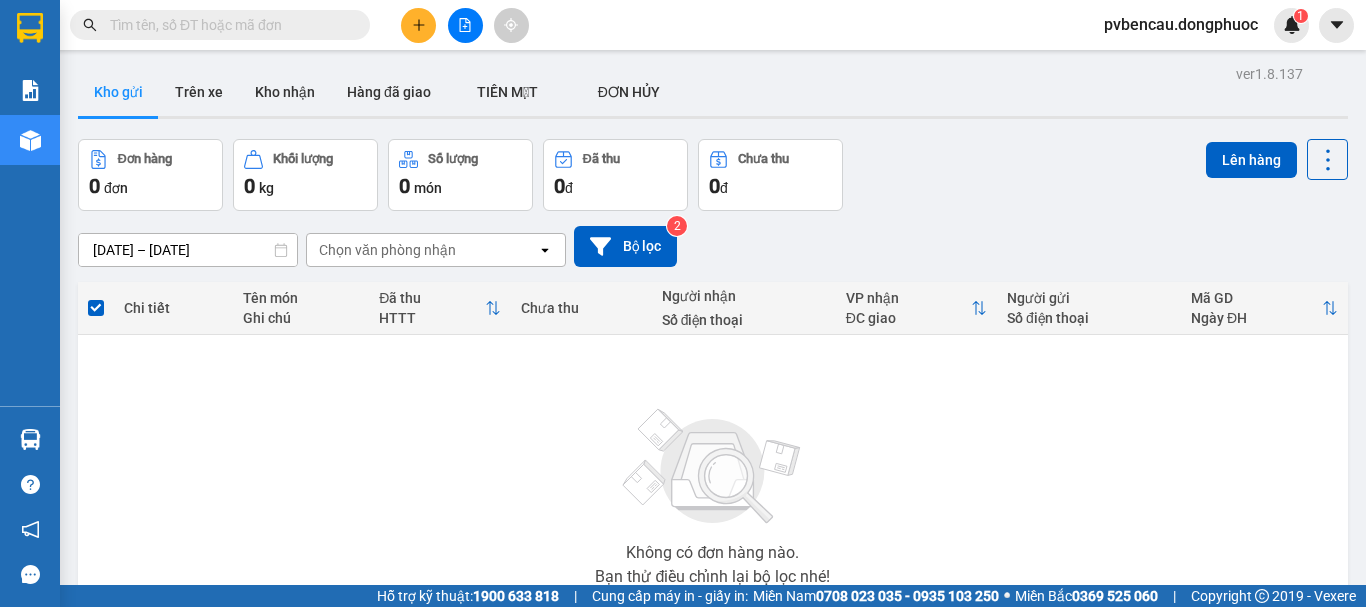 click at bounding box center [465, 25] 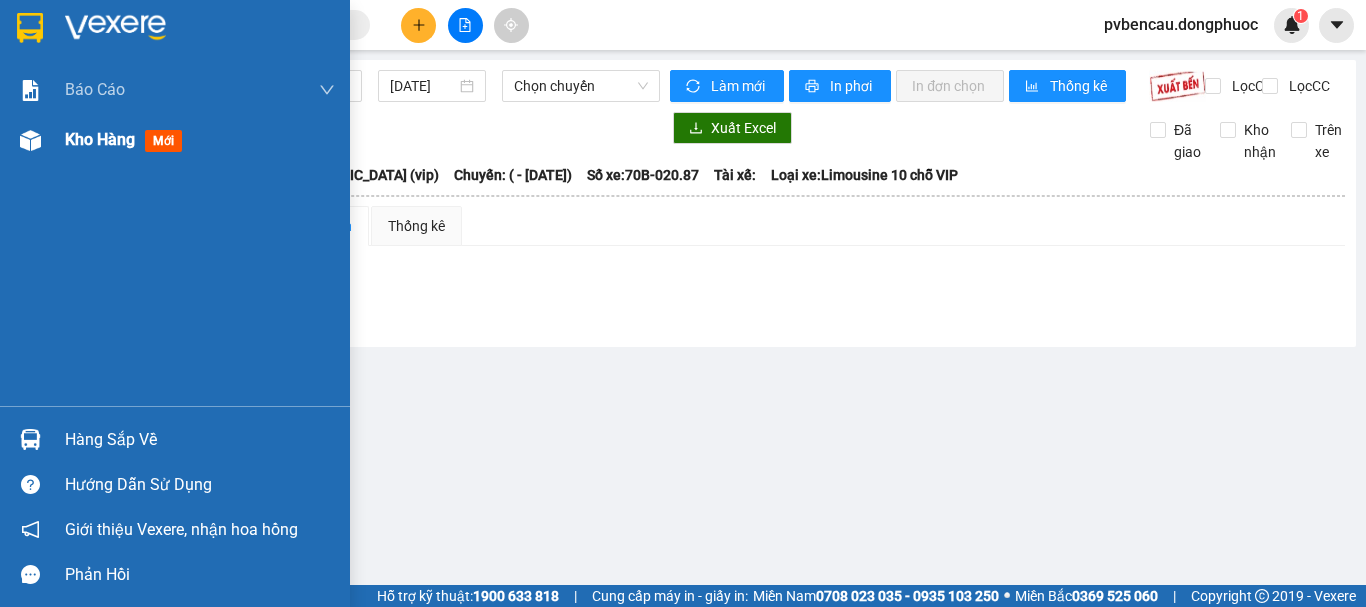 click on "Kho hàng mới" at bounding box center (175, 140) 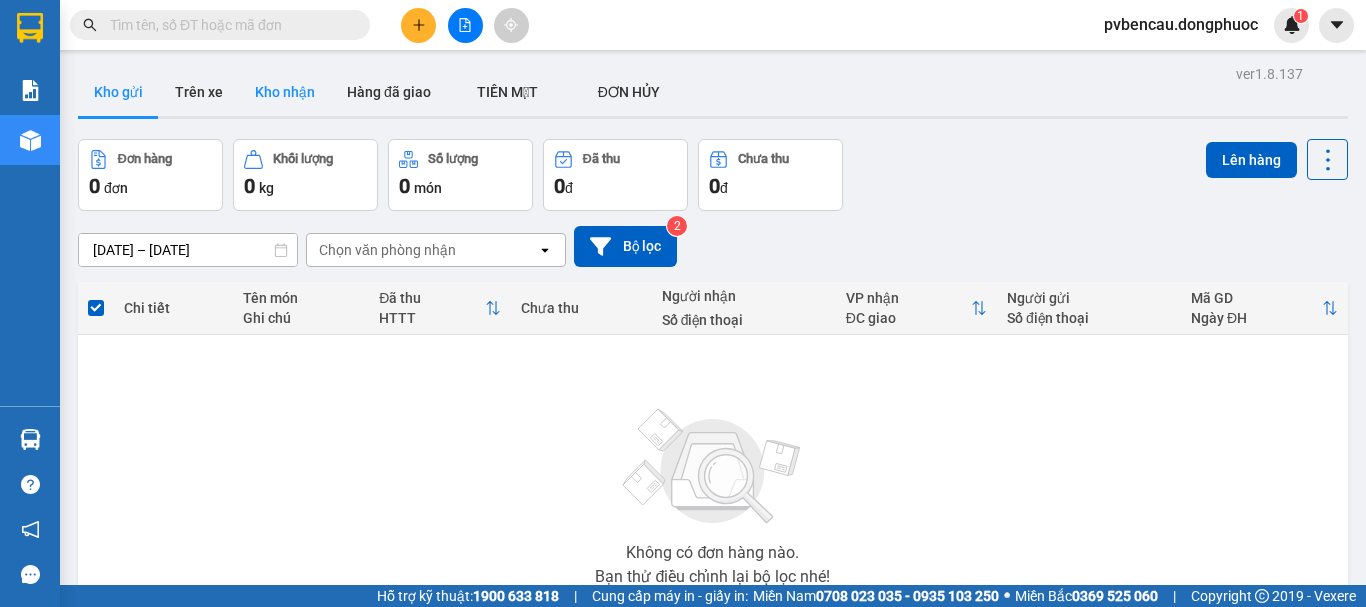 click on "Kho nhận" at bounding box center (285, 92) 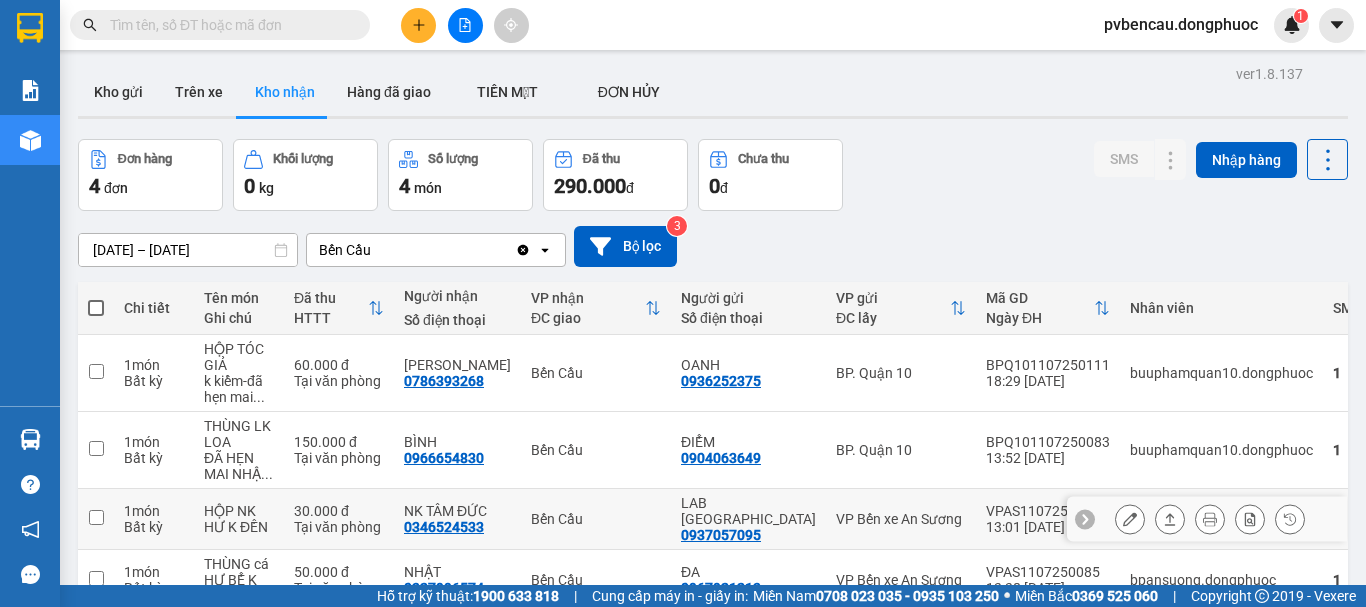 scroll, scrollTop: 108, scrollLeft: 0, axis: vertical 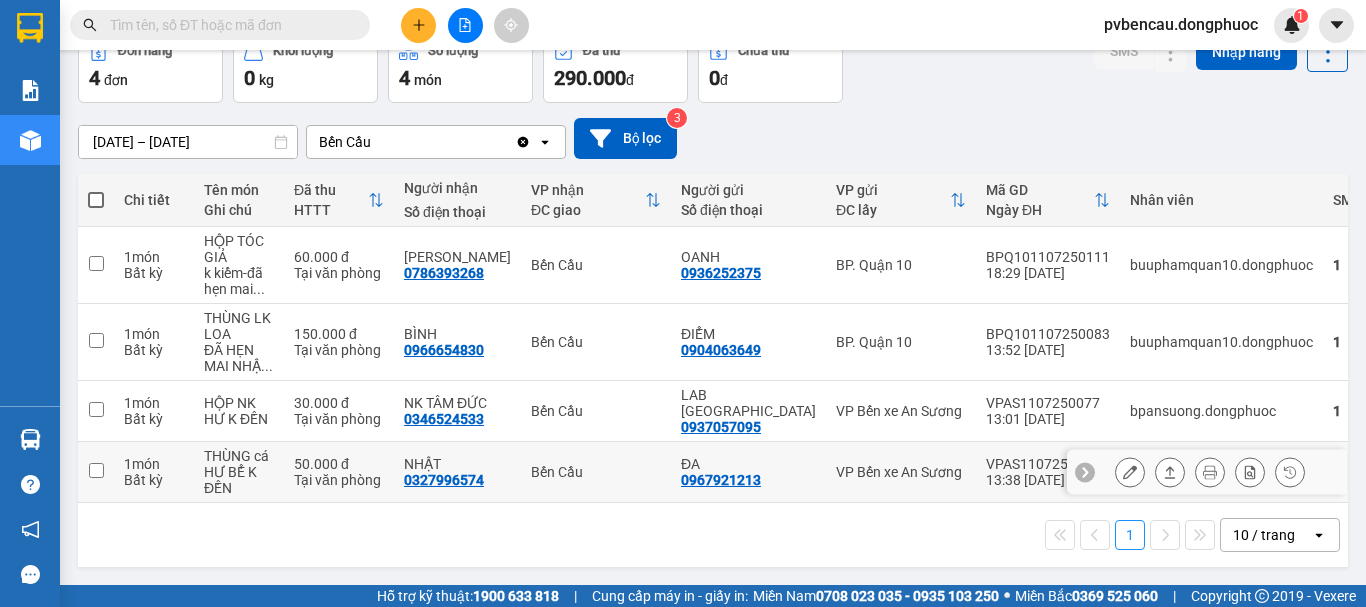 click at bounding box center [96, 470] 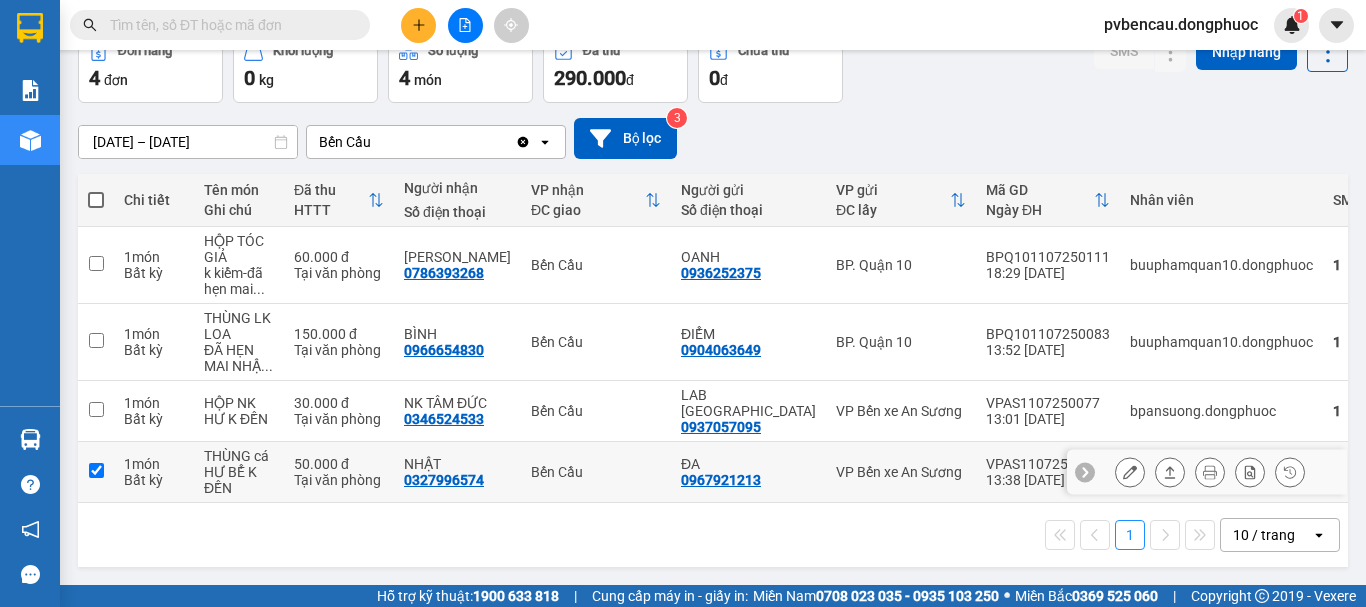 checkbox on "true" 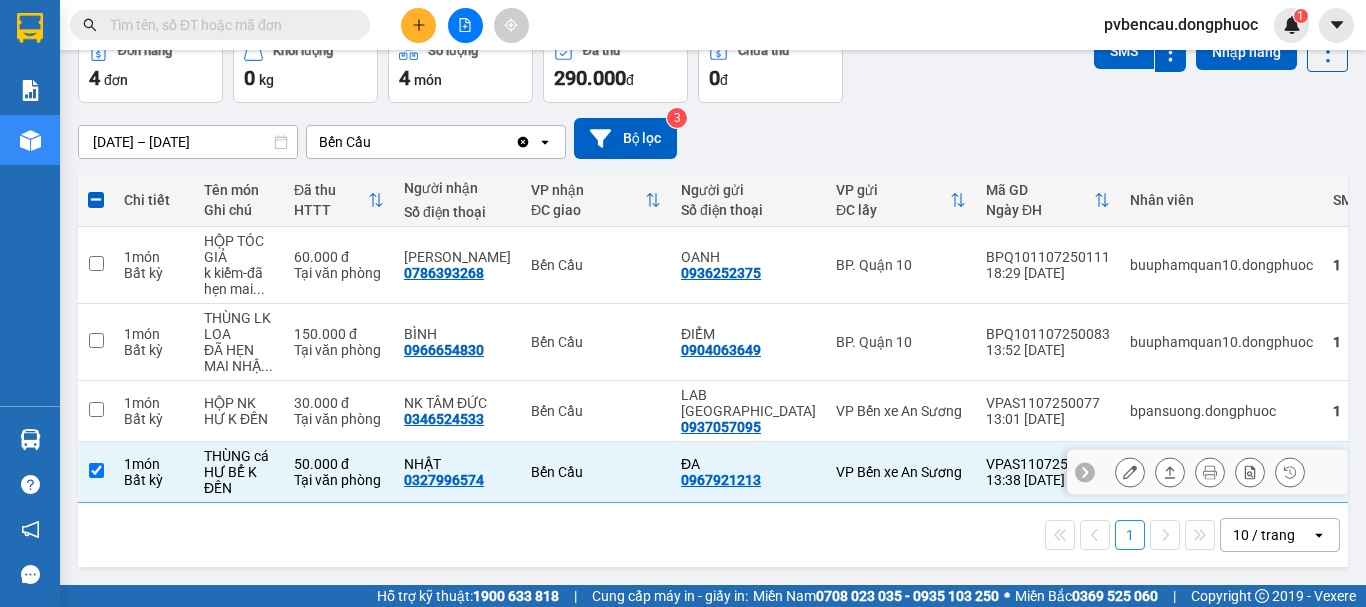 click 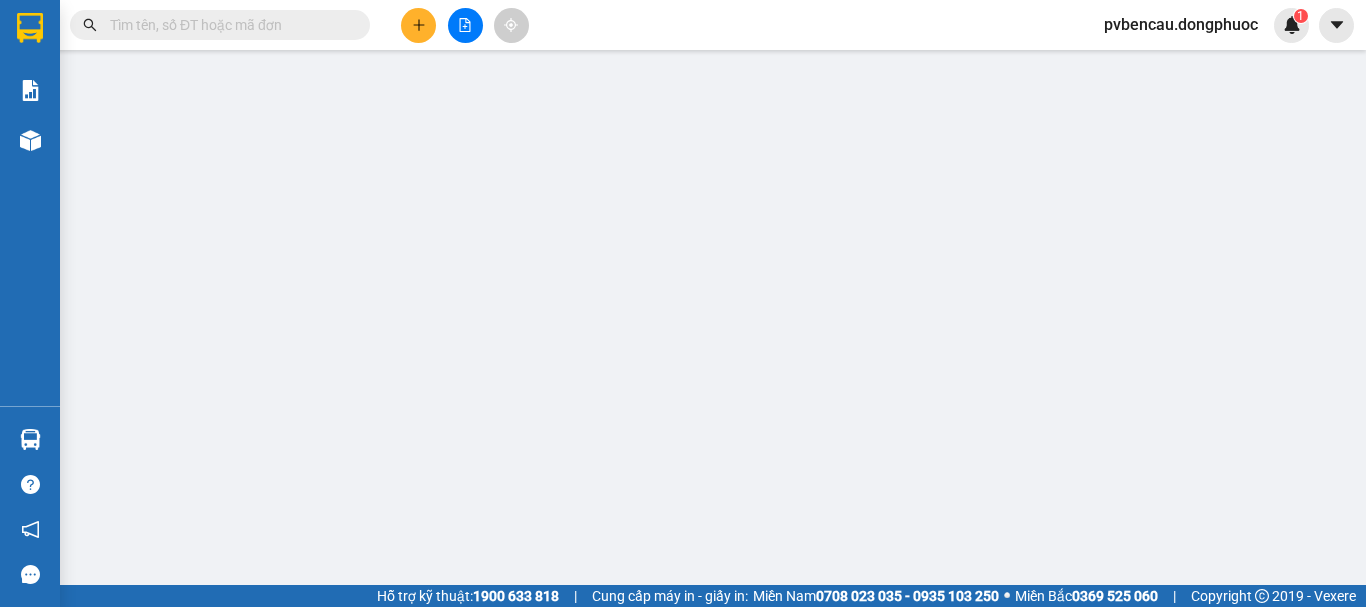 scroll, scrollTop: 0, scrollLeft: 0, axis: both 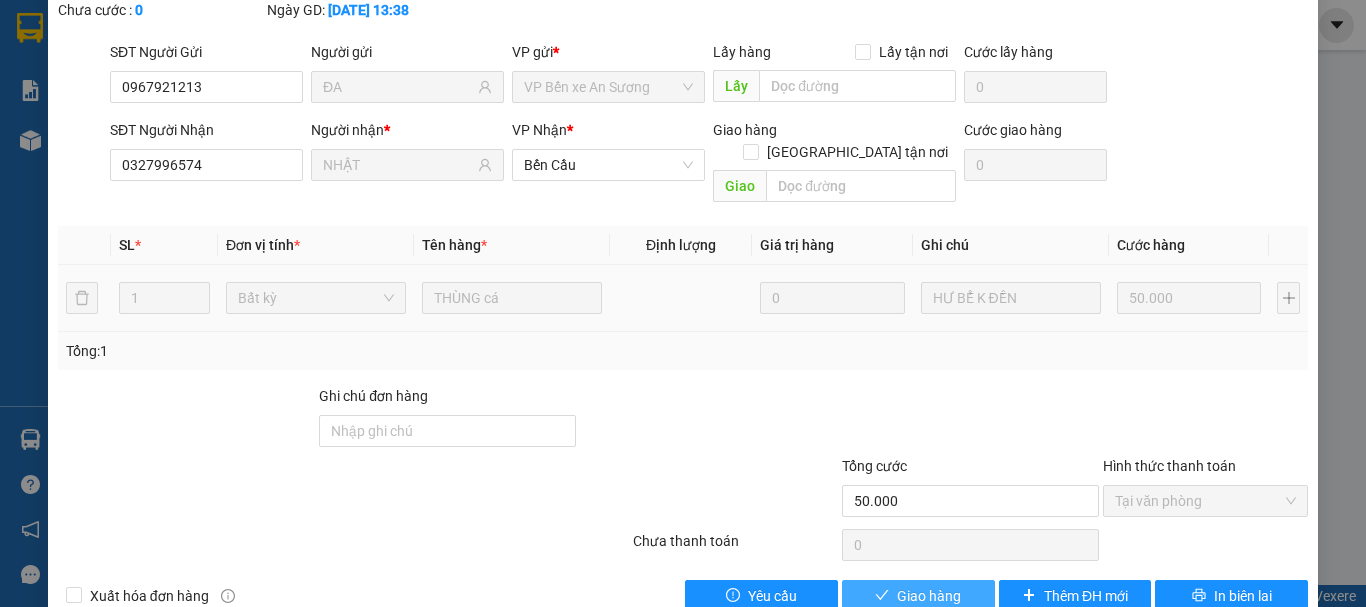 click on "Giao hàng" at bounding box center (929, 596) 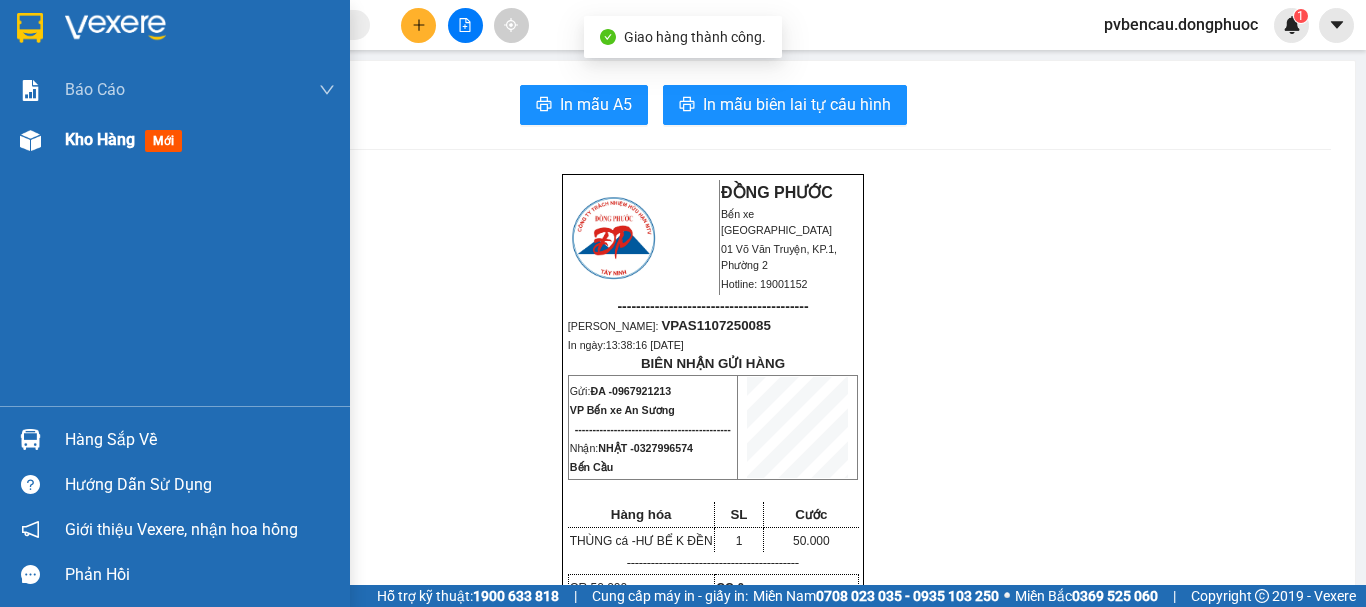 click on "Kho hàng" at bounding box center [100, 139] 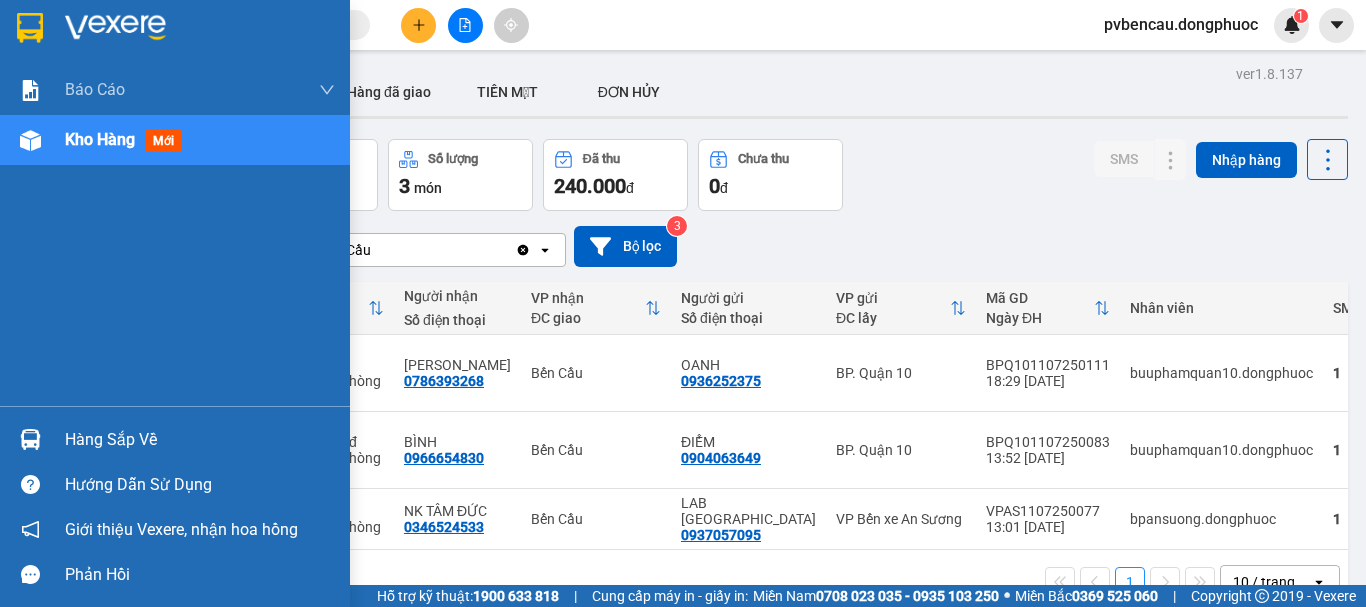 click on "Hàng sắp về" at bounding box center [200, 440] 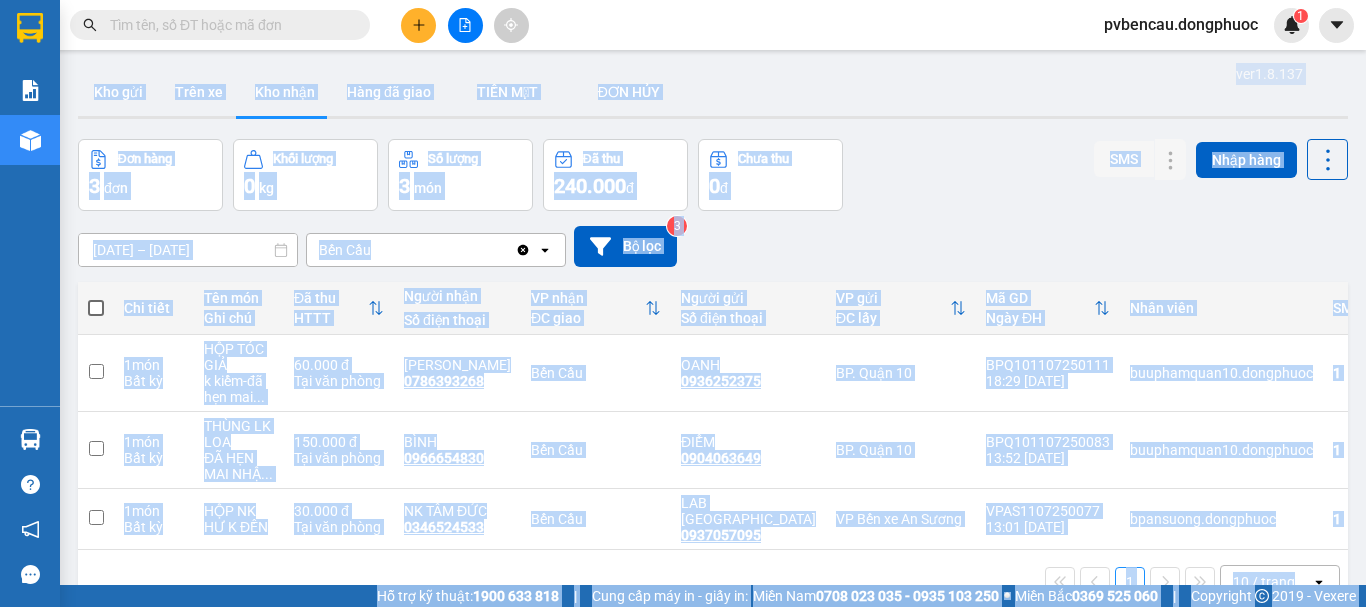 click on "Đơn hàng 3 đơn Khối lượng 0 kg Số lượng 3 món Đã thu 240.000  đ Chưa thu 0  đ SMS Nhập hàng" at bounding box center (713, 175) 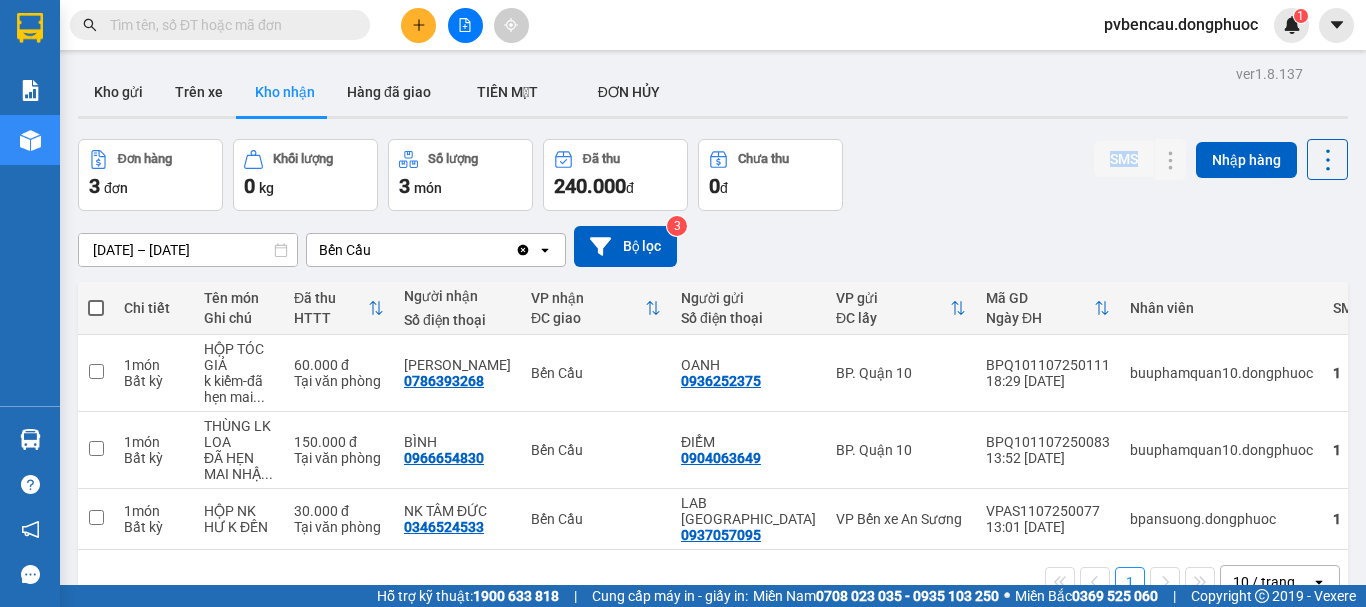 click on "Đơn hàng 3 đơn Khối lượng 0 kg Số lượng 3 món Đã thu 240.000  đ Chưa thu 0  đ SMS Nhập hàng" at bounding box center (713, 175) 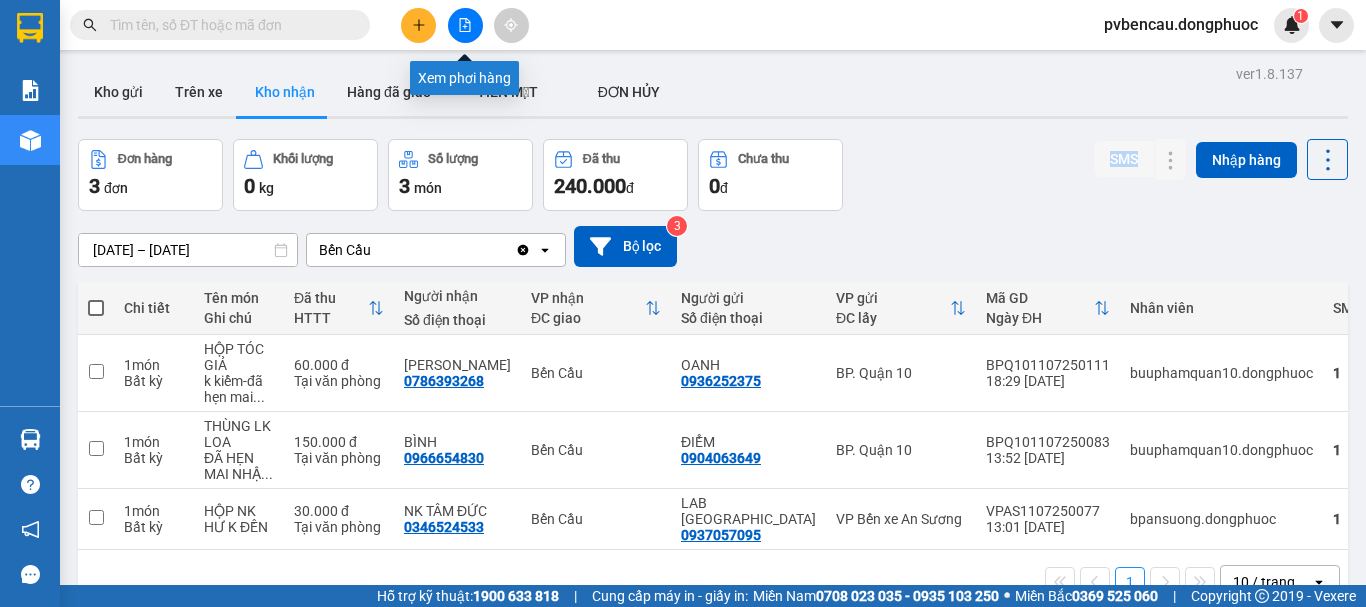 click 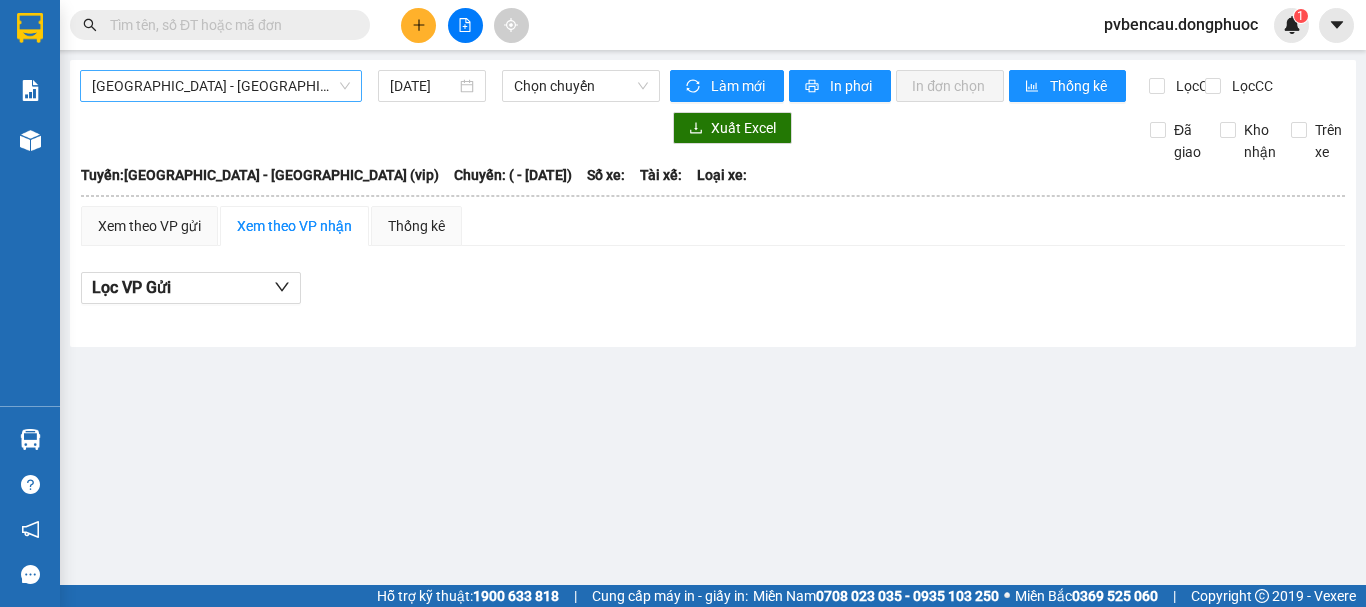click on "[GEOGRAPHIC_DATA] - [GEOGRAPHIC_DATA] (vip)" at bounding box center [221, 86] 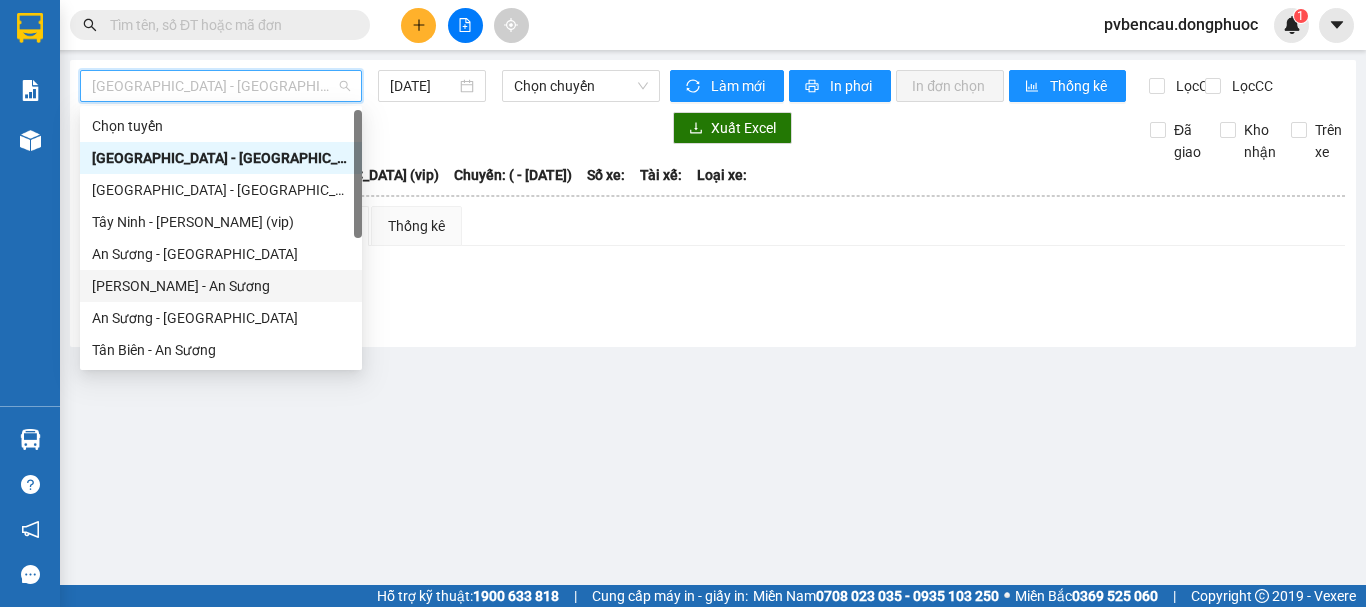 click on "[PERSON_NAME] - An Sương" at bounding box center (221, 286) 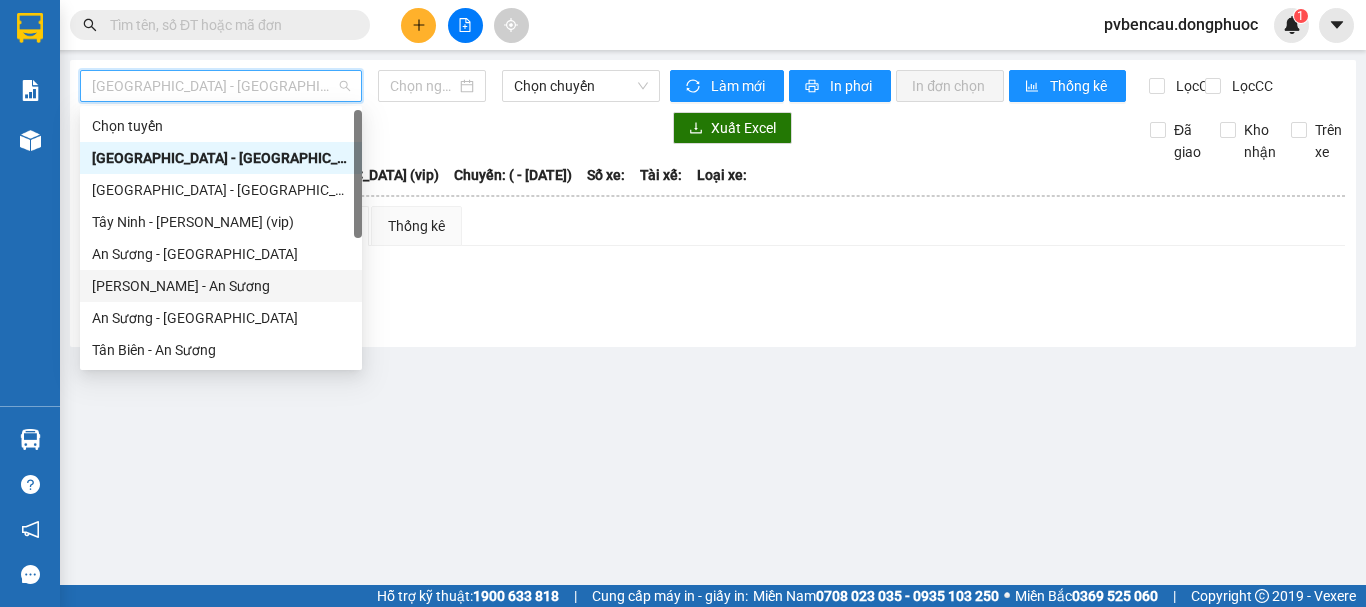 type on "[DATE]" 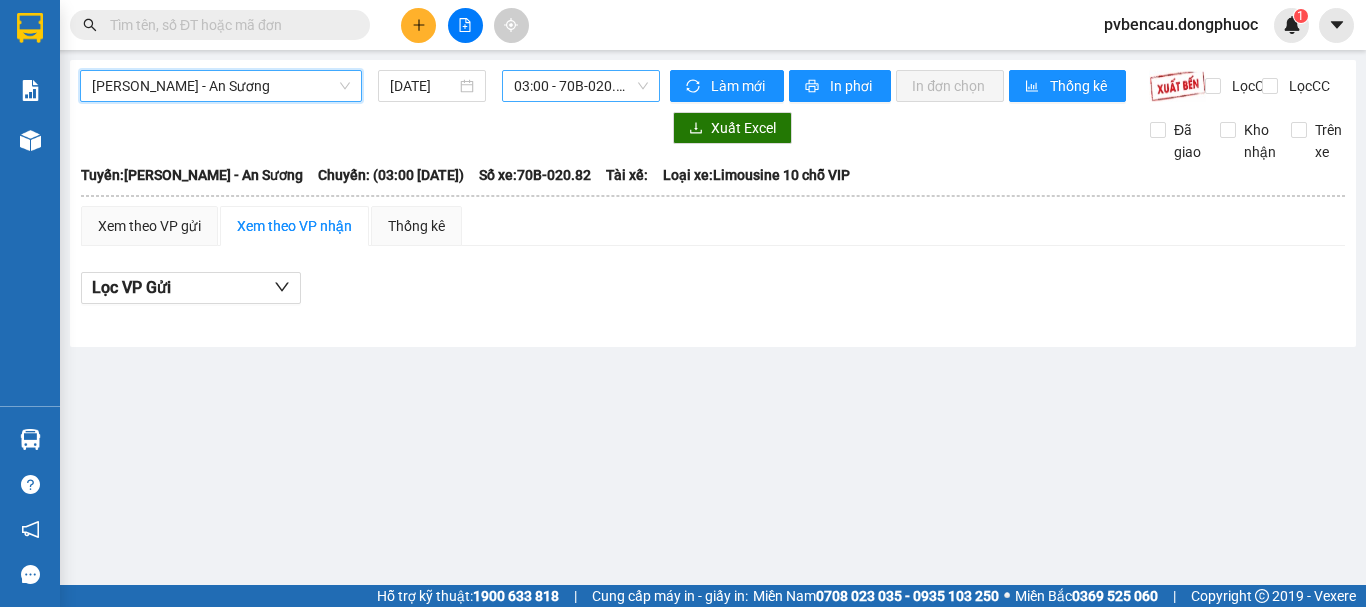 click on "03:00     - 70B-020.82" at bounding box center [581, 86] 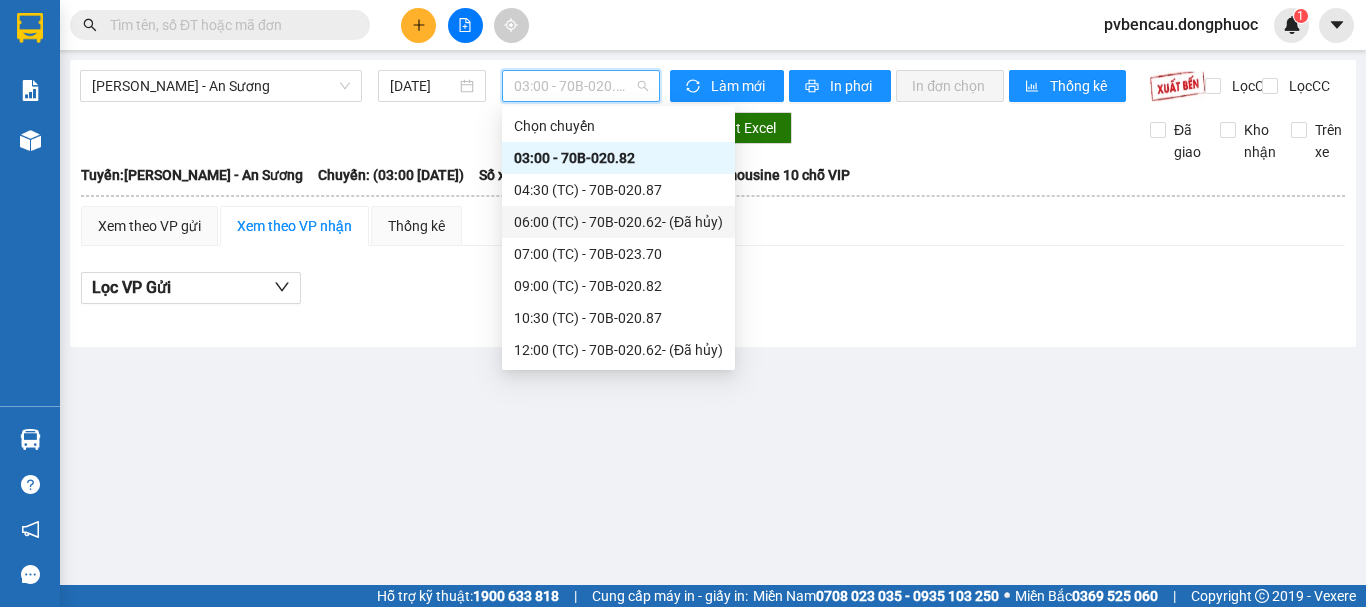 scroll, scrollTop: 96, scrollLeft: 0, axis: vertical 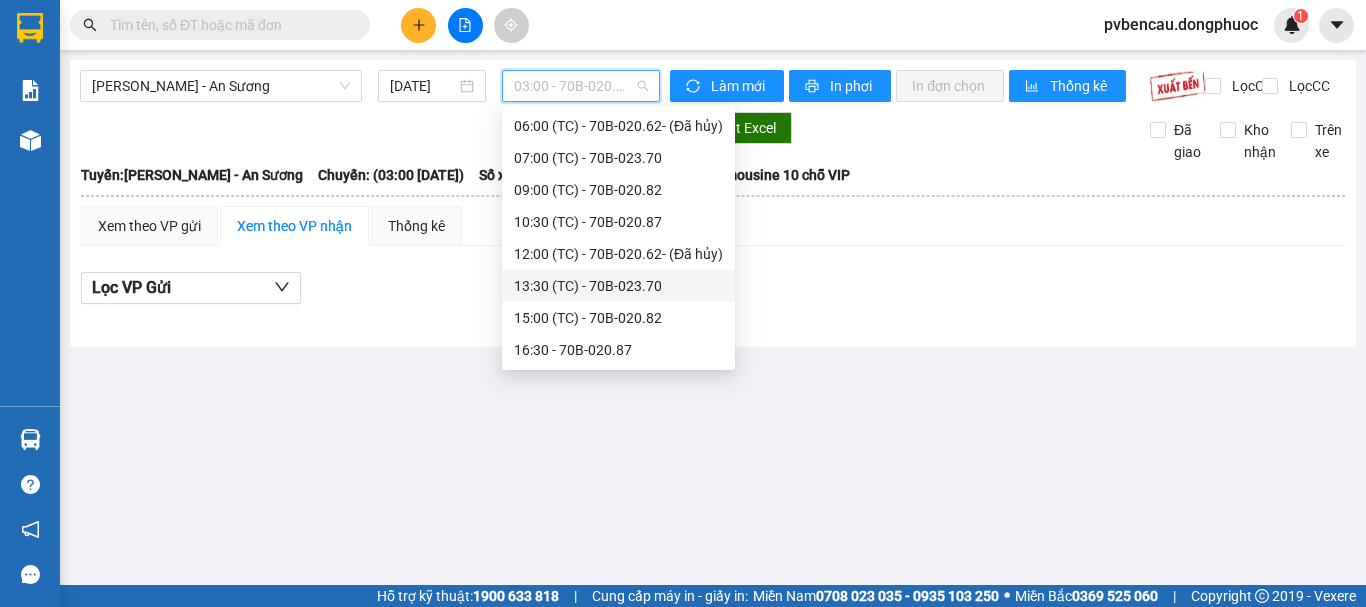 click on "13:30   (TC)   - 70B-023.70" at bounding box center (618, 286) 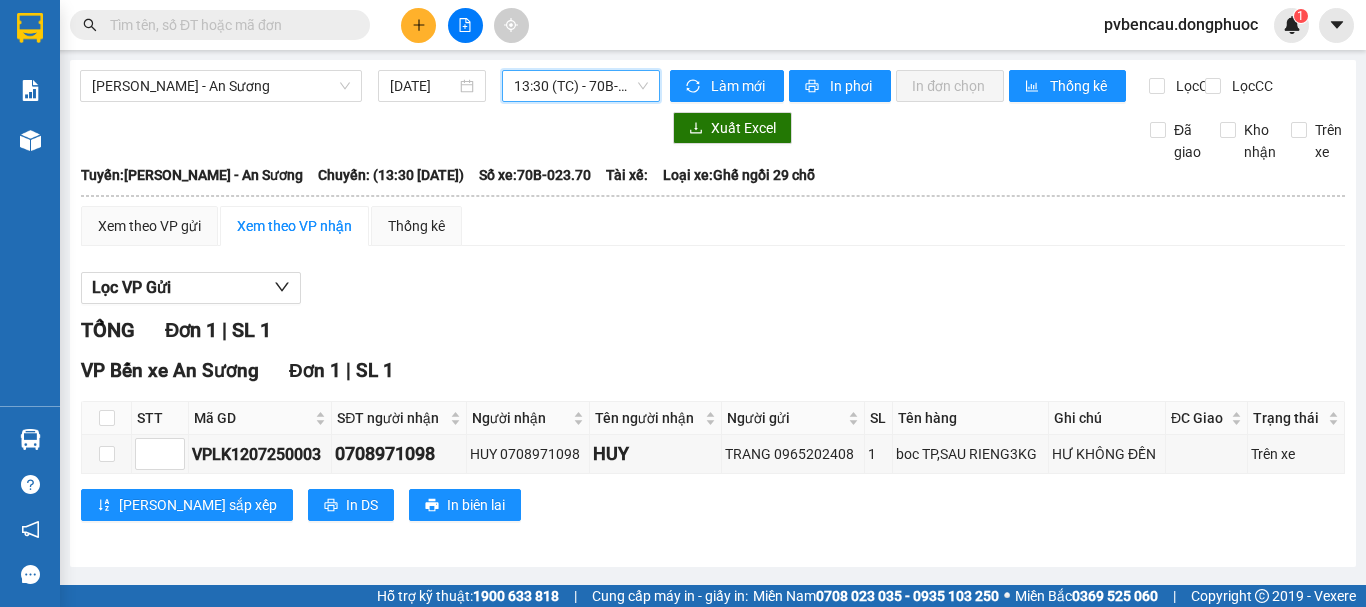 scroll, scrollTop: 0, scrollLeft: 0, axis: both 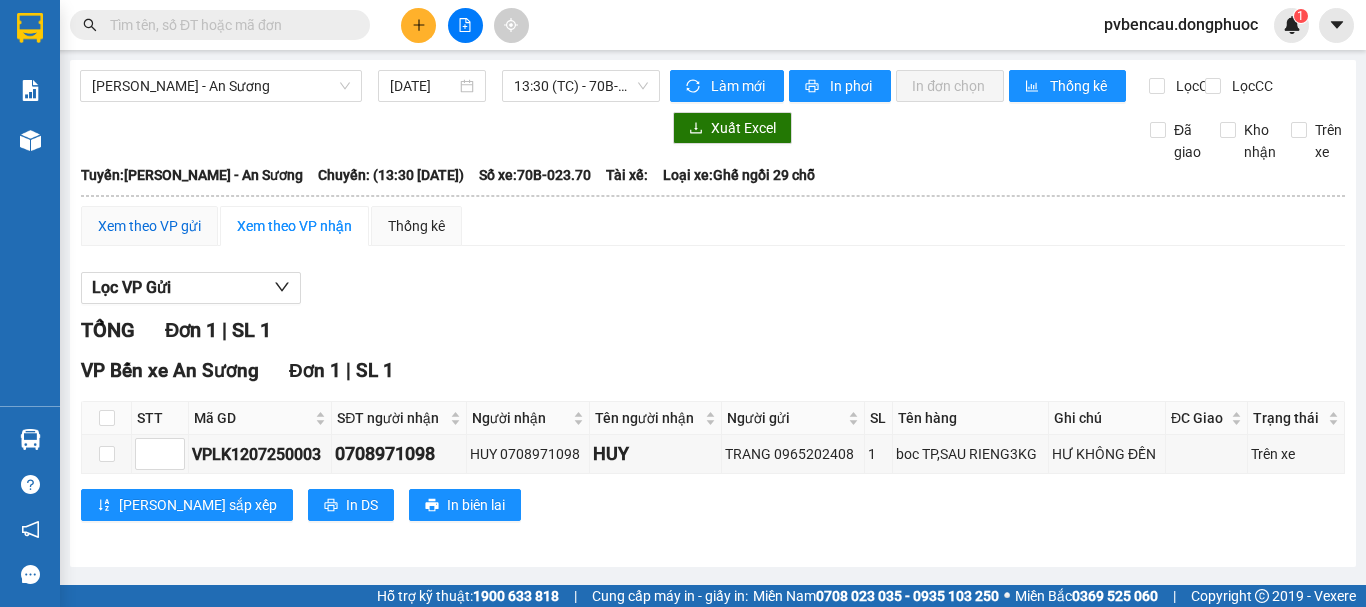 click on "Xem theo VP gửi" at bounding box center (149, 226) 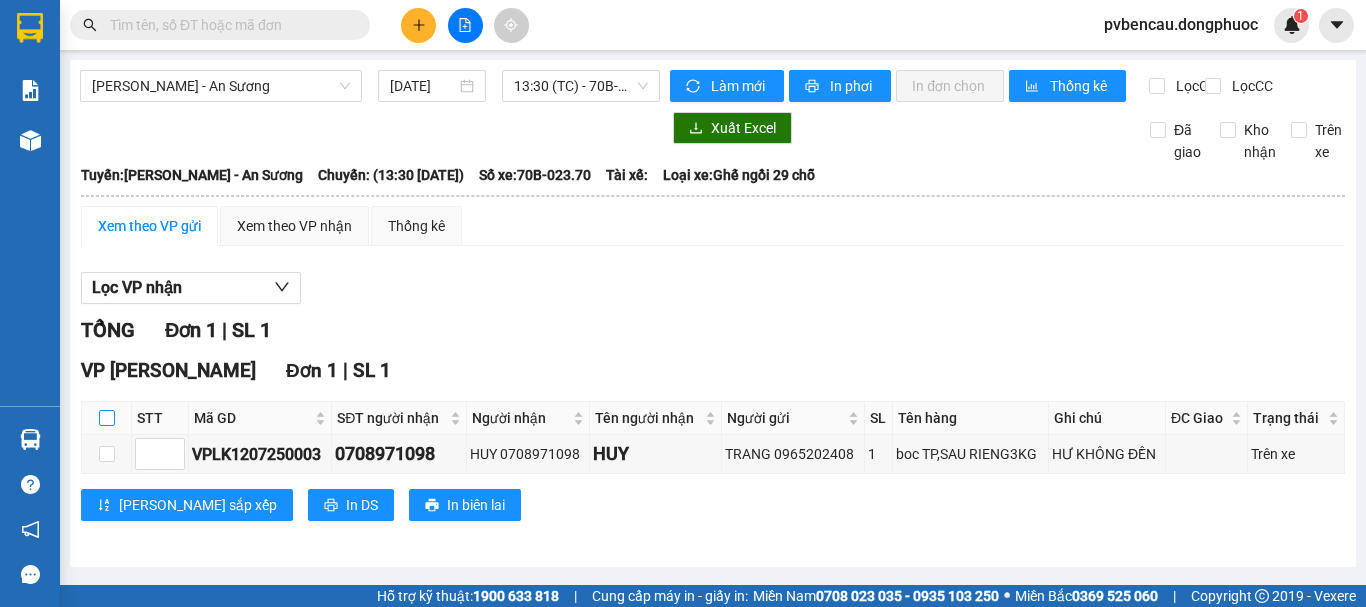 click at bounding box center (107, 418) 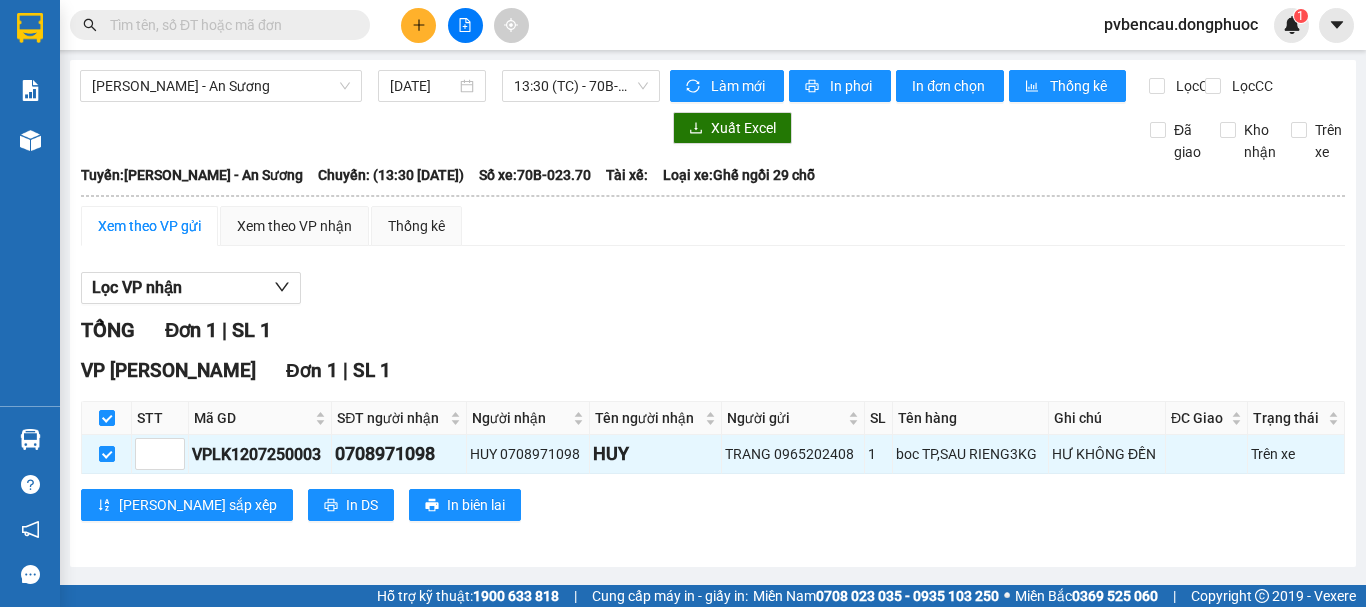 scroll, scrollTop: 9, scrollLeft: 0, axis: vertical 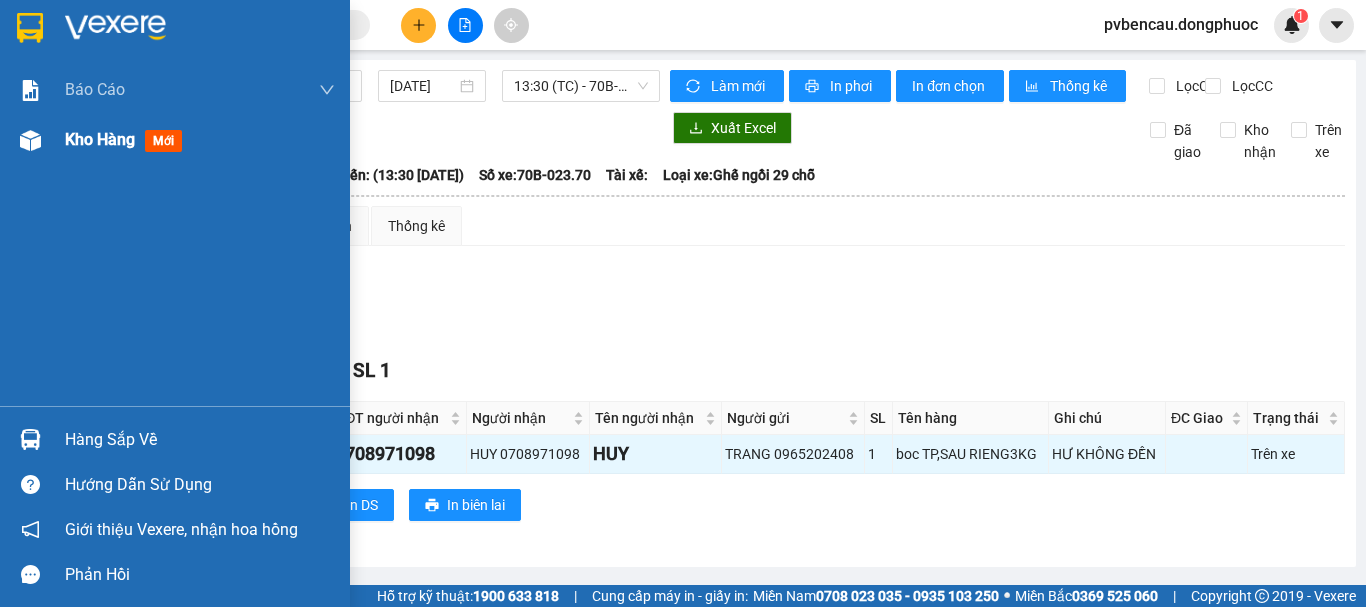 click on "Kho hàng" at bounding box center [100, 139] 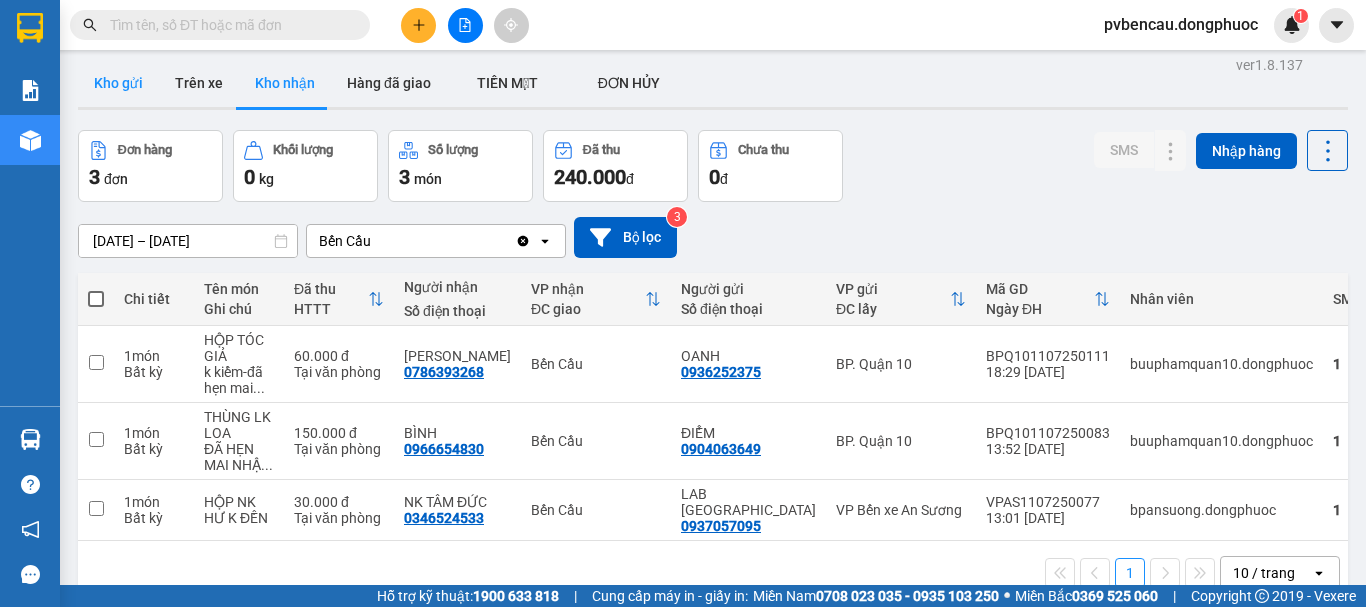 click on "Kho gửi" at bounding box center [118, 83] 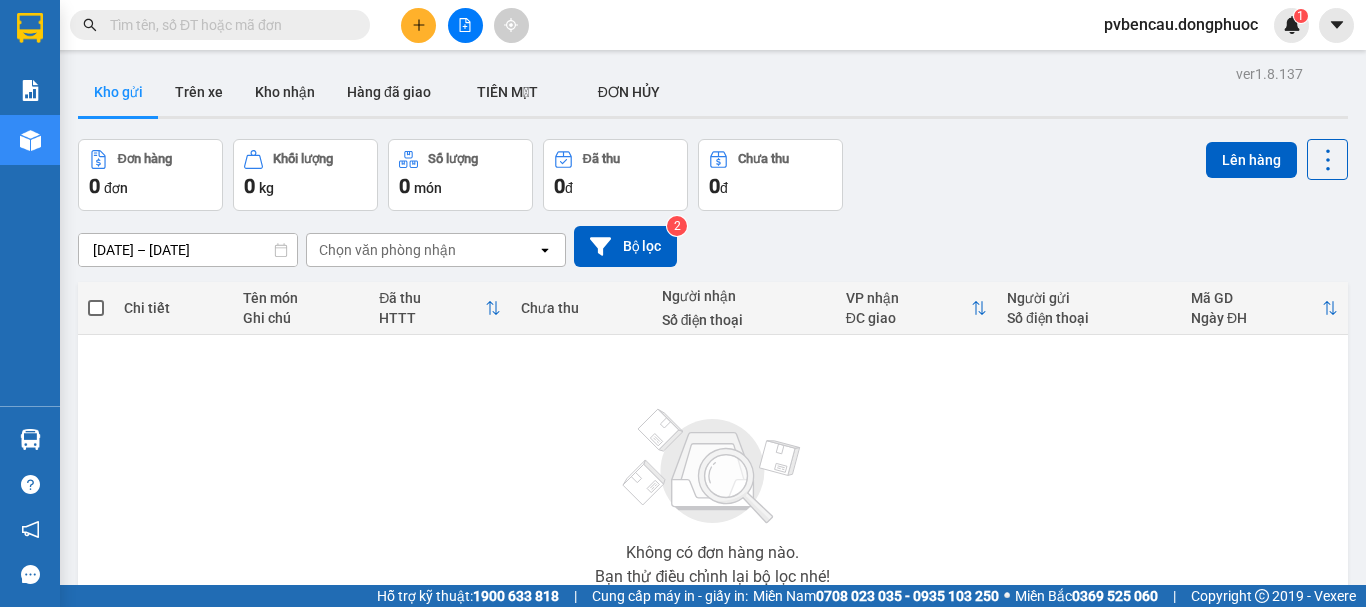 scroll, scrollTop: 145, scrollLeft: 0, axis: vertical 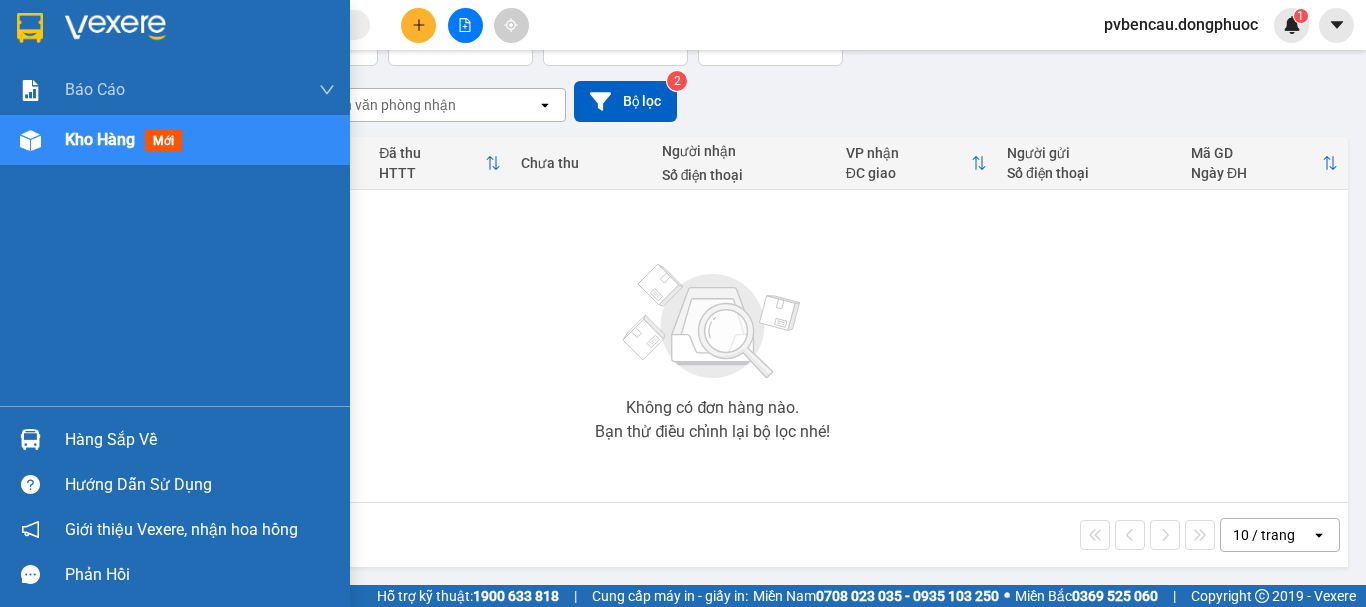 click on "Kho hàng" at bounding box center (100, 139) 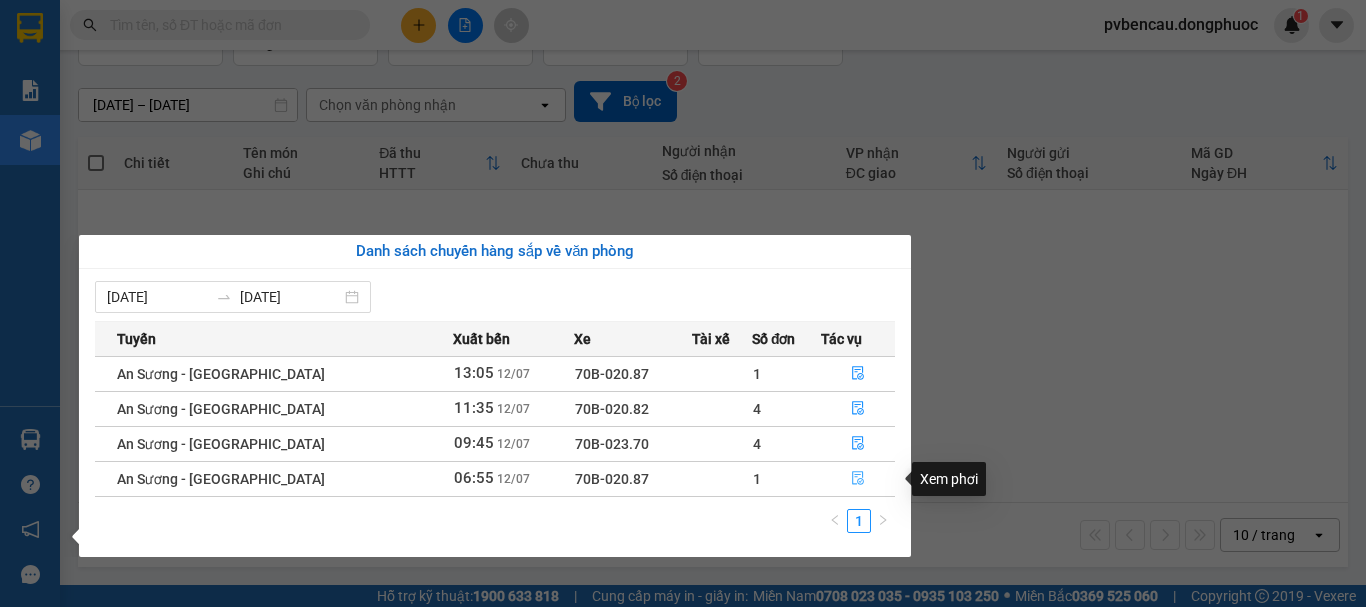 click at bounding box center [858, 479] 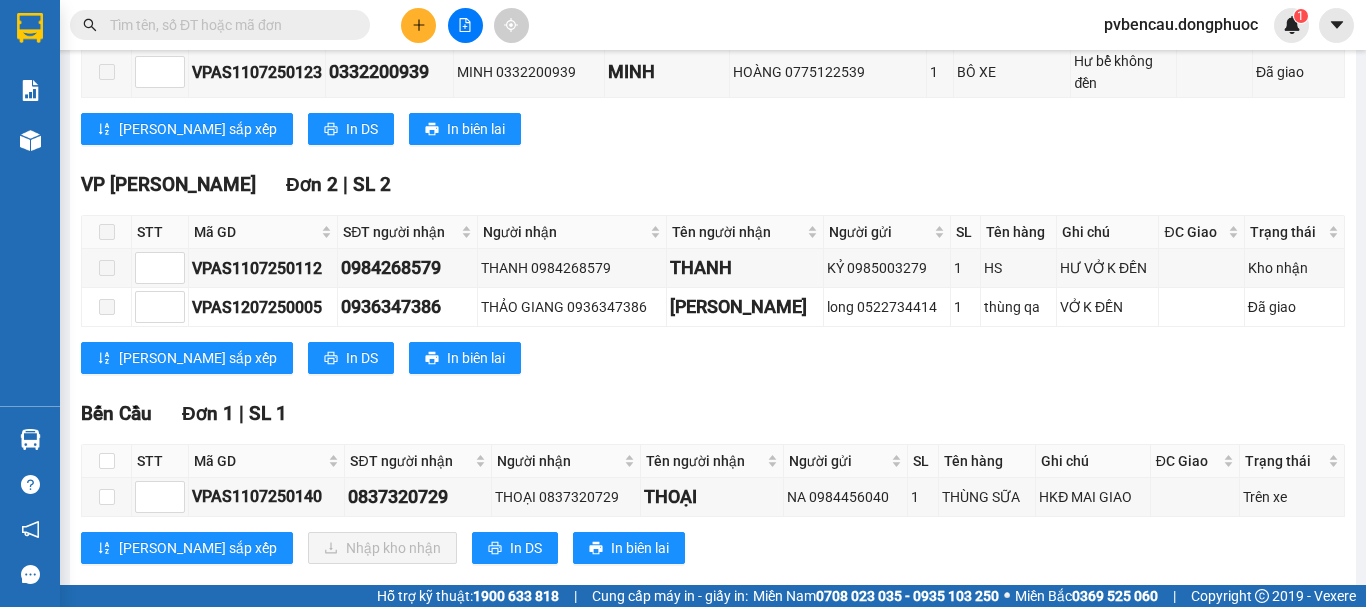 scroll, scrollTop: 600, scrollLeft: 0, axis: vertical 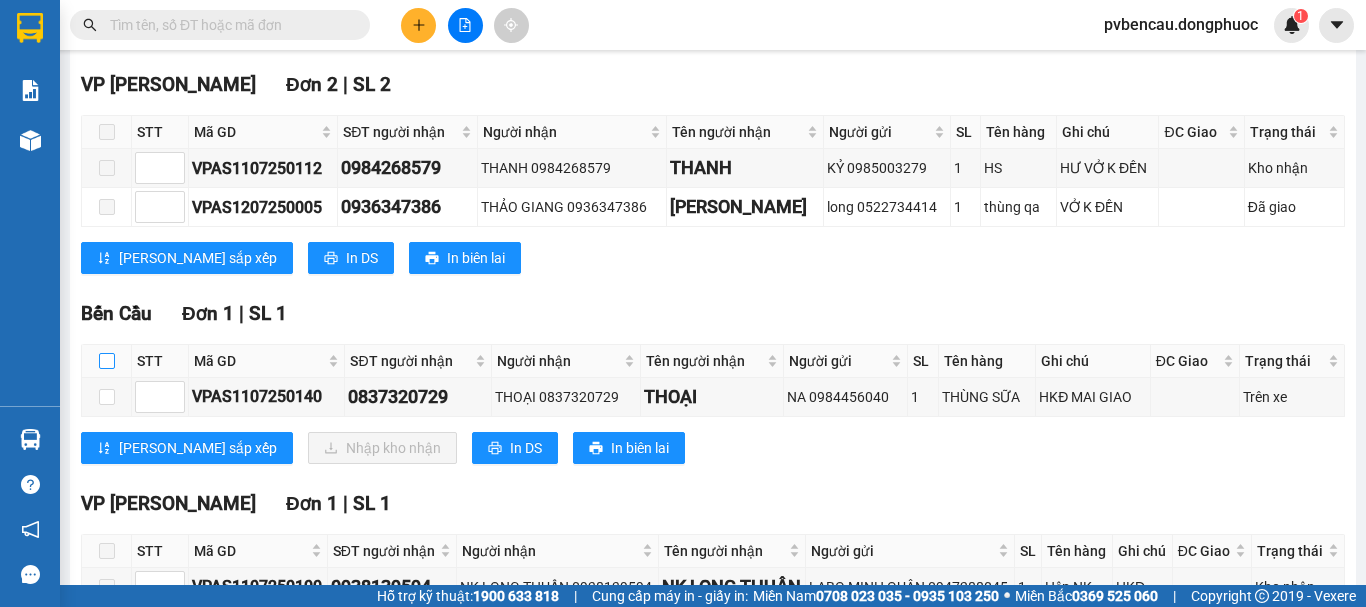 click at bounding box center [107, 361] 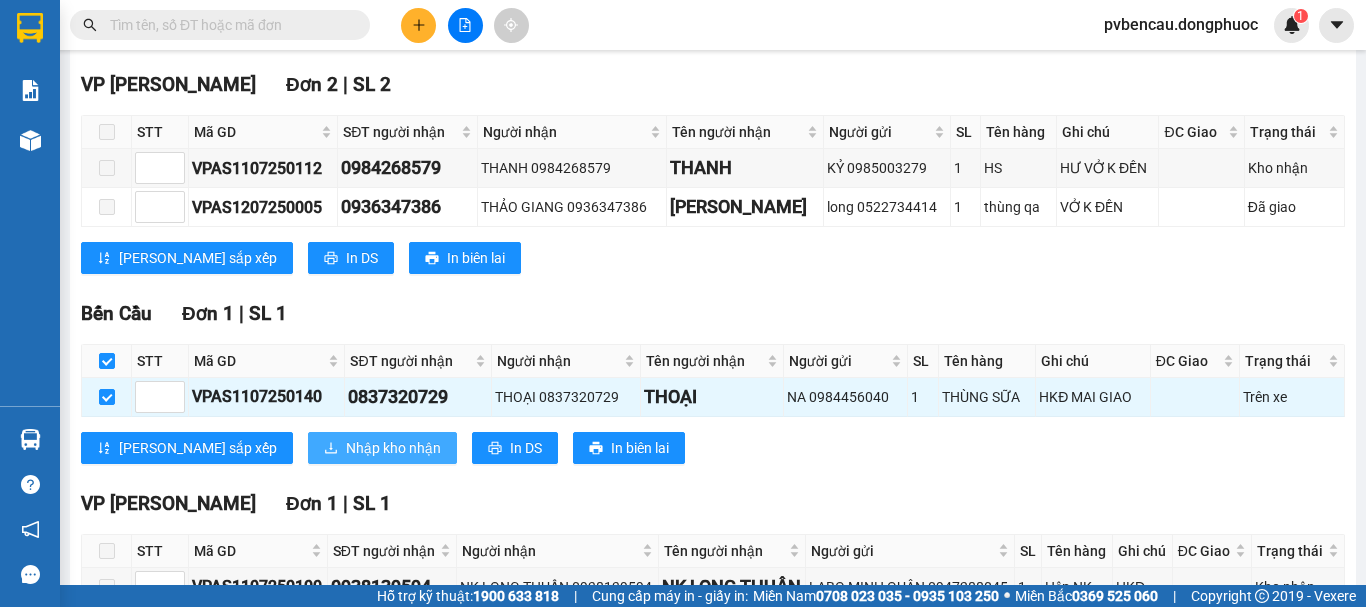 click on "Nhập kho nhận" at bounding box center (393, 448) 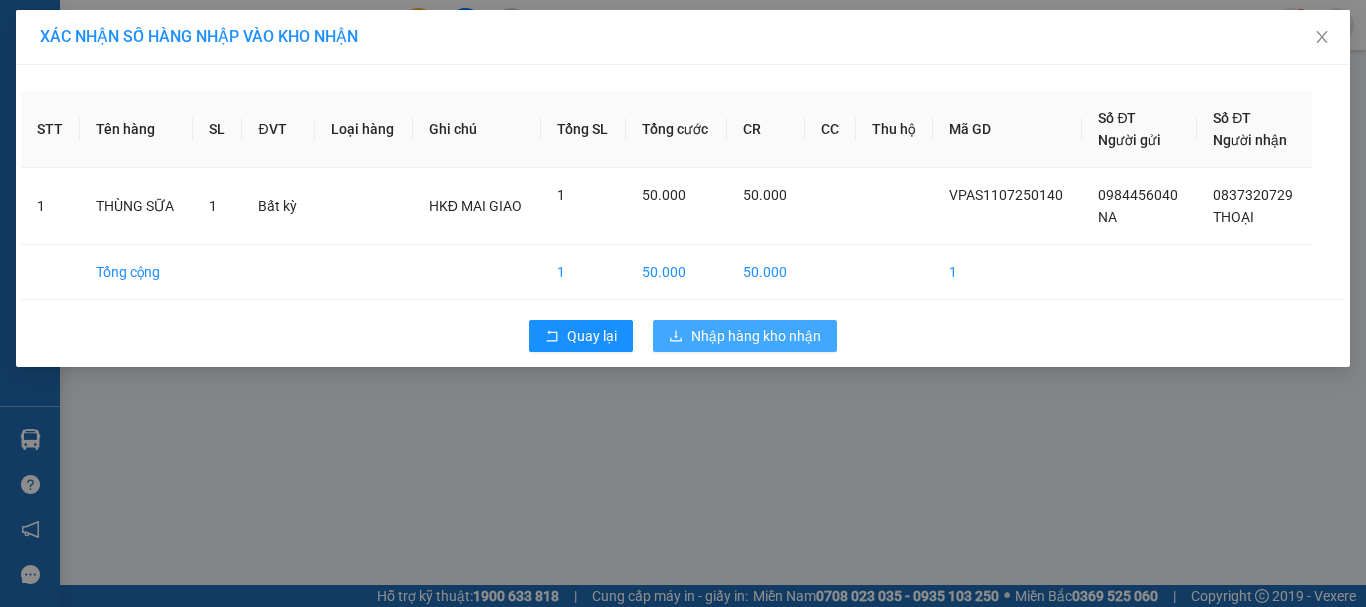 click on "Nhập hàng kho nhận" at bounding box center (756, 336) 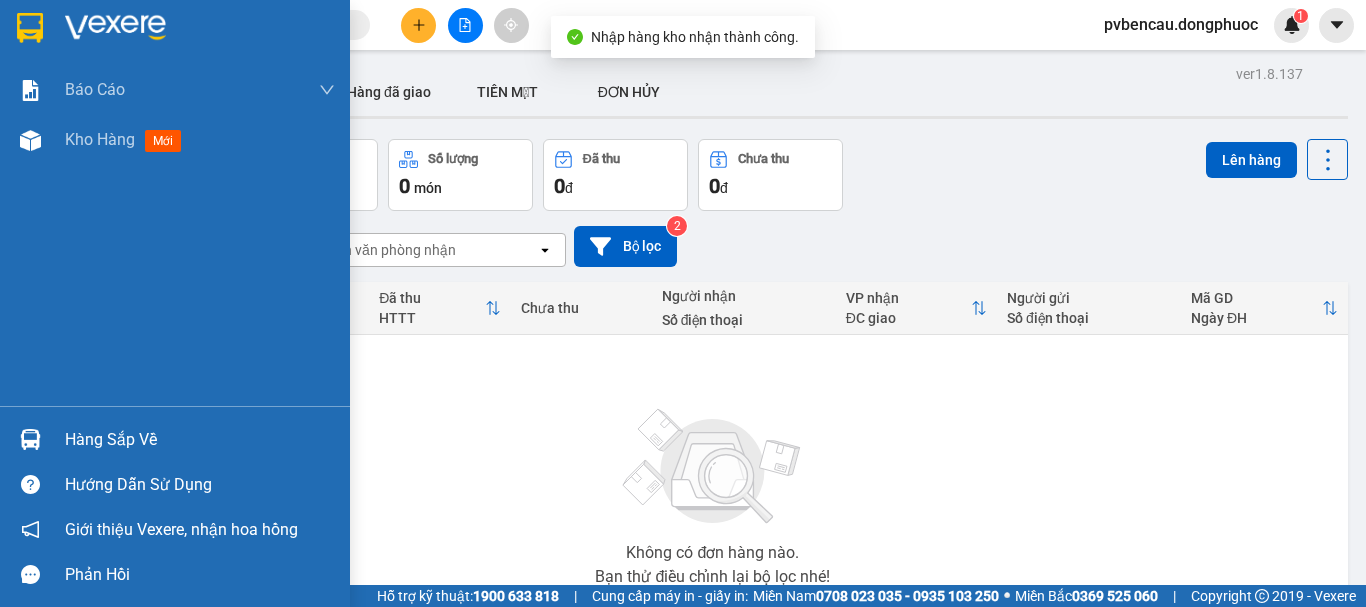 click on "Hàng sắp về" at bounding box center [200, 440] 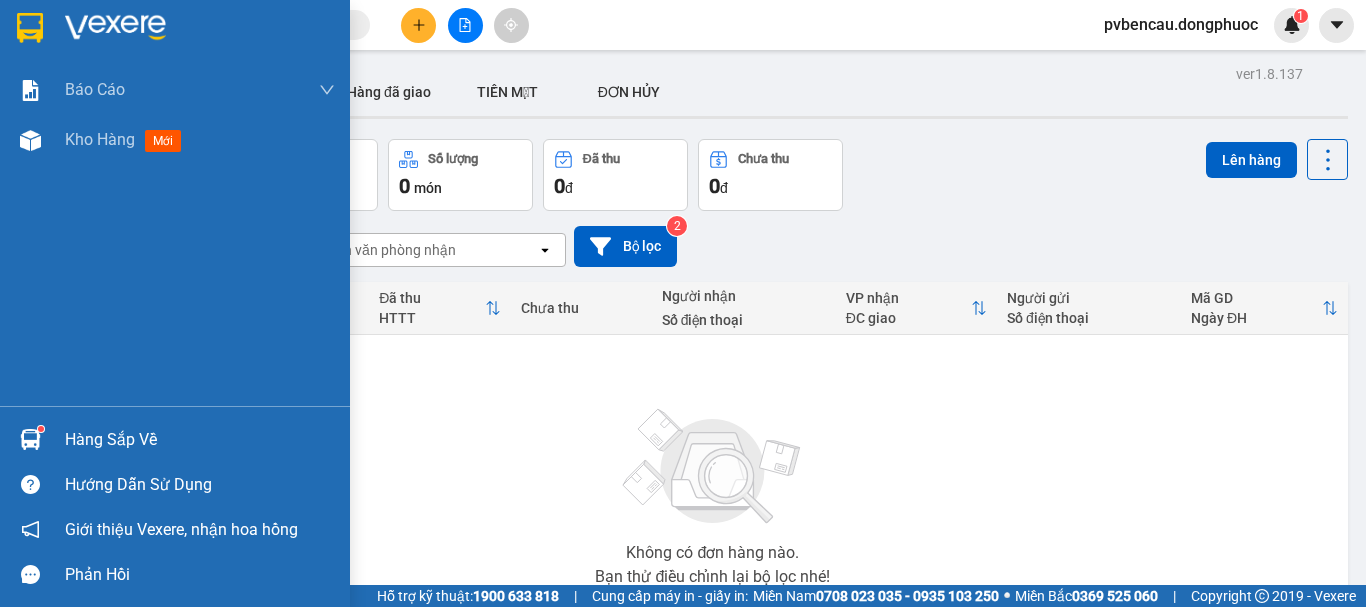 click at bounding box center (30, 439) 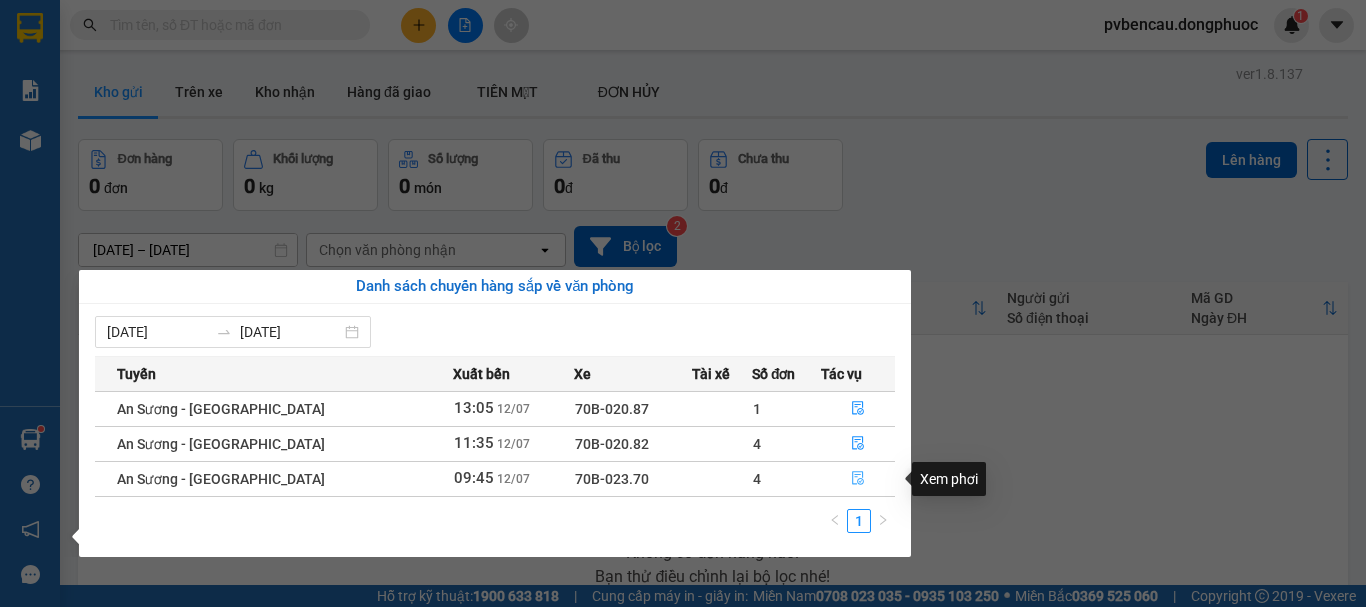 click 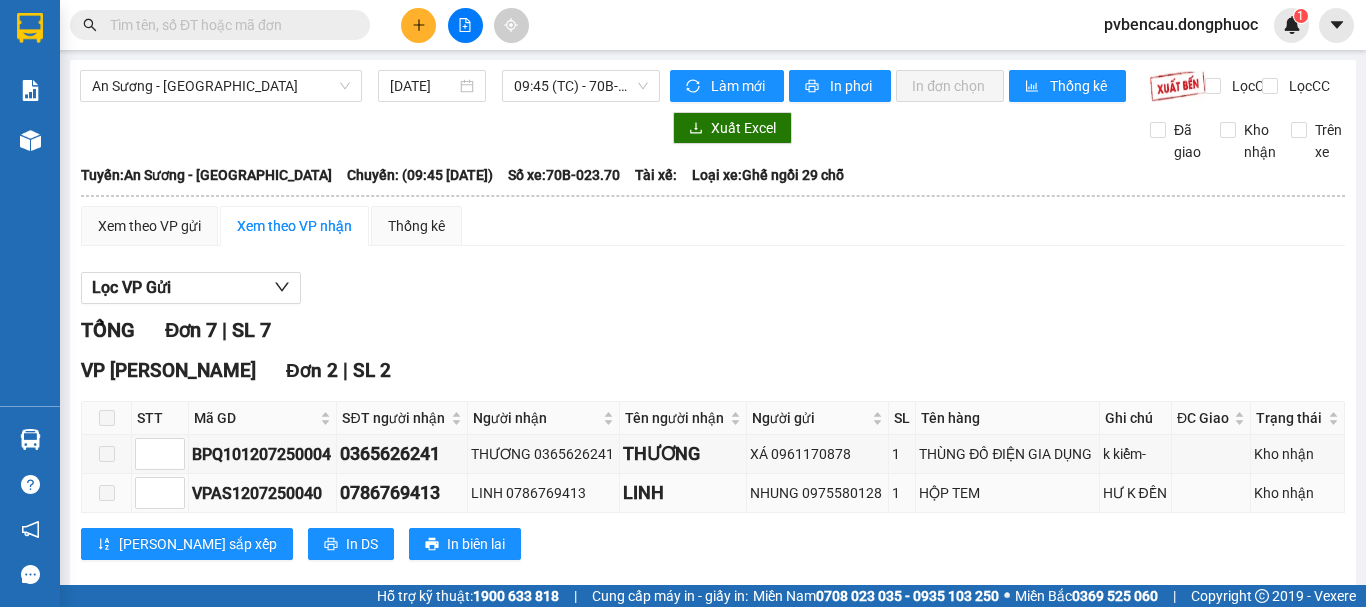 scroll, scrollTop: 400, scrollLeft: 0, axis: vertical 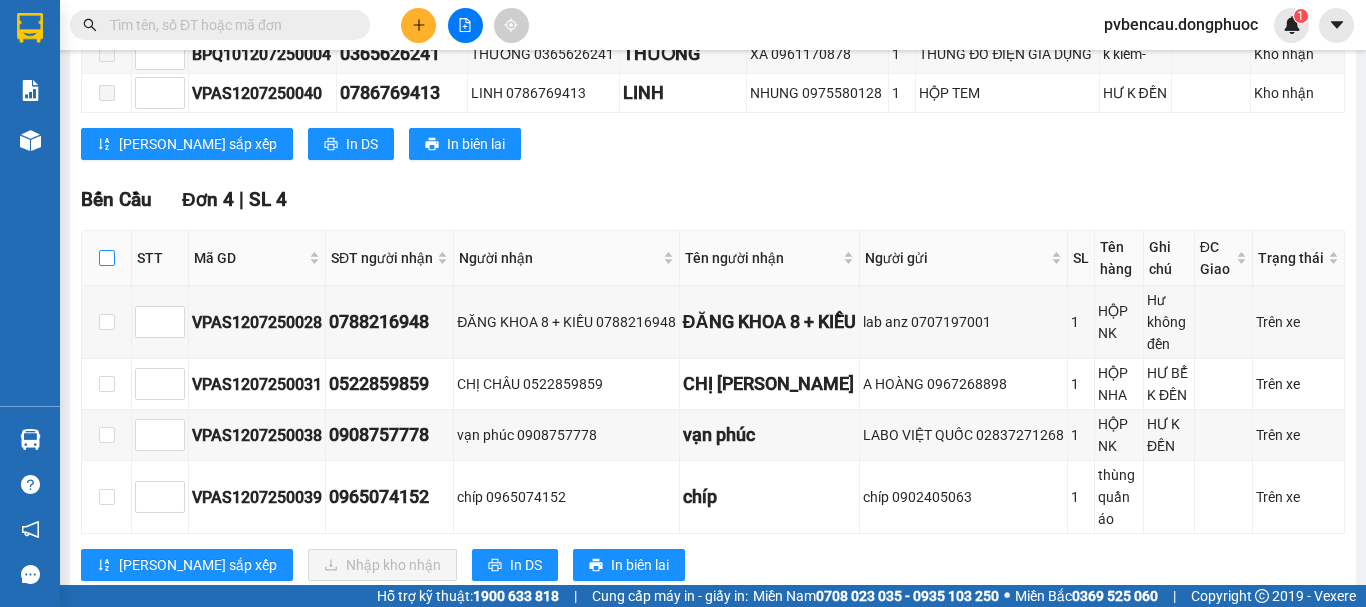 click at bounding box center (107, 258) 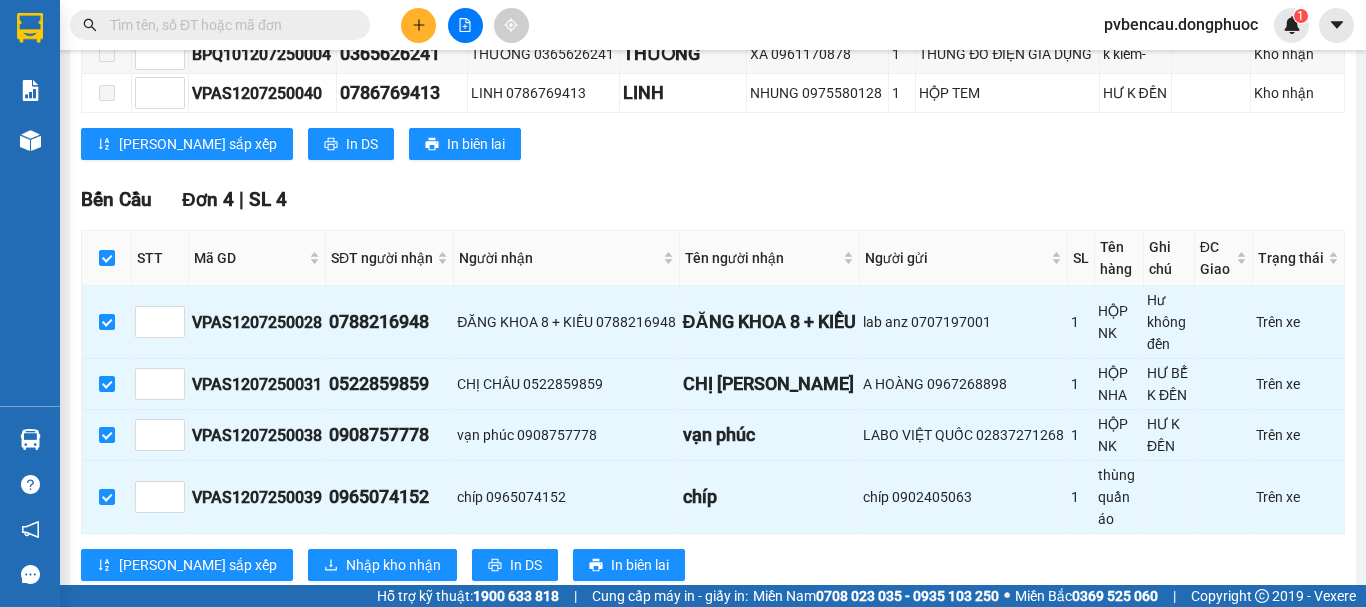scroll, scrollTop: 681, scrollLeft: 0, axis: vertical 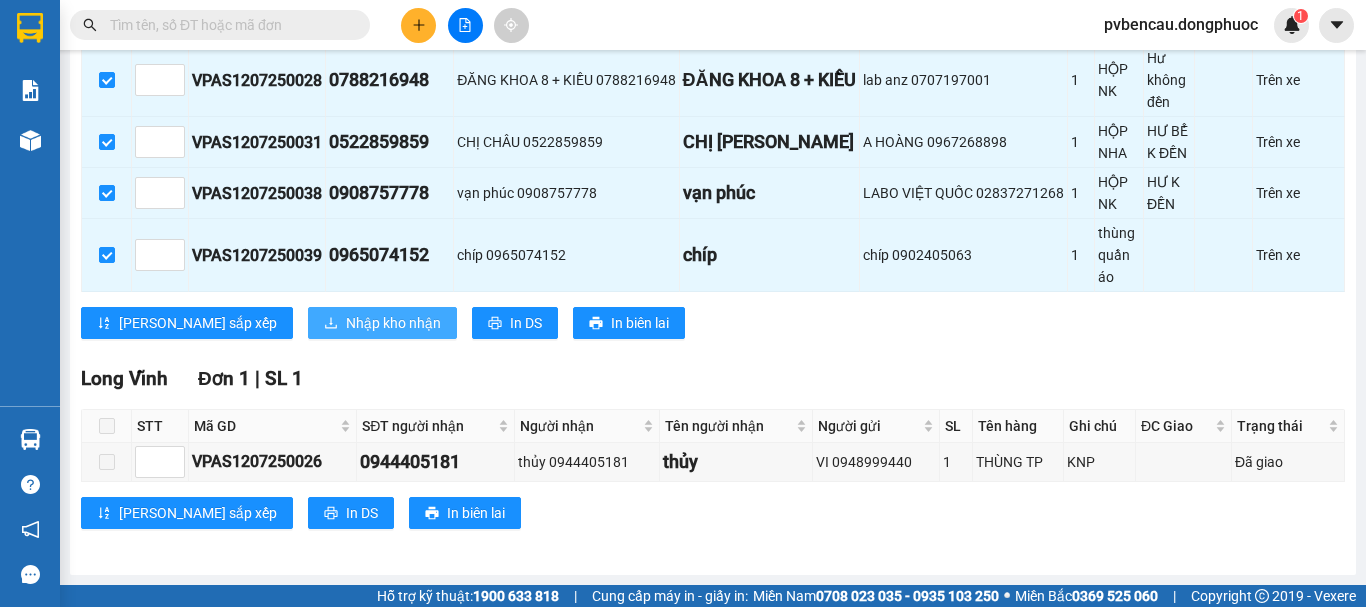 click on "Nhập kho nhận" at bounding box center (393, 323) 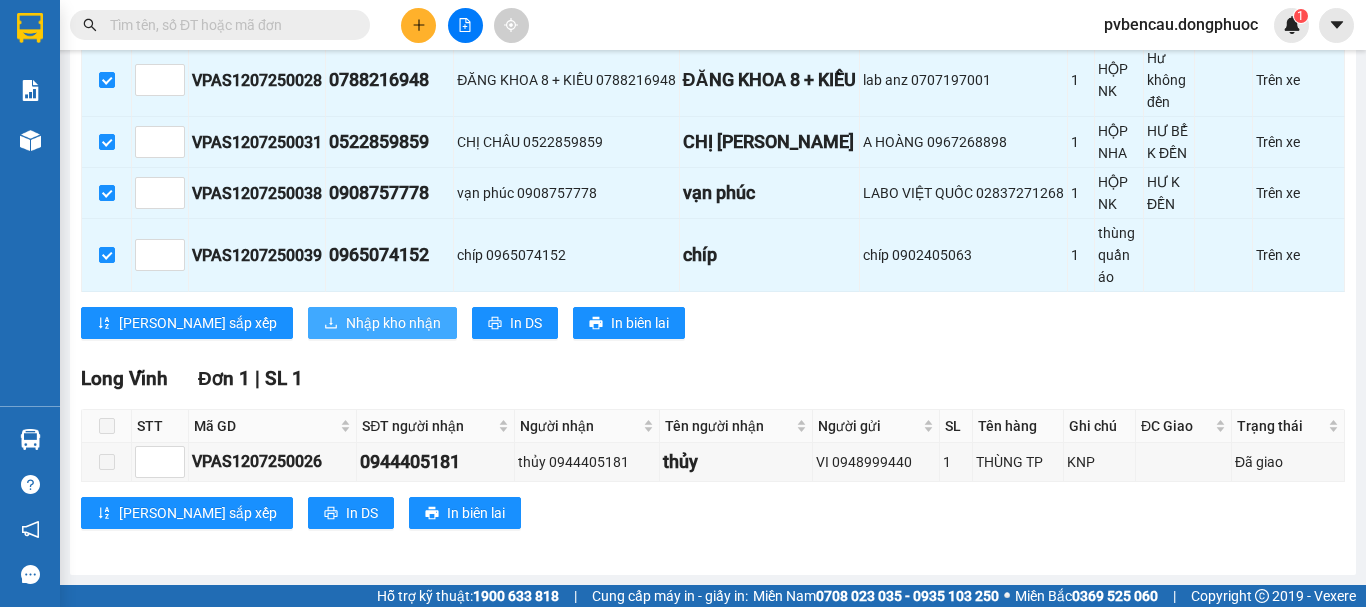 scroll, scrollTop: 0, scrollLeft: 0, axis: both 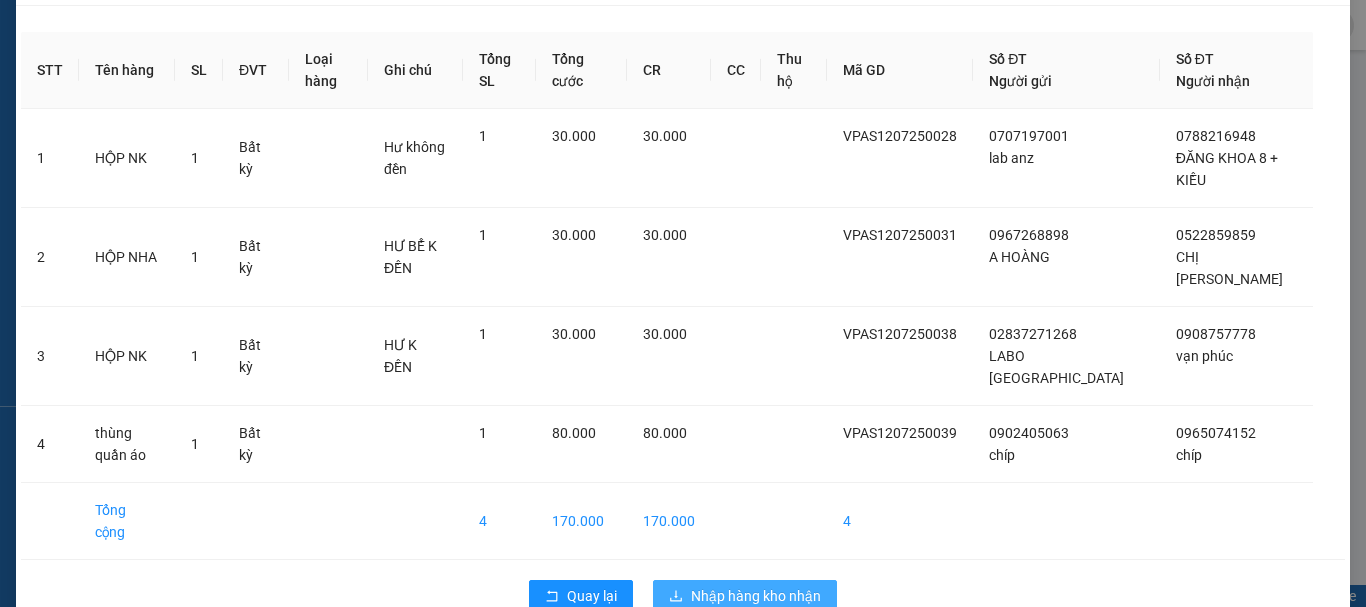 click on "Nhập hàng kho nhận" at bounding box center [756, 596] 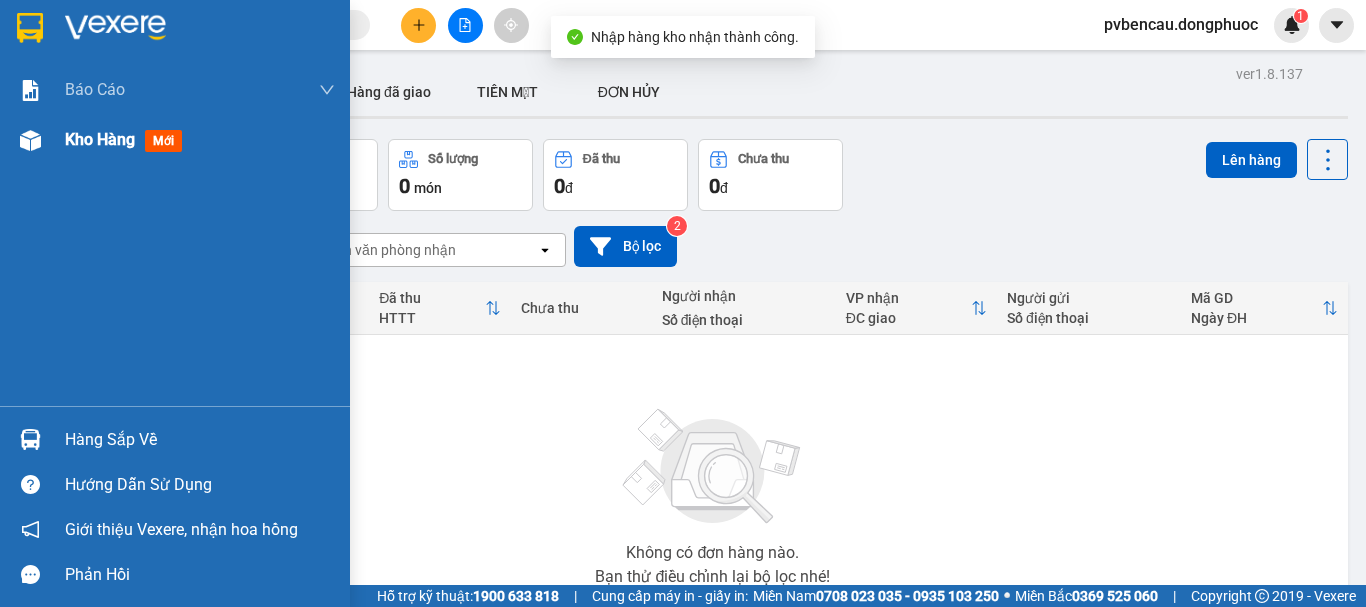click at bounding box center [30, 140] 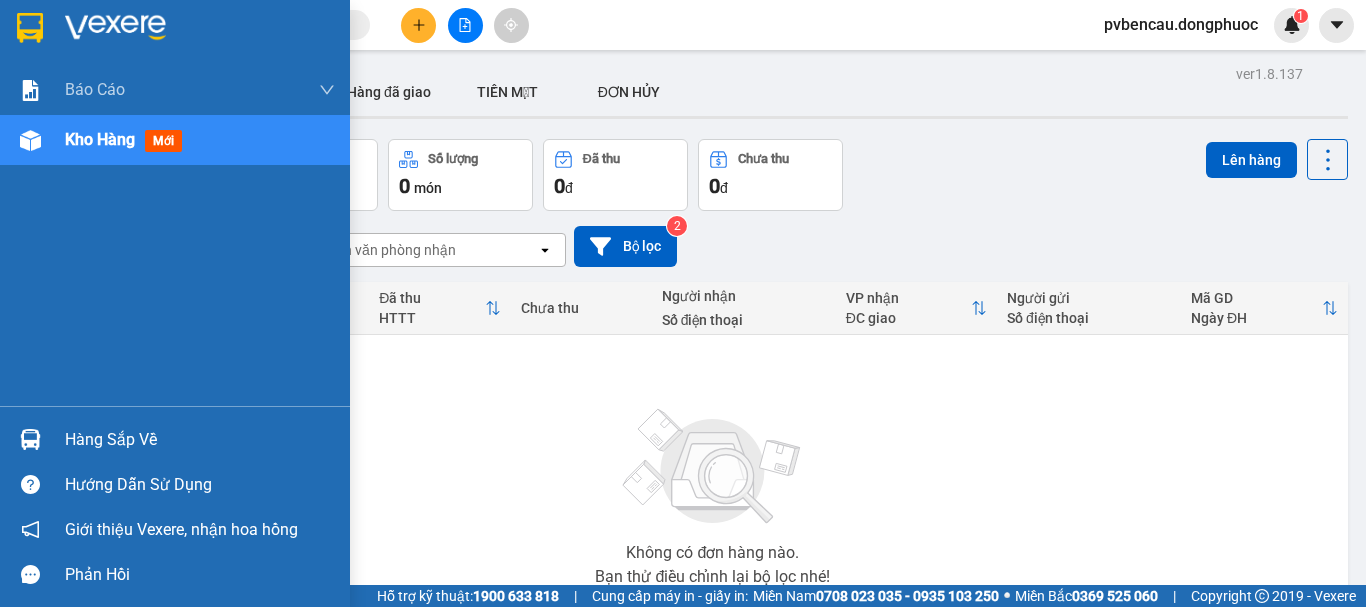click on "Hàng sắp về" at bounding box center [200, 440] 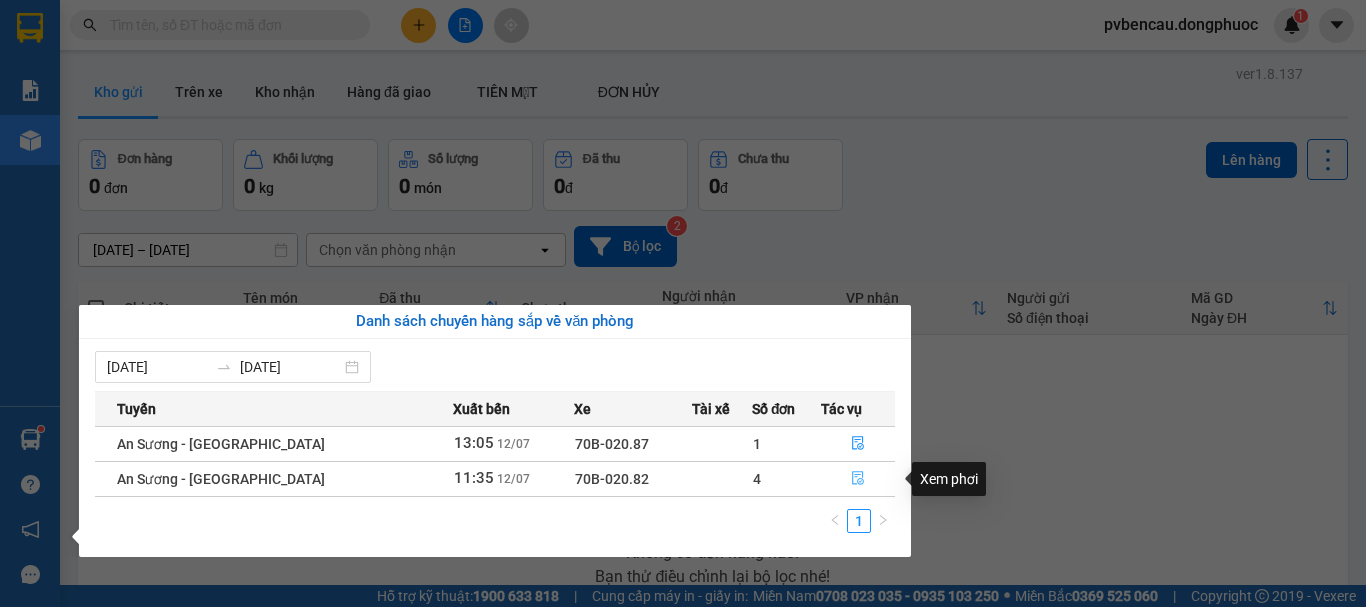 click at bounding box center [858, 479] 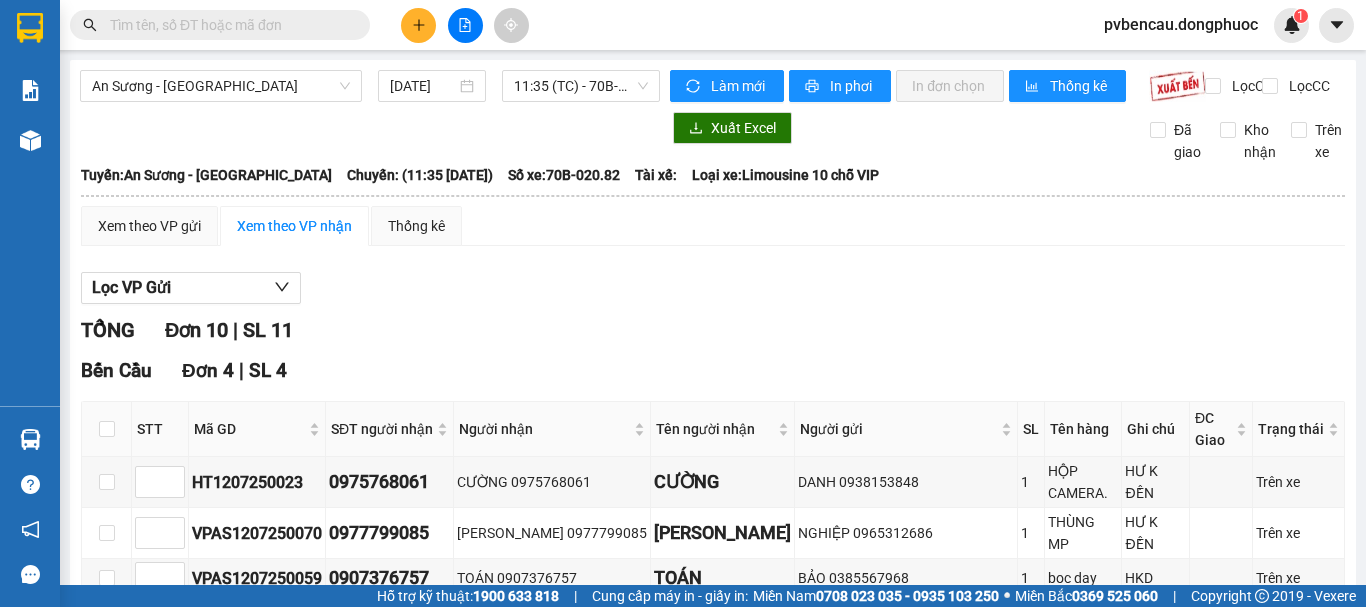 scroll, scrollTop: 300, scrollLeft: 0, axis: vertical 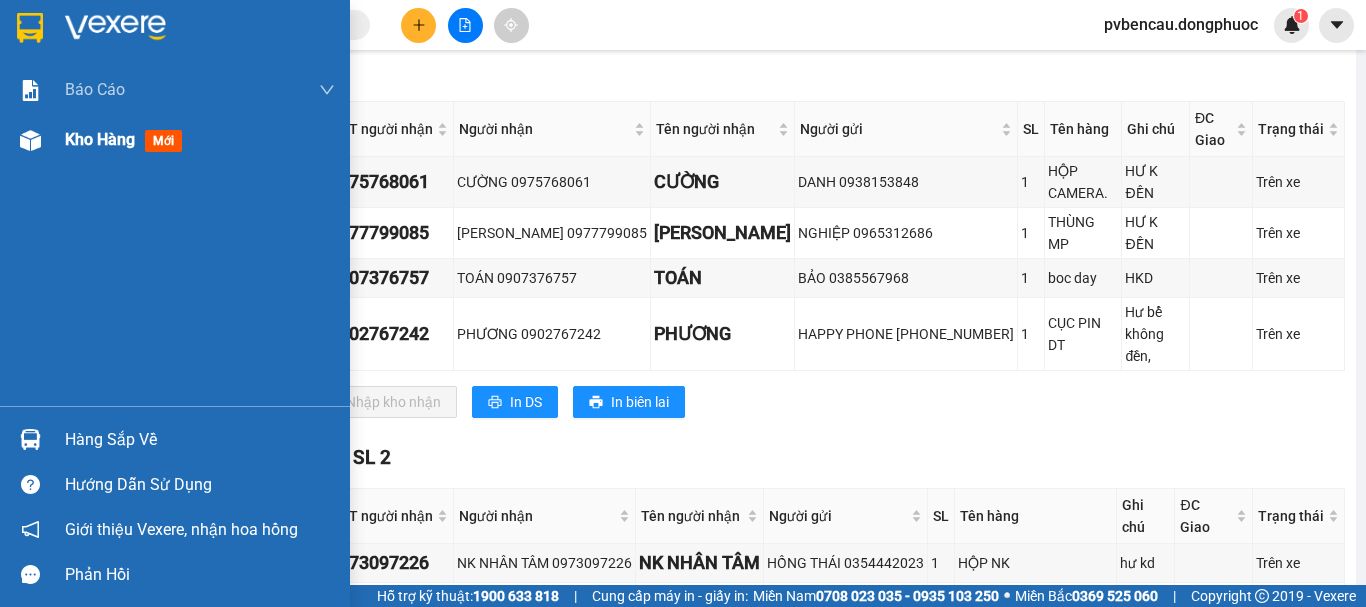 click on "Kho hàng mới" at bounding box center [175, 140] 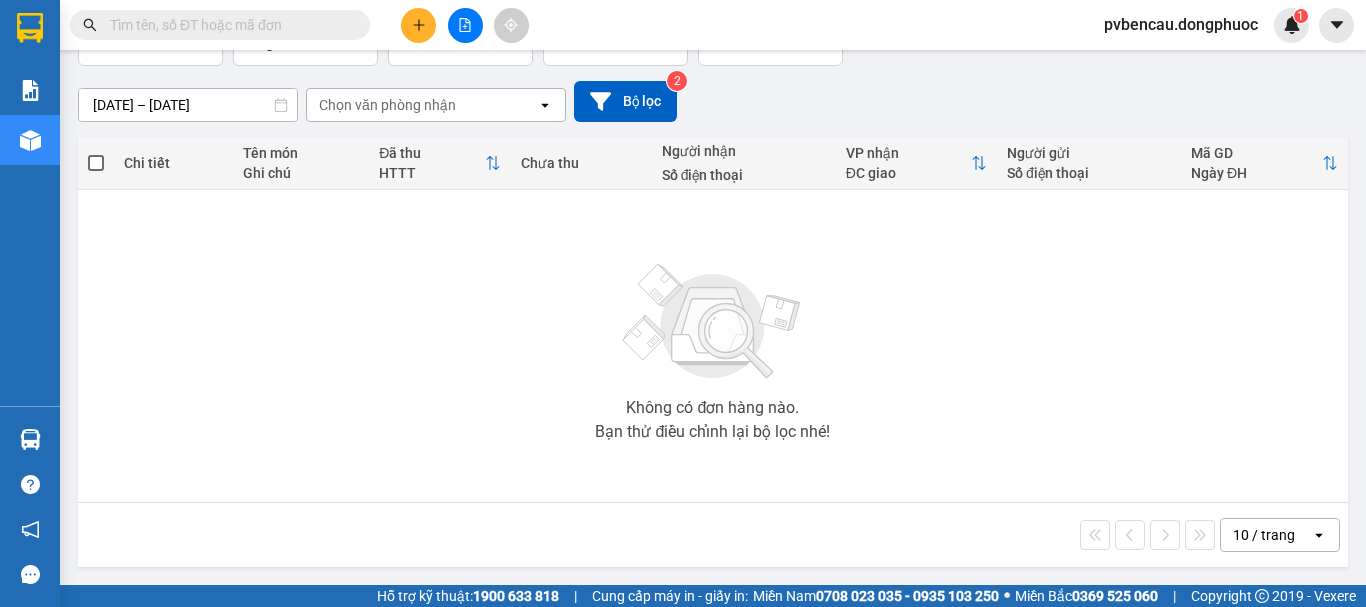 scroll, scrollTop: 0, scrollLeft: 0, axis: both 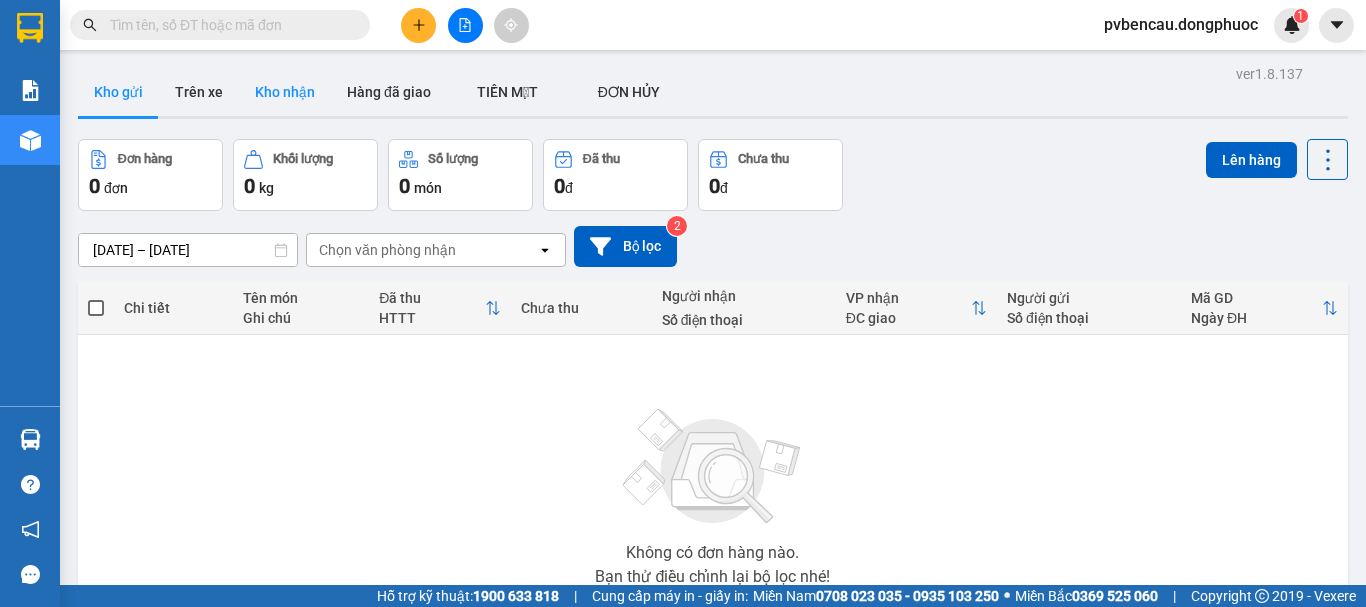 click on "Kho nhận" at bounding box center [285, 92] 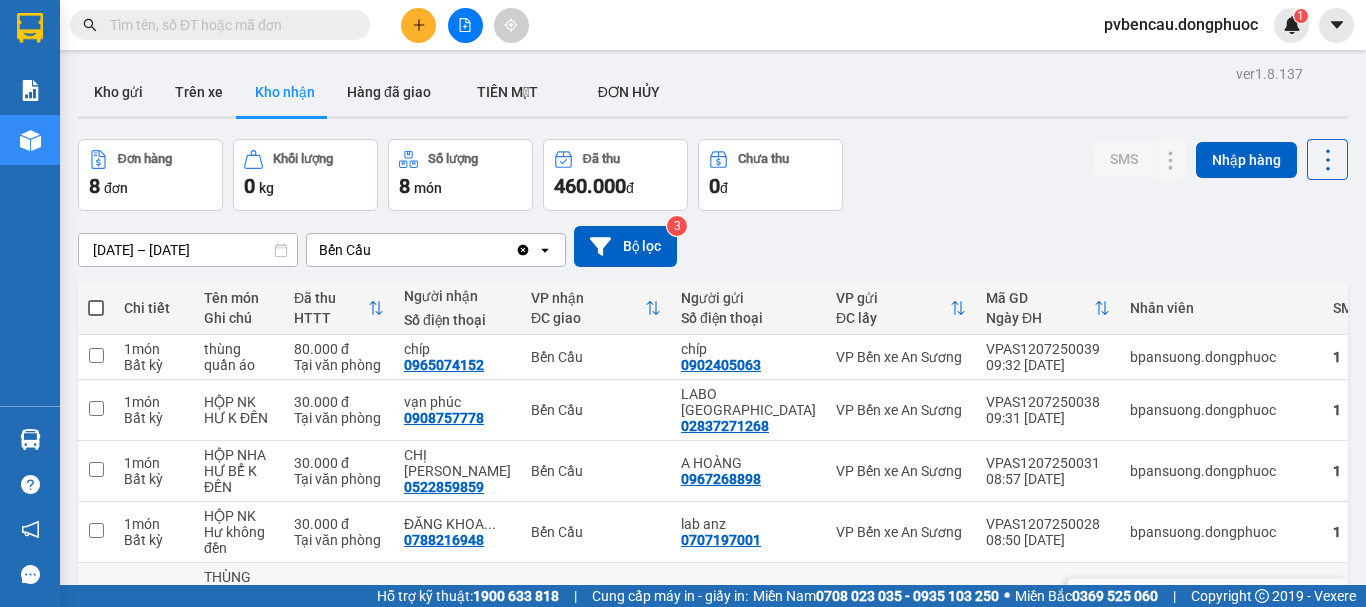 scroll, scrollTop: 200, scrollLeft: 0, axis: vertical 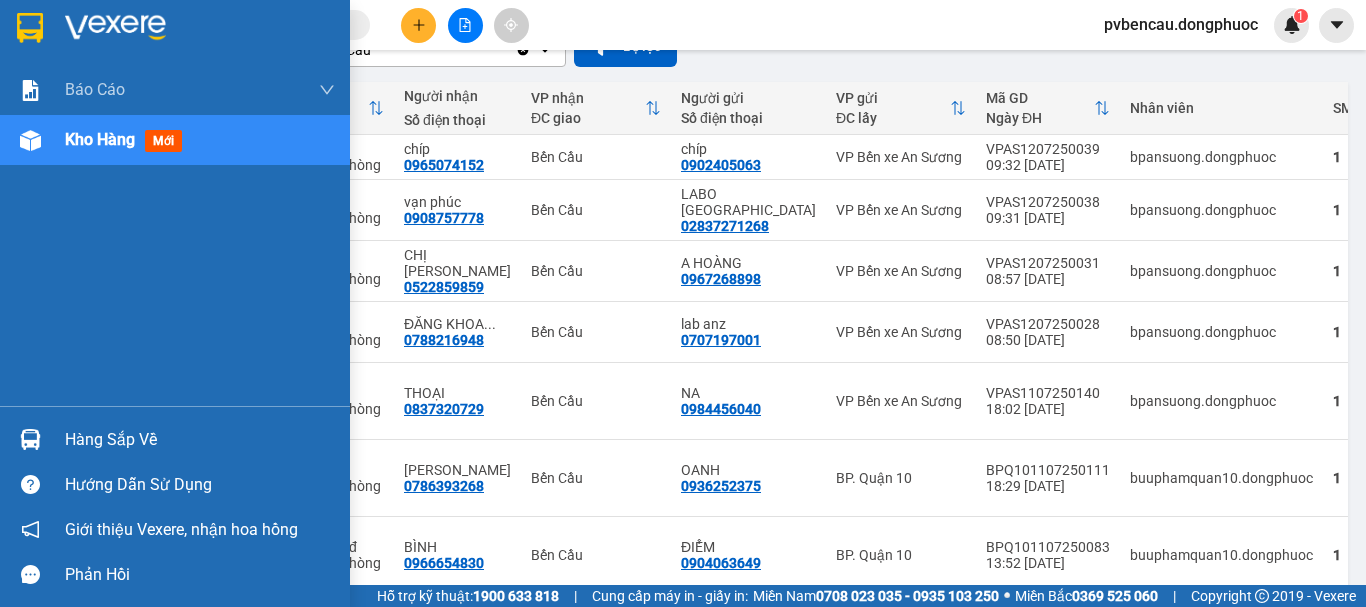 click on "Báo cáo Mẫu 1: Báo cáo dòng tiền  Mẫu 1: Báo cáo dòng tiền theo nhân viên Mẫu 1: Báo cáo dòng tiền theo nhân viên (VP) Mẫu 2: Doanh số tạo đơn theo Văn phòng, nhân viên - Trạm     Kho hàng mới" at bounding box center [175, 235] 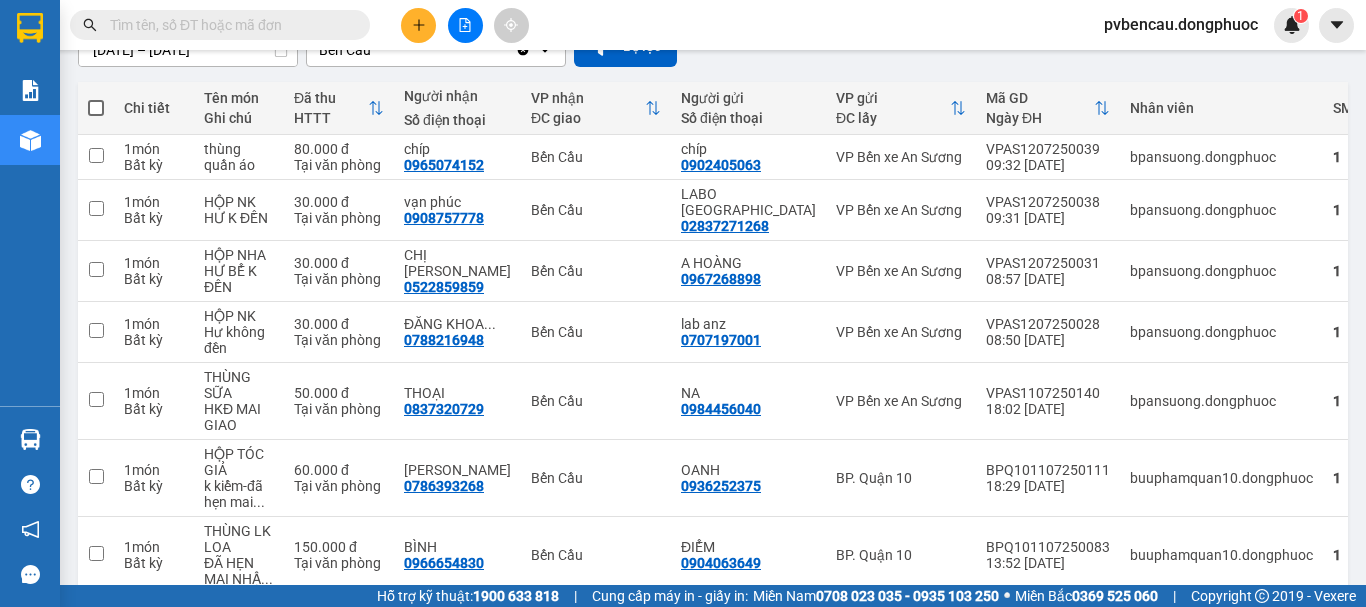 click on "buuphamquan10.dongphuoc" at bounding box center [1221, 555] 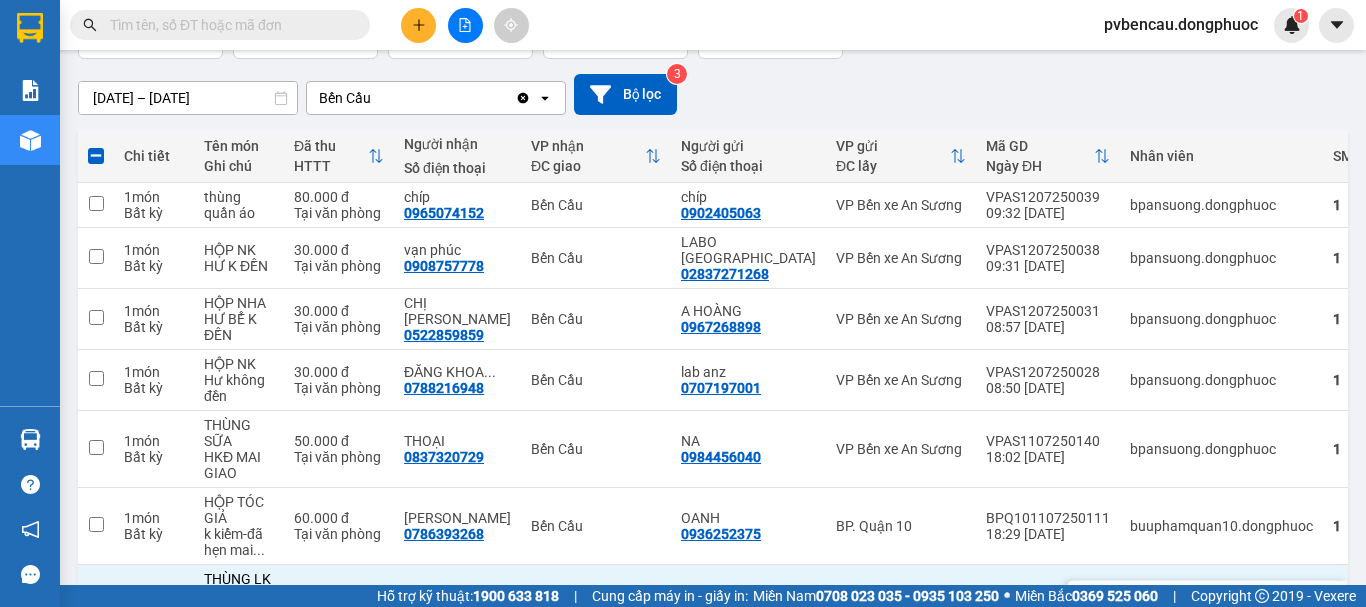 scroll, scrollTop: 352, scrollLeft: 0, axis: vertical 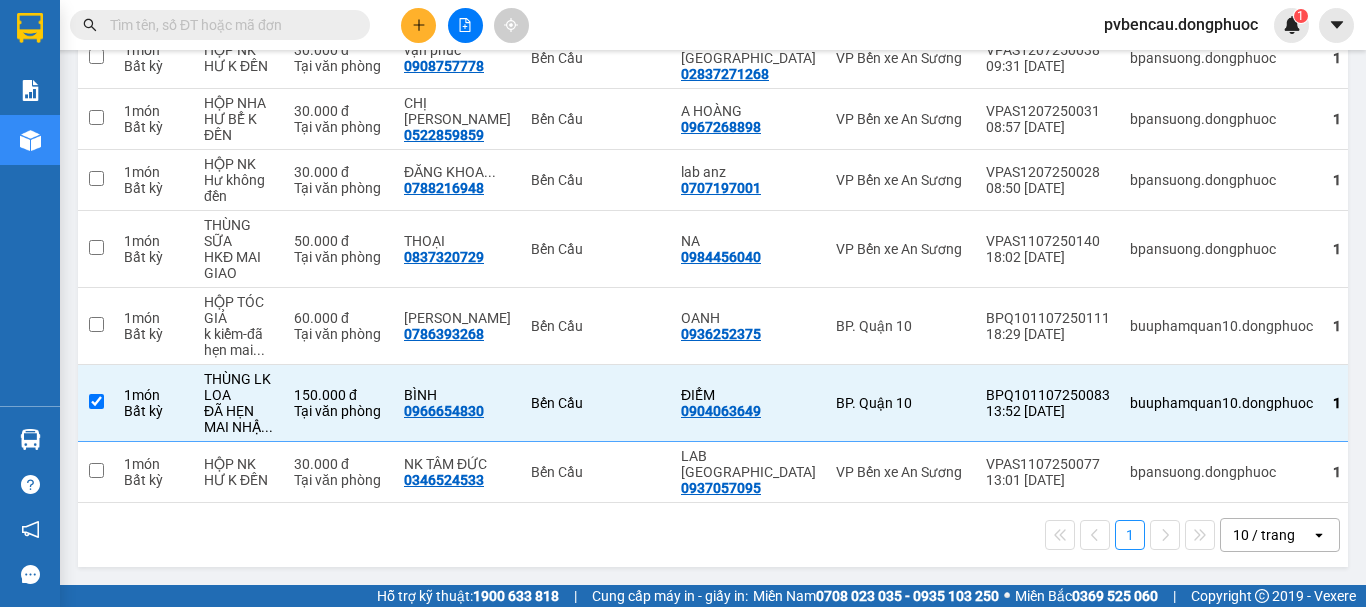 click on "1 10 / trang open" at bounding box center [713, 535] 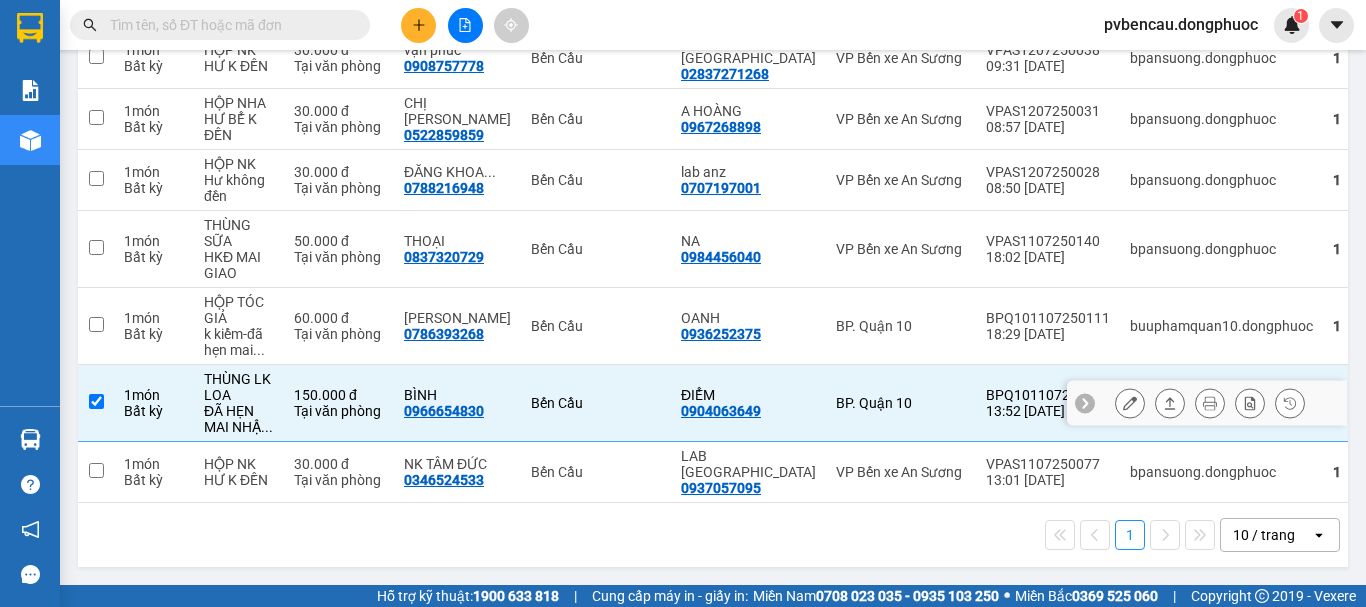 click at bounding box center (96, 401) 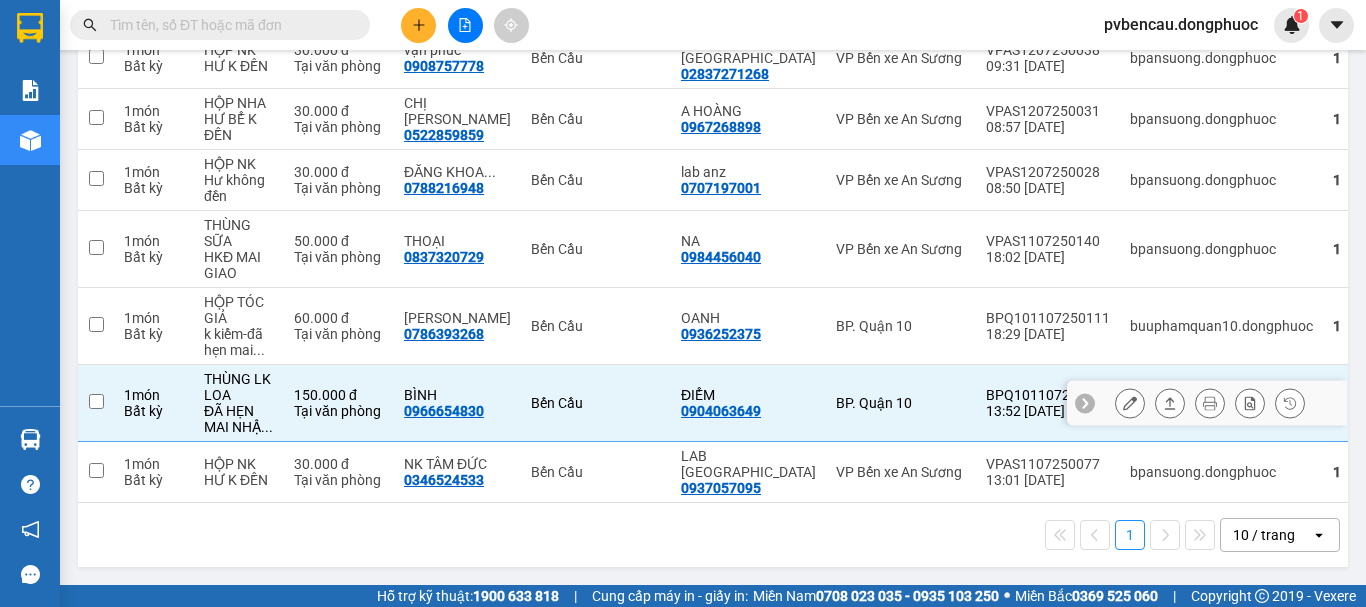 checkbox on "false" 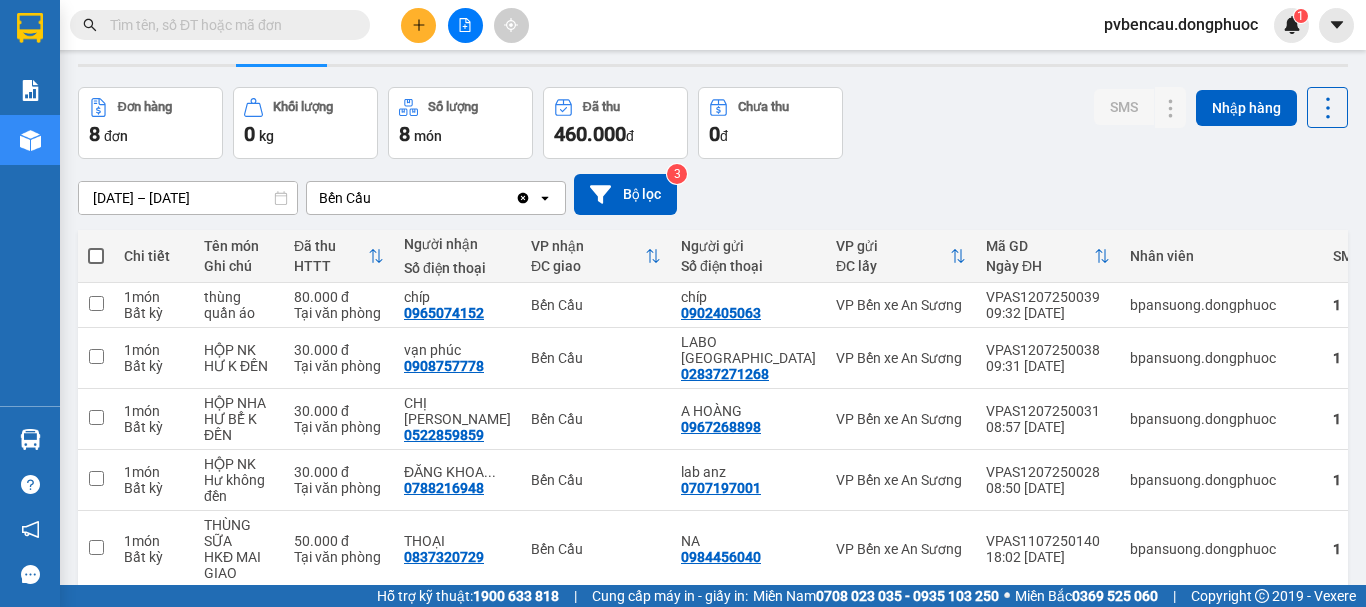 scroll, scrollTop: 0, scrollLeft: 0, axis: both 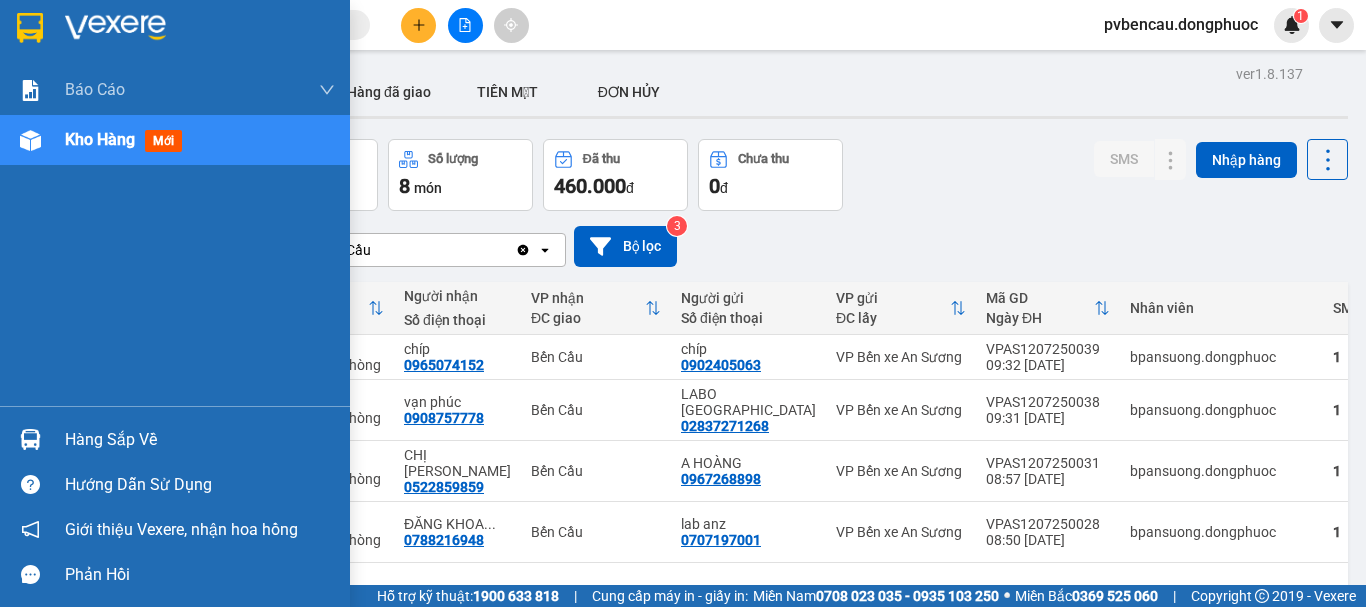 drag, startPoint x: 1, startPoint y: 475, endPoint x: 37, endPoint y: 445, distance: 46.8615 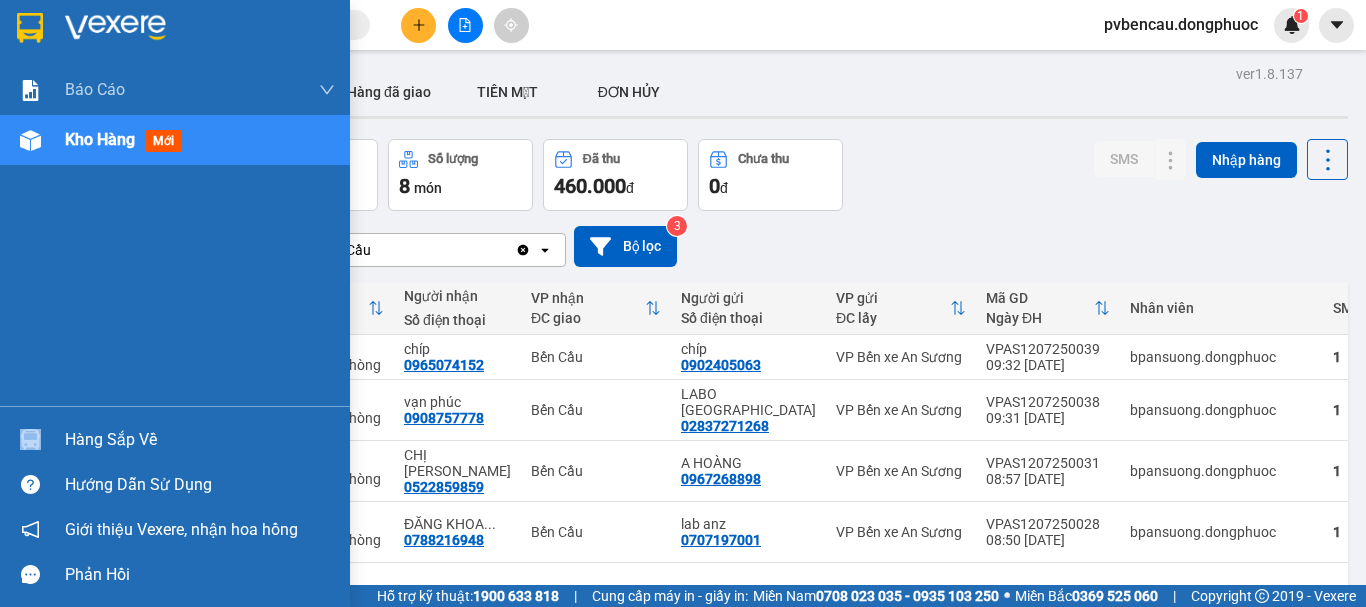 click on "Kho hàng mới" at bounding box center (127, 139) 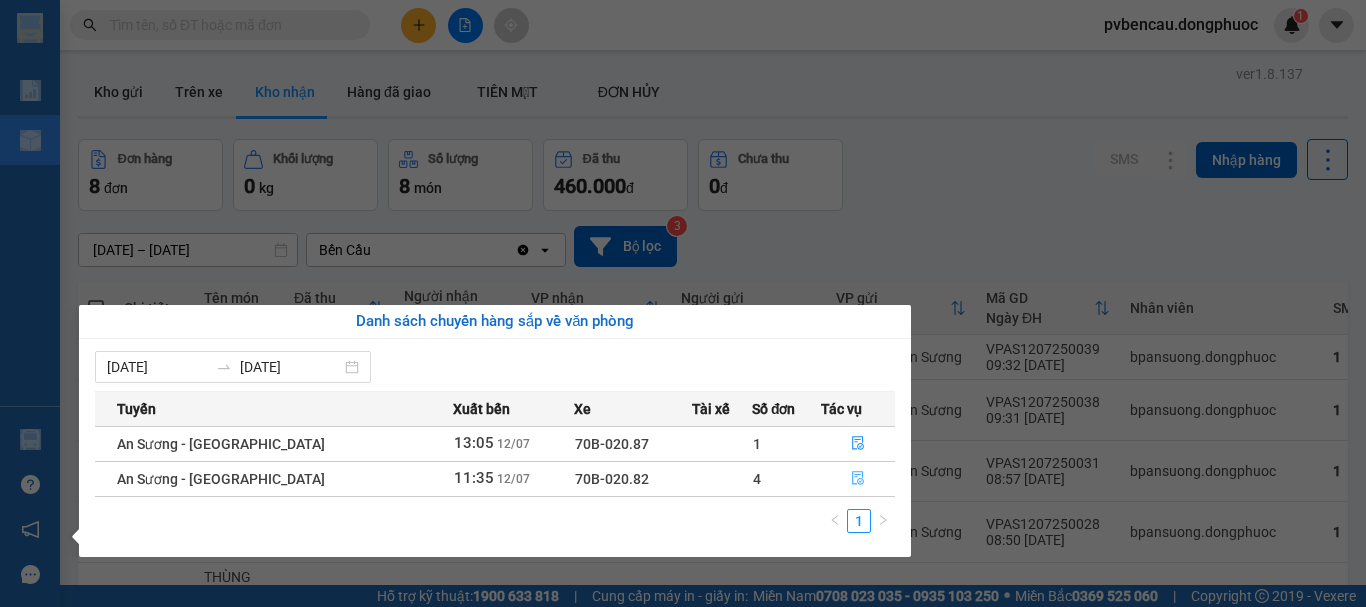 click 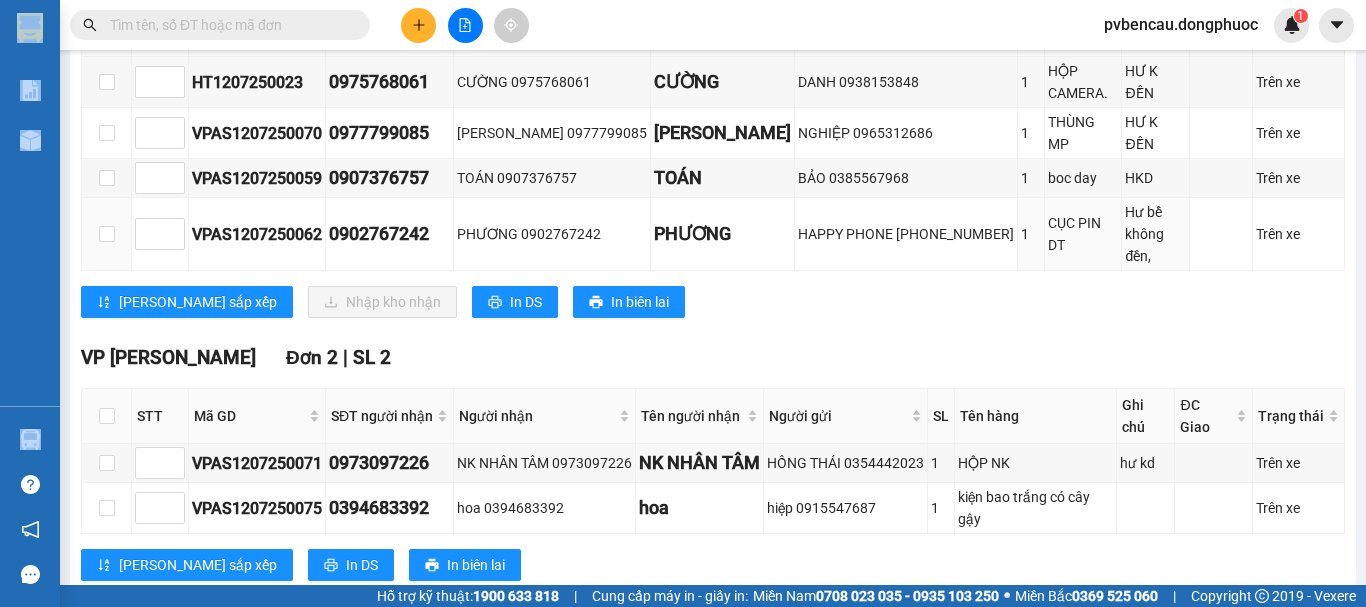 scroll, scrollTop: 200, scrollLeft: 0, axis: vertical 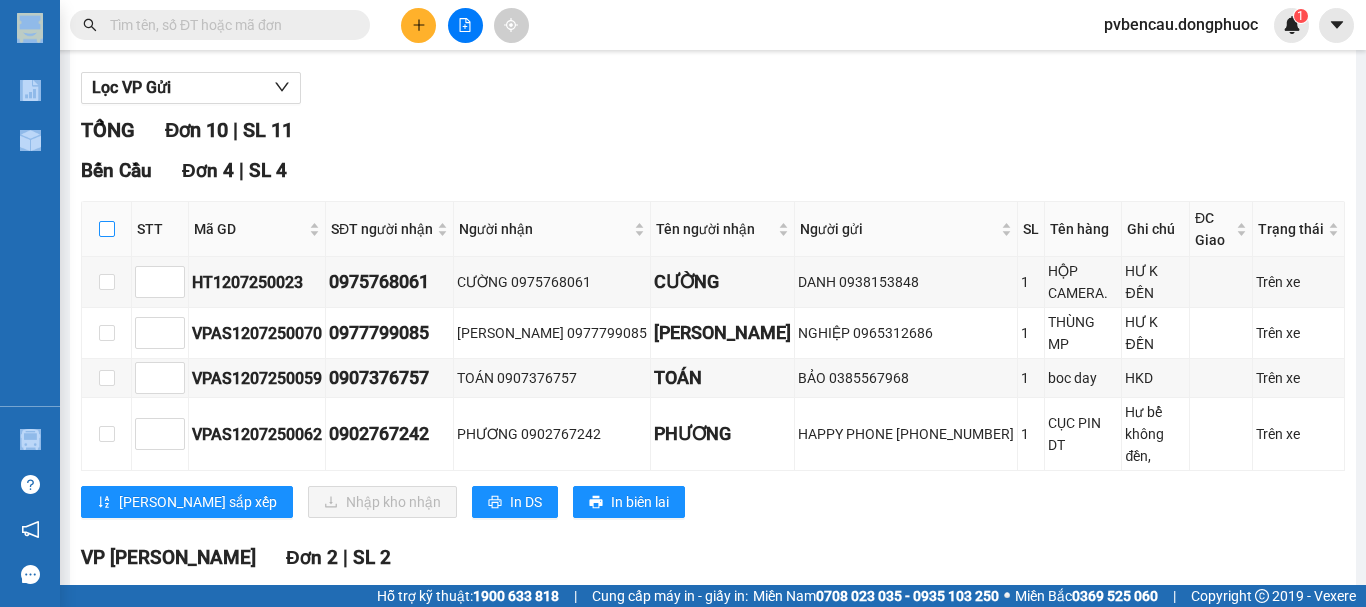 click at bounding box center [107, 229] 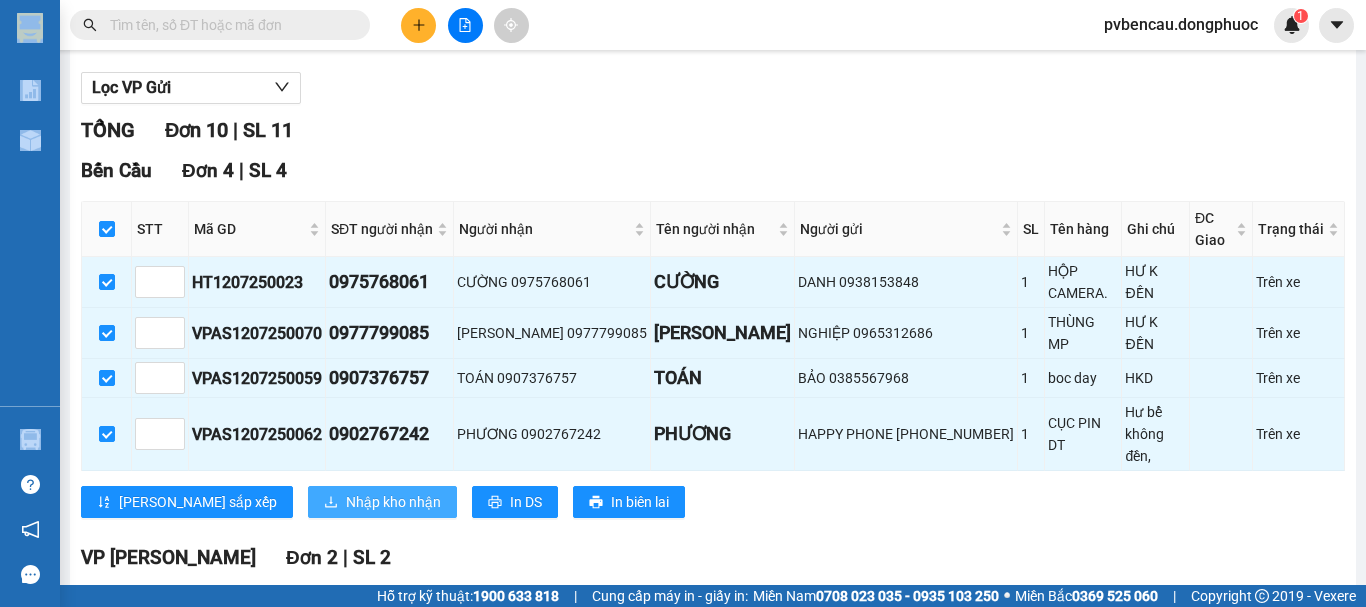 click on "Nhập kho nhận" at bounding box center (393, 502) 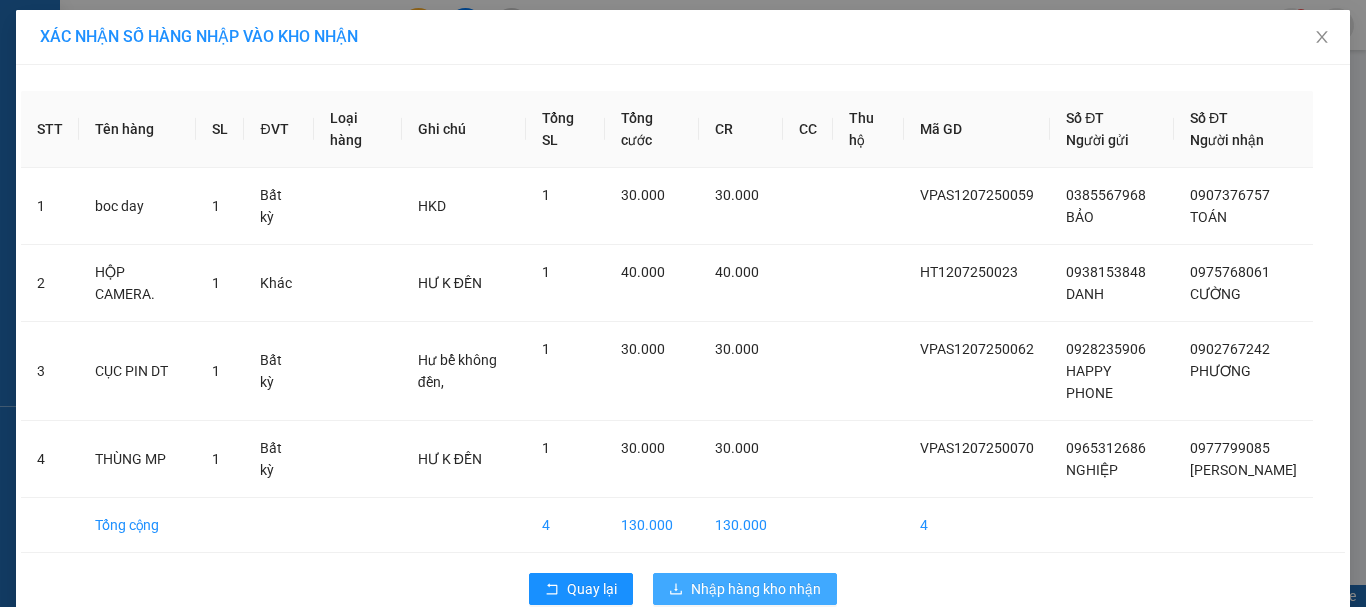 click on "Nhập hàng kho nhận" at bounding box center [756, 589] 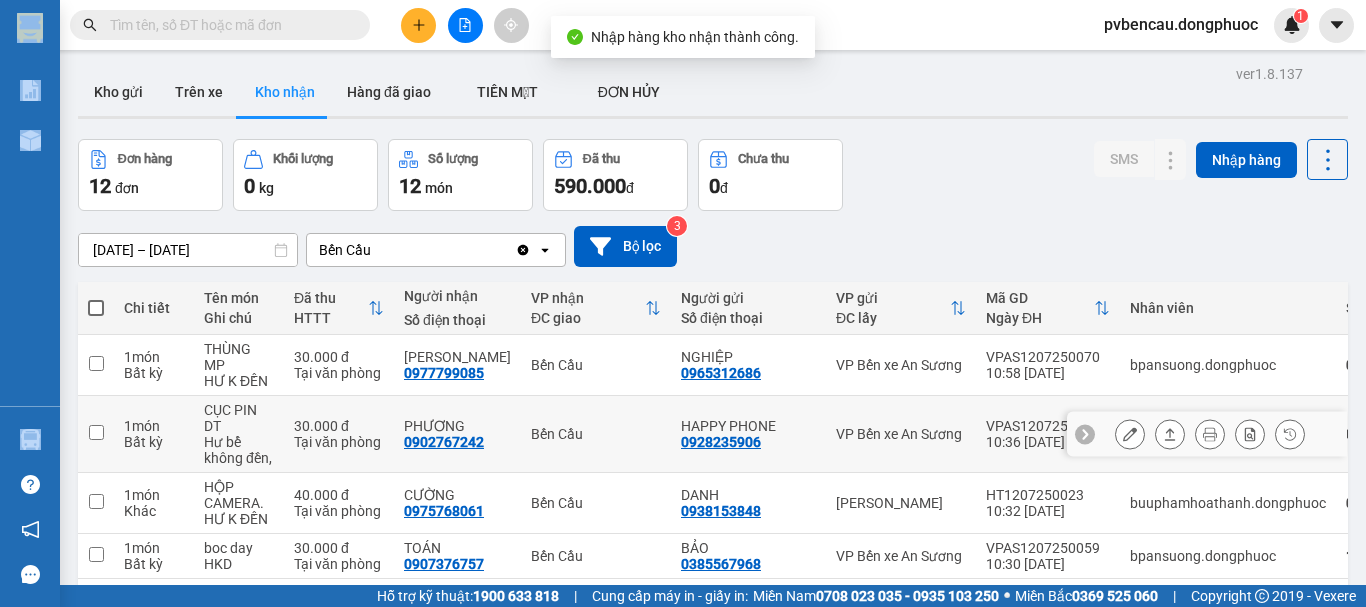 scroll, scrollTop: 100, scrollLeft: 0, axis: vertical 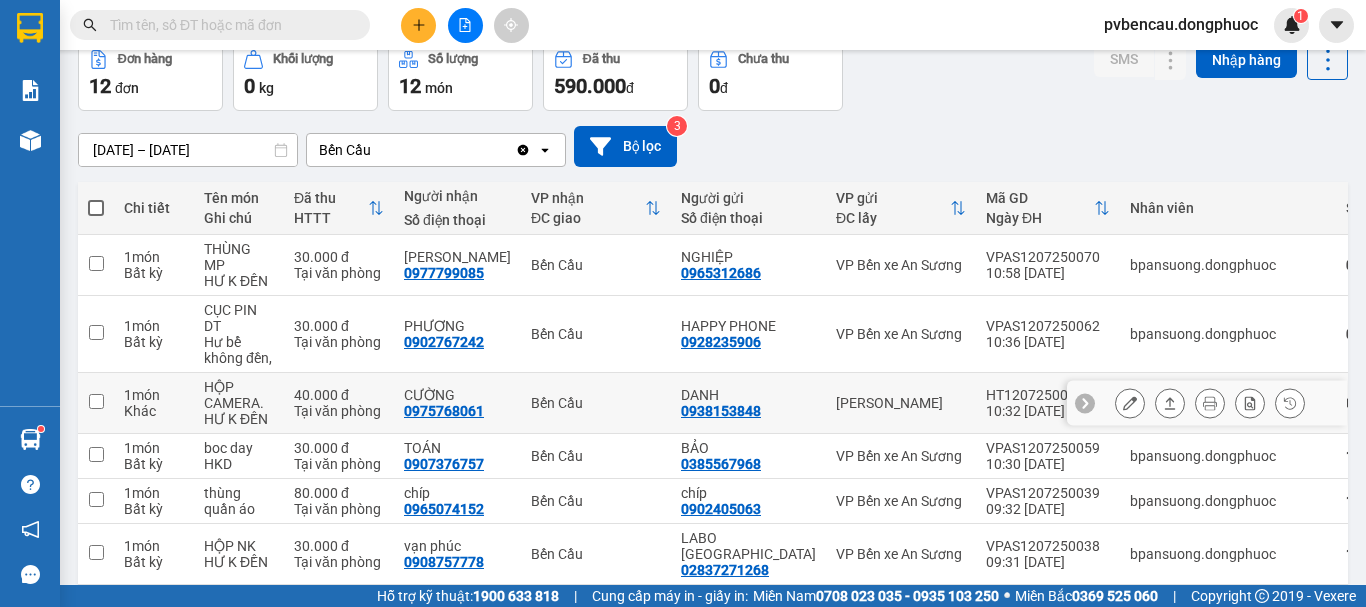 click on "HỘP  CAMERA." at bounding box center [239, 395] 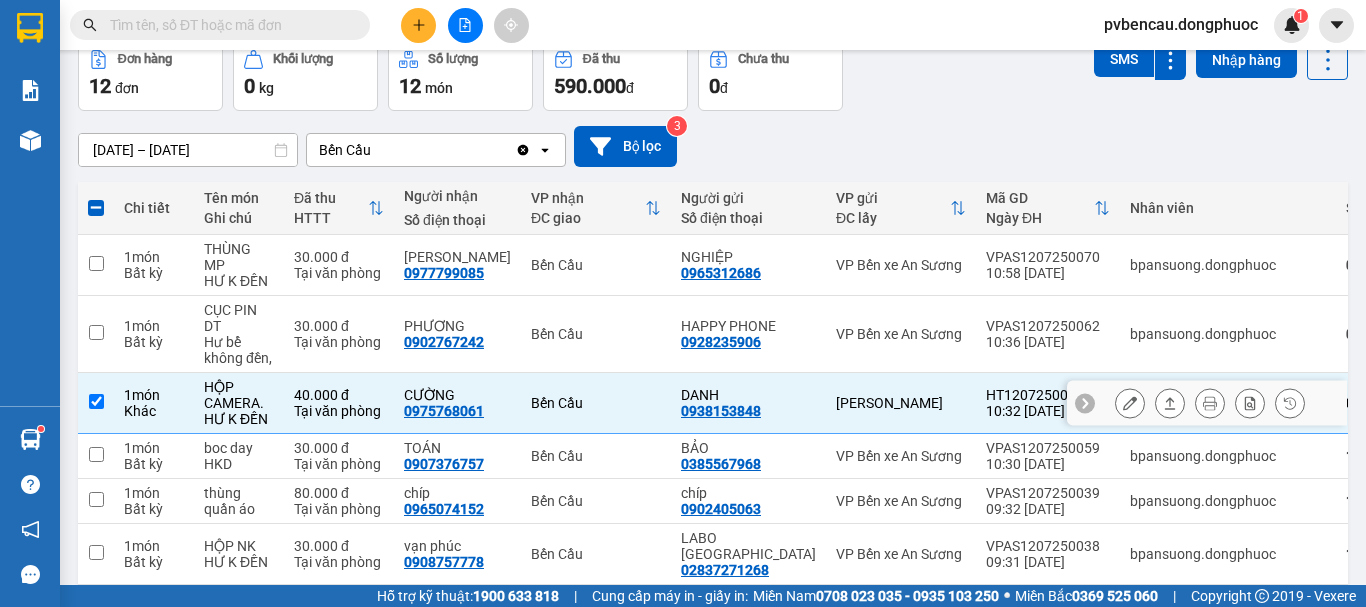 click on "HỘP  CAMERA." at bounding box center (239, 395) 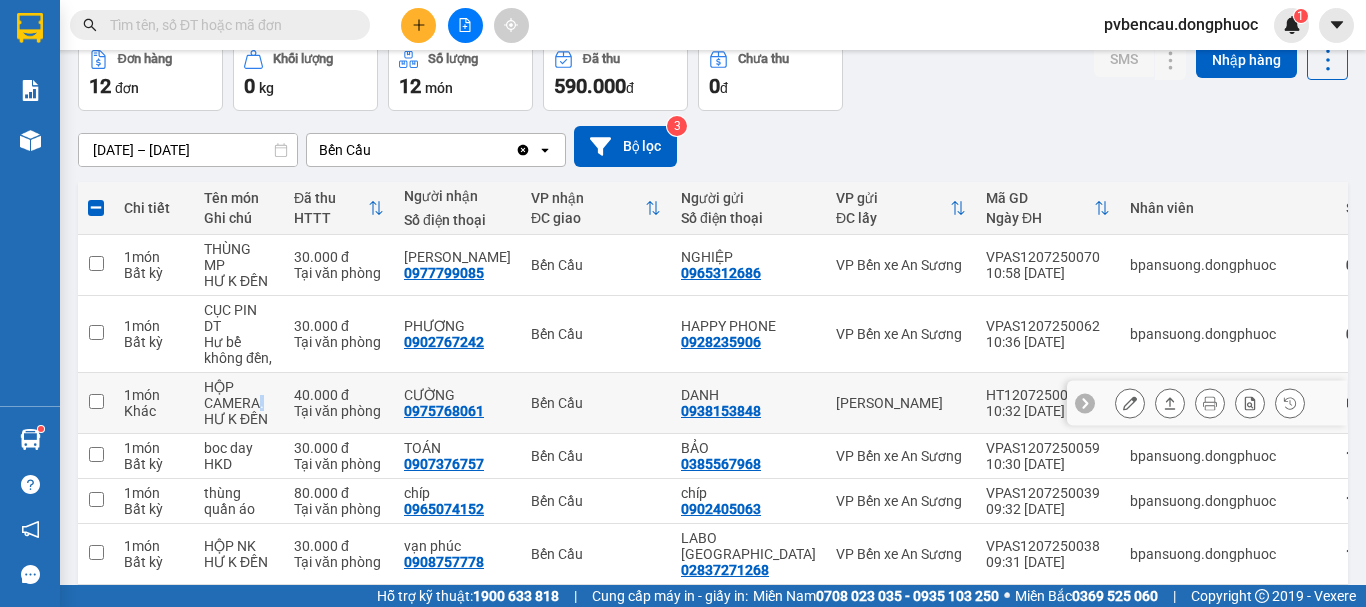 click on "HỘP  CAMERA." at bounding box center (239, 395) 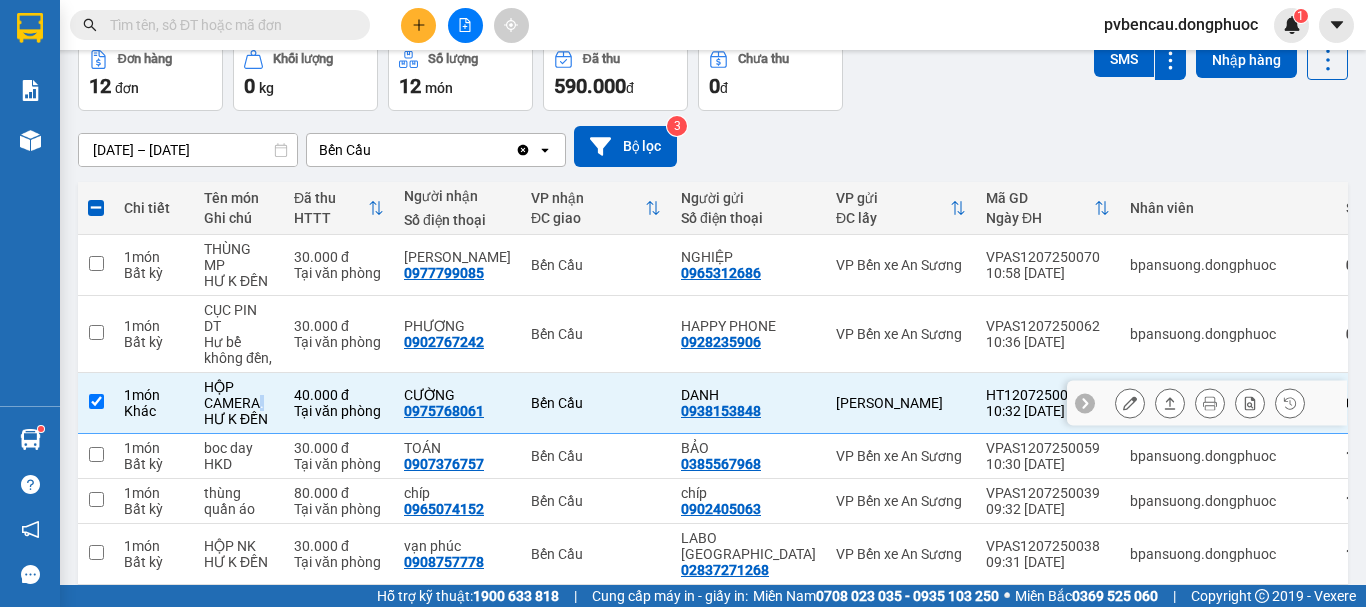 click at bounding box center (96, 401) 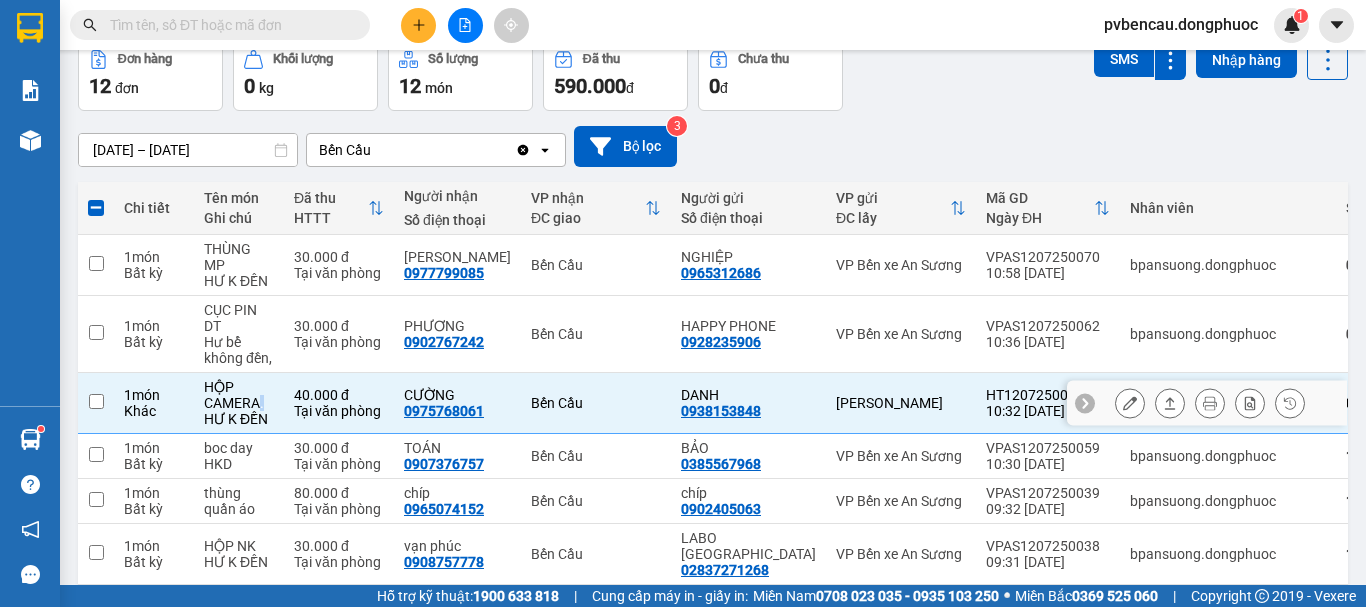 checkbox on "false" 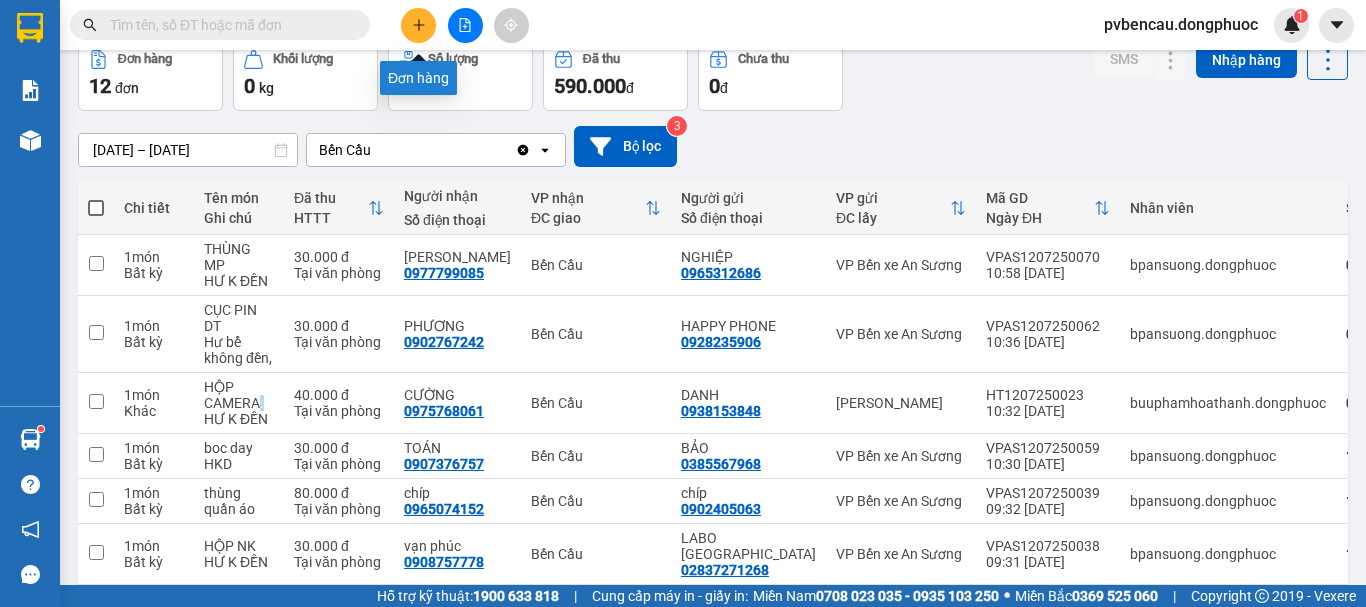 click at bounding box center (418, 25) 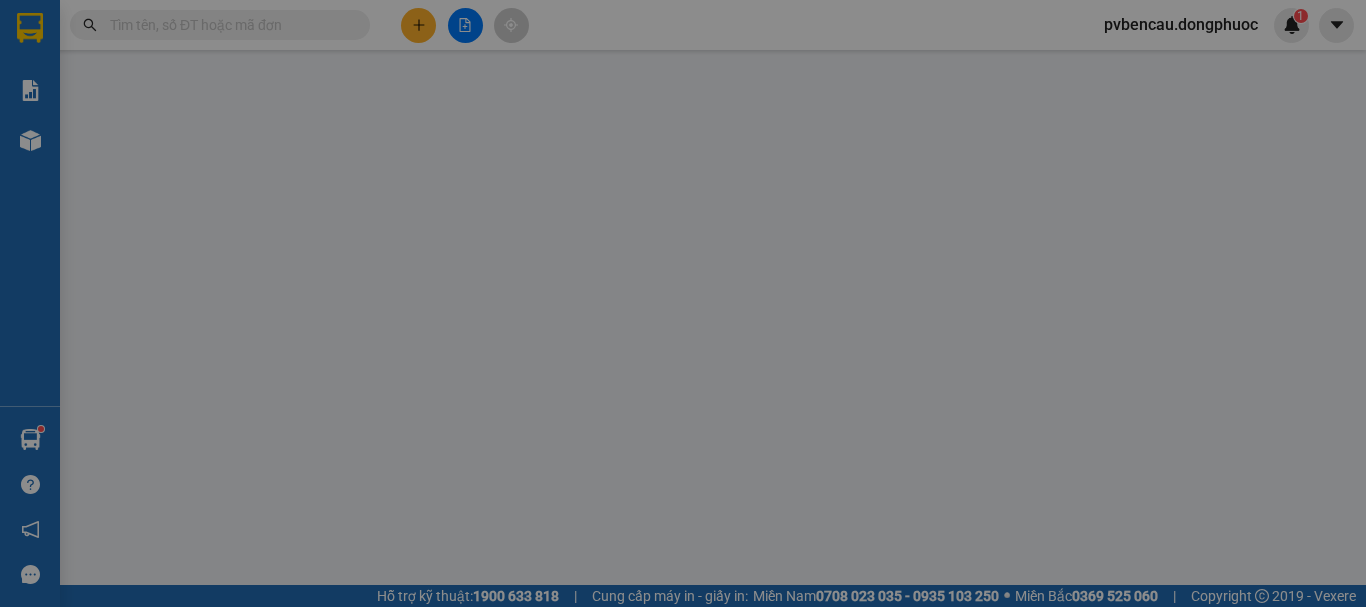 scroll, scrollTop: 0, scrollLeft: 0, axis: both 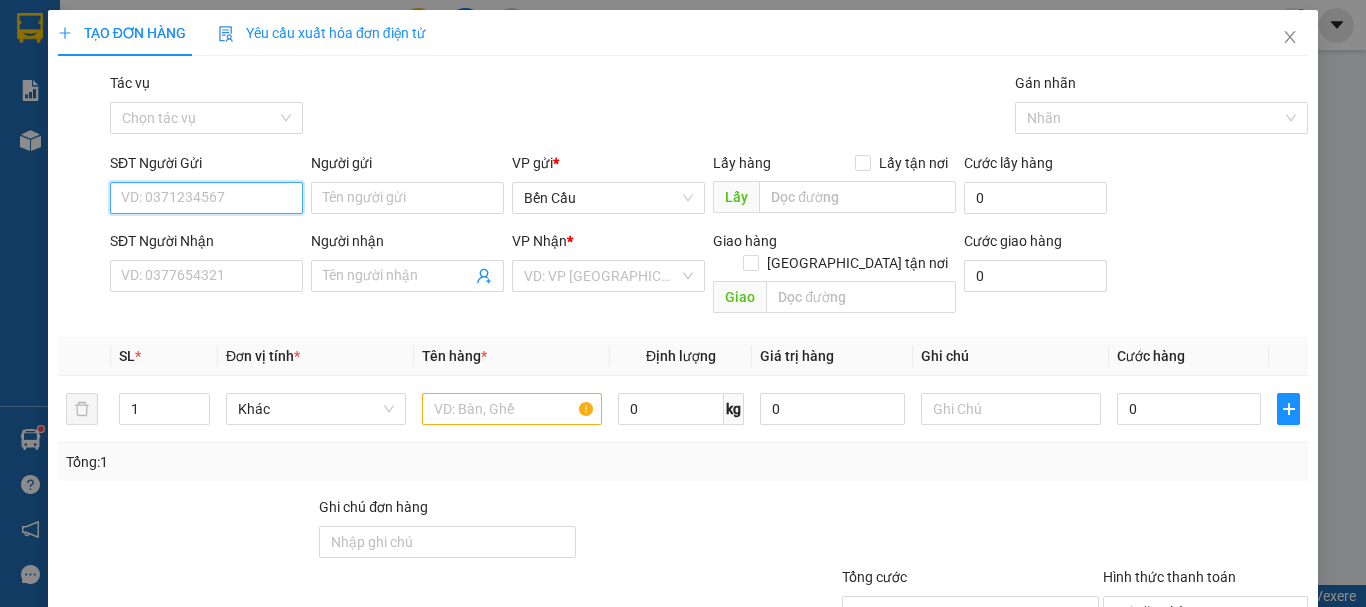 click on "SĐT Người Gửi" at bounding box center [206, 198] 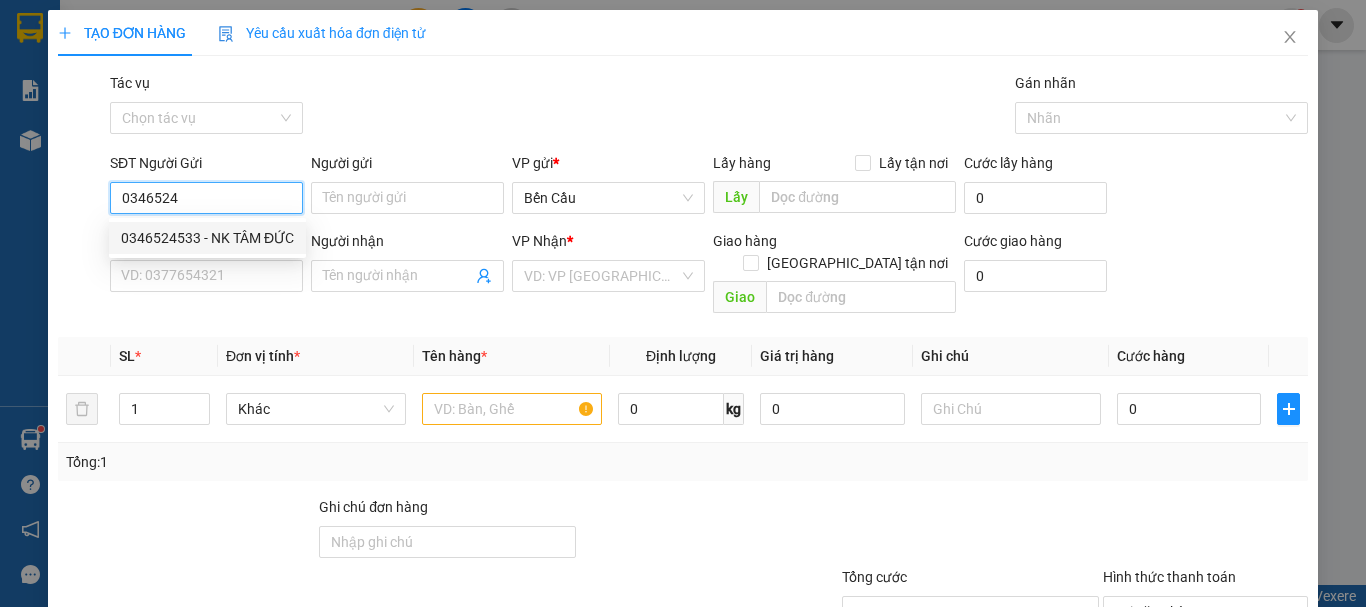click on "0346524533 - NK TÂM ĐỨC" at bounding box center [207, 238] 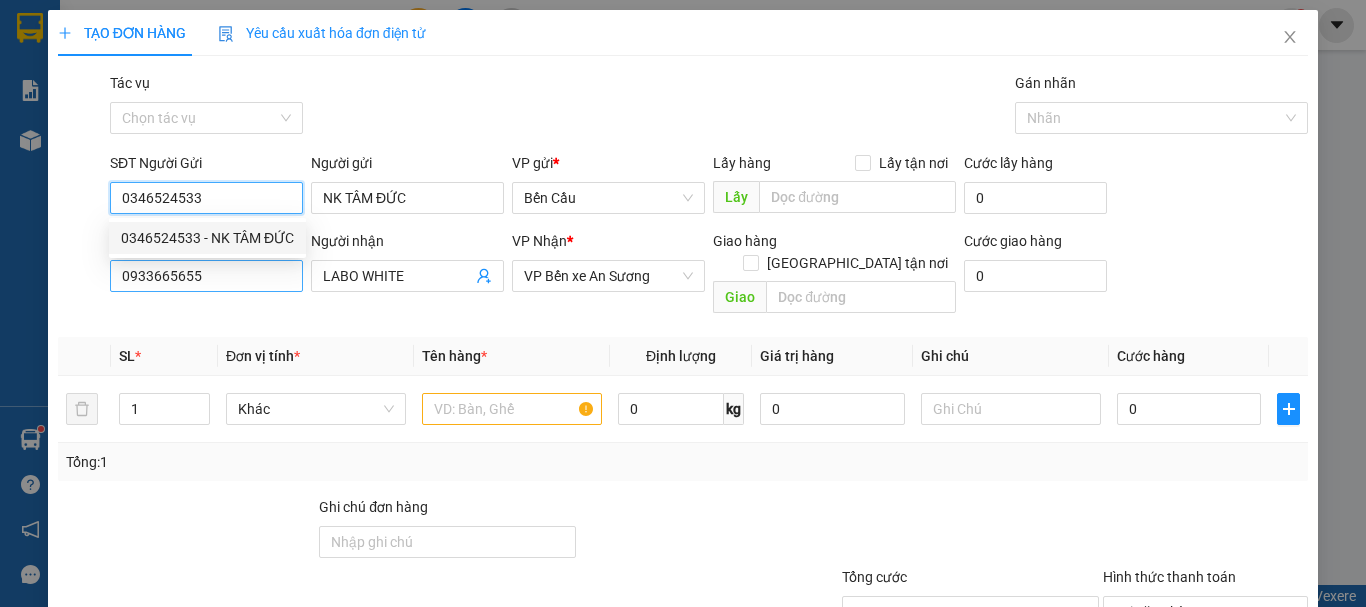 type on "30.000" 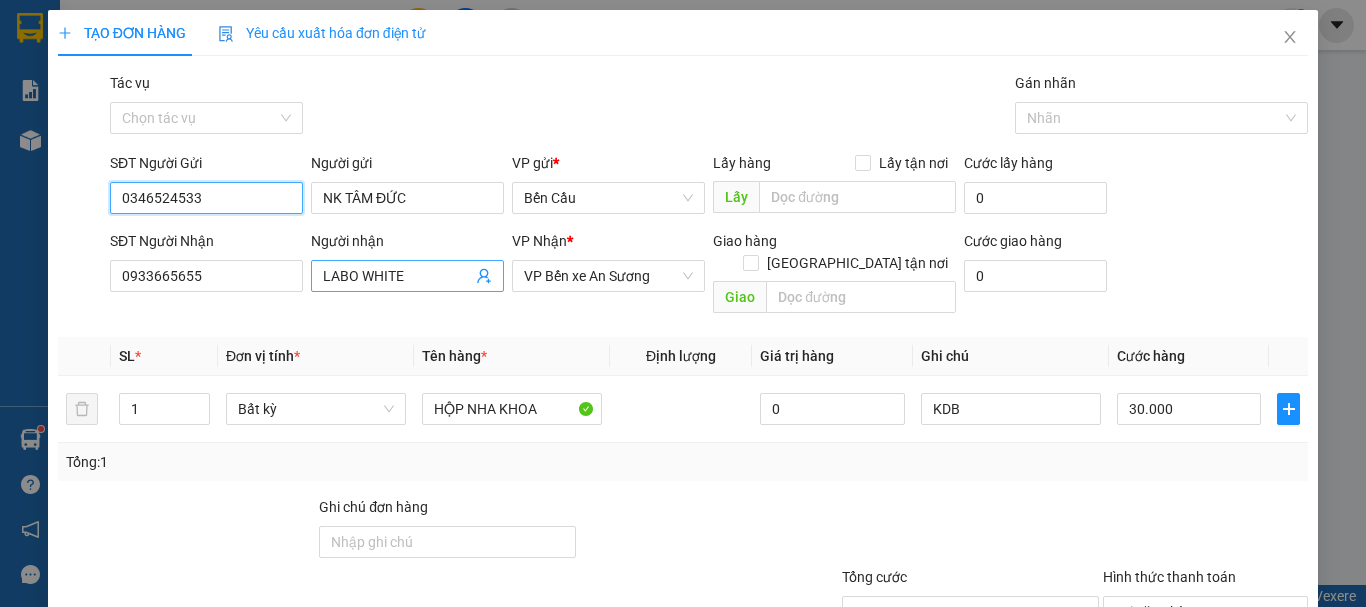 type on "0346524533" 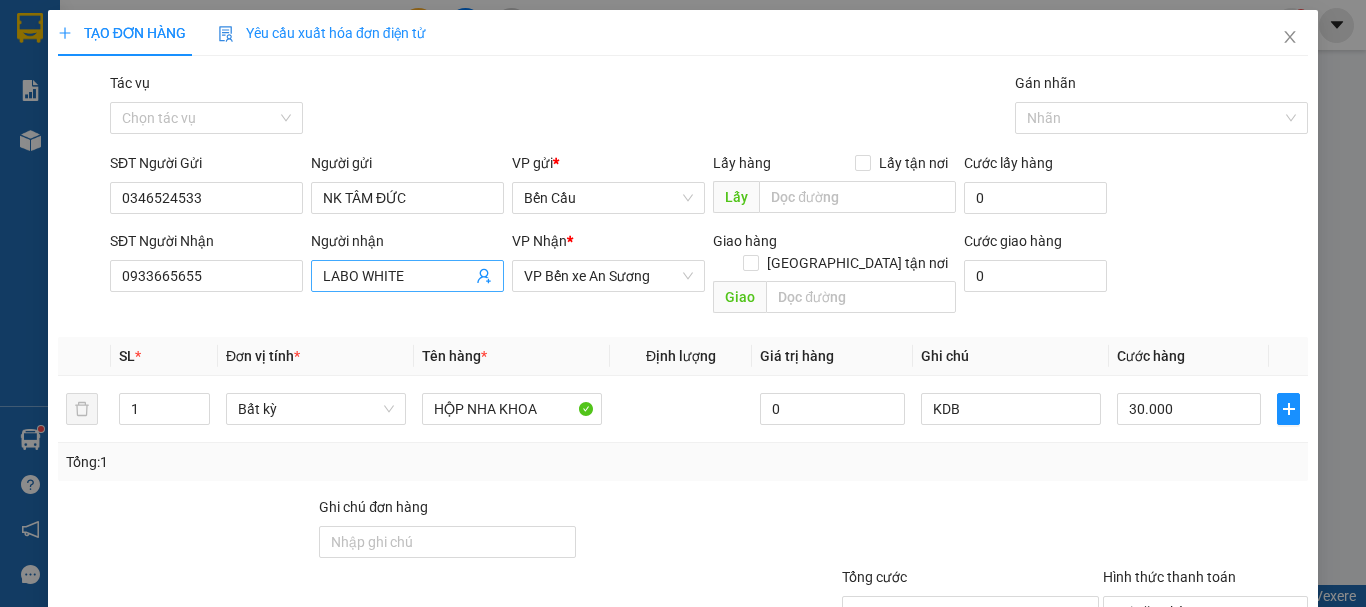 click 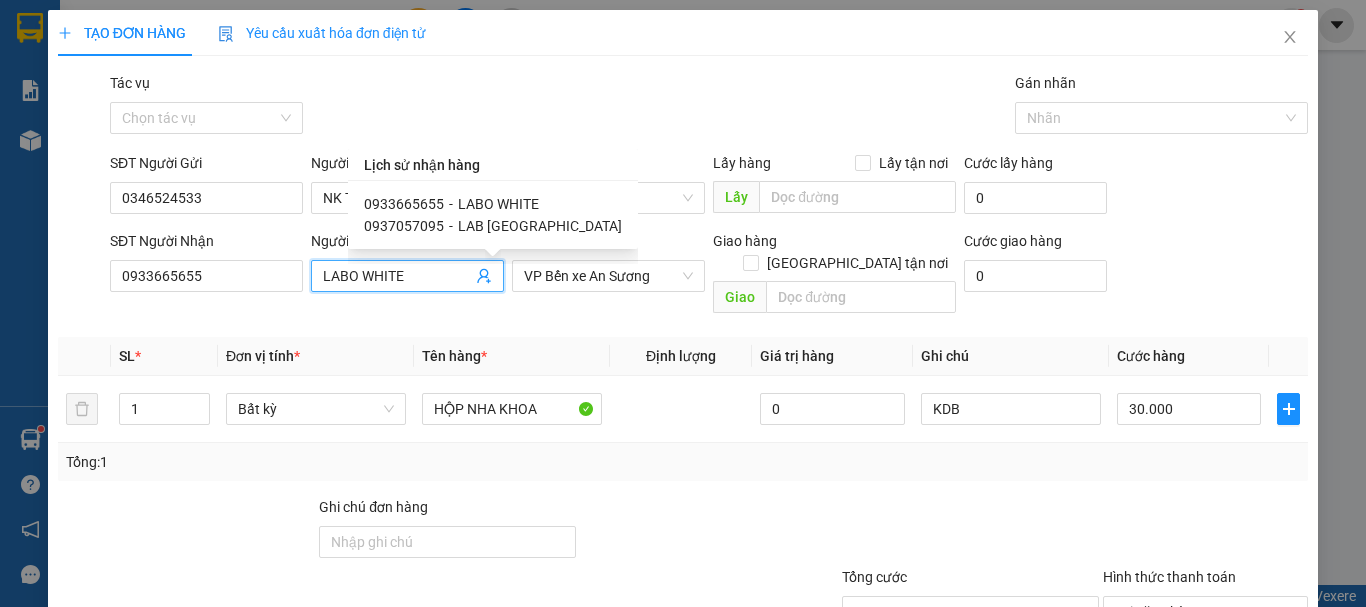 click on "LAB [GEOGRAPHIC_DATA]" at bounding box center [540, 226] 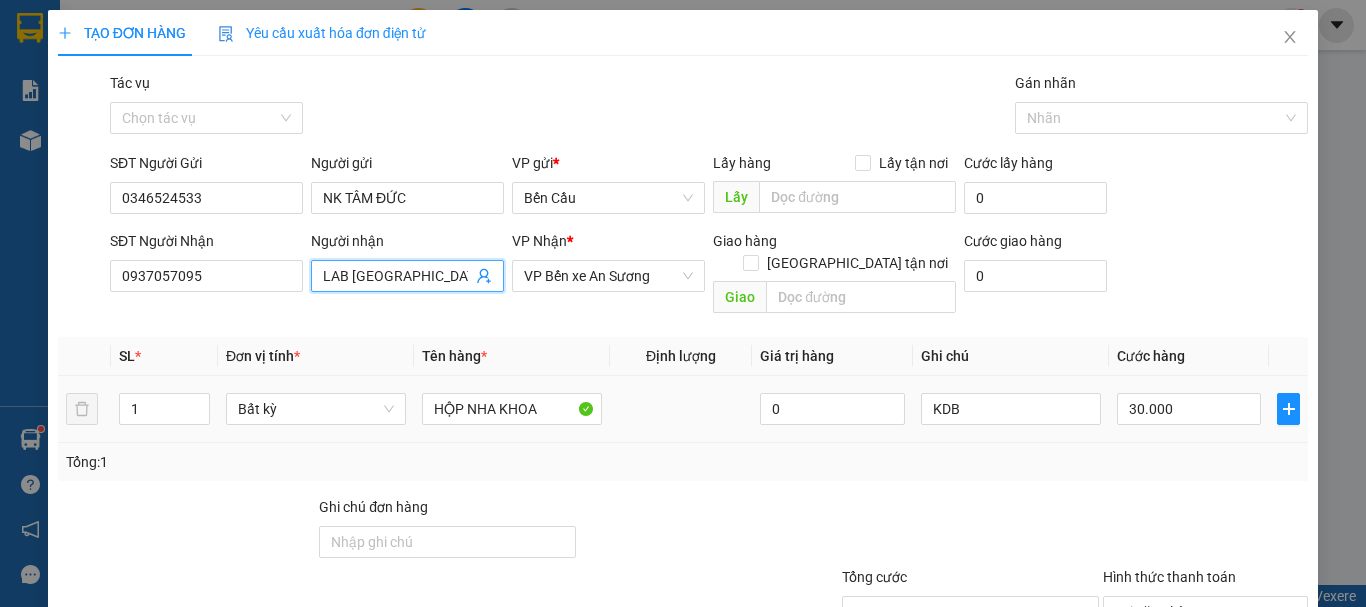scroll, scrollTop: 100, scrollLeft: 0, axis: vertical 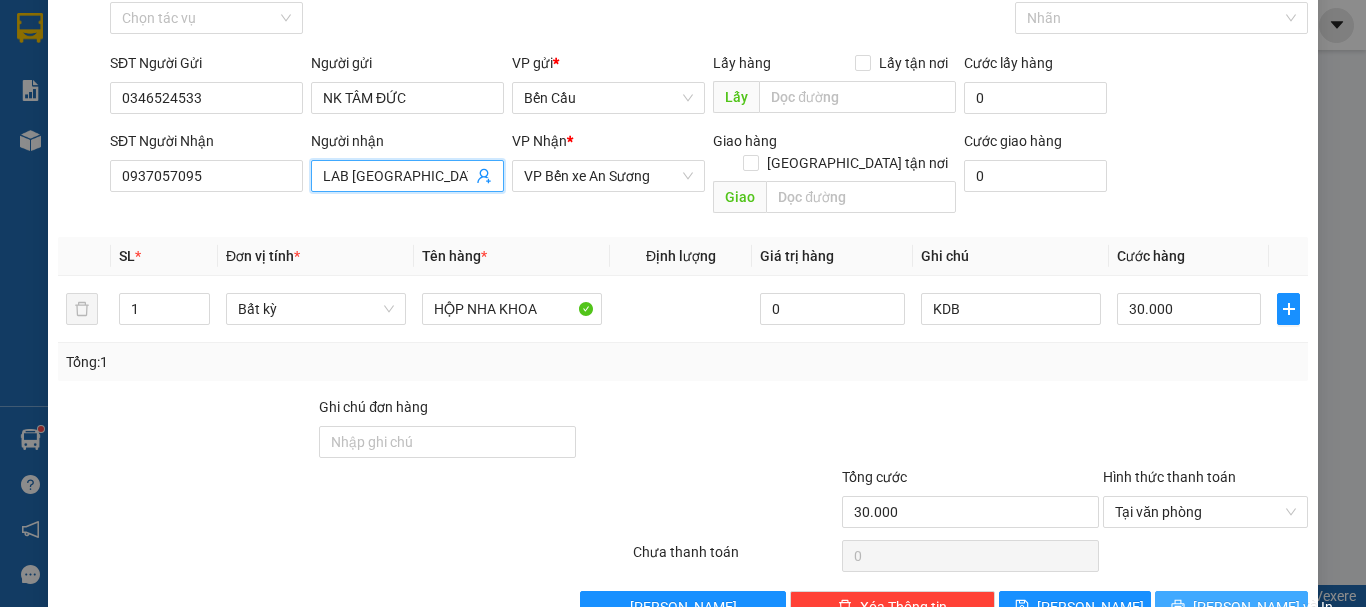 click on "[PERSON_NAME] và In" at bounding box center [1231, 607] 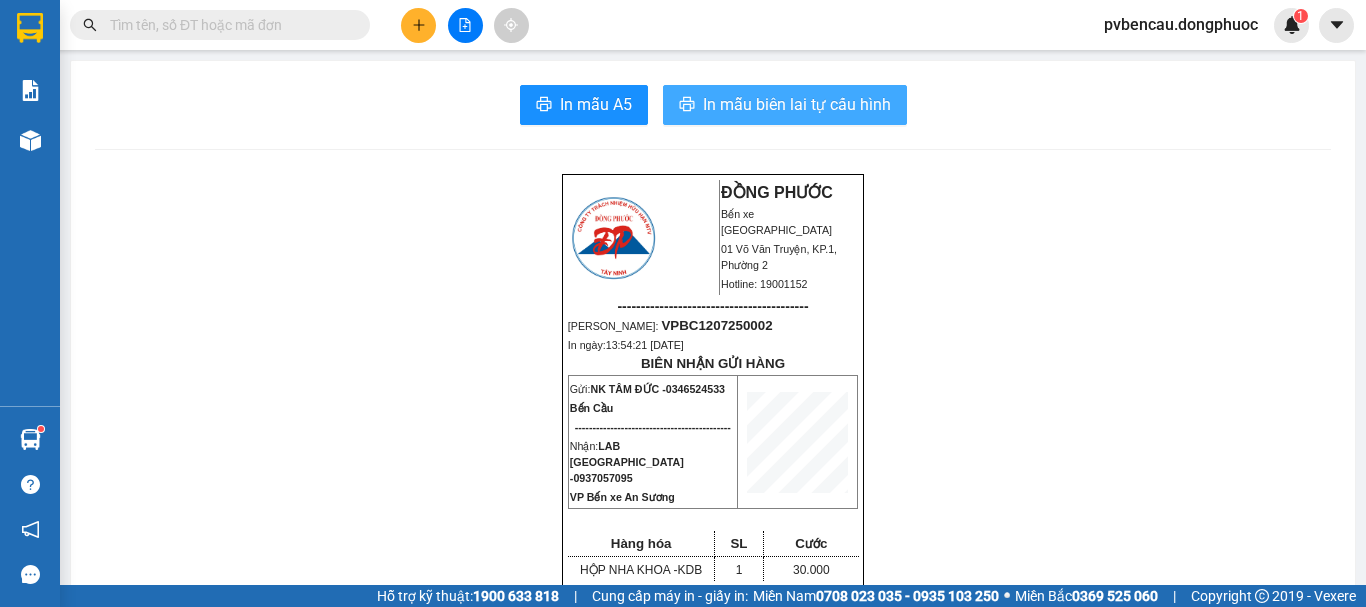 click on "In mẫu biên lai tự cấu hình" at bounding box center (797, 104) 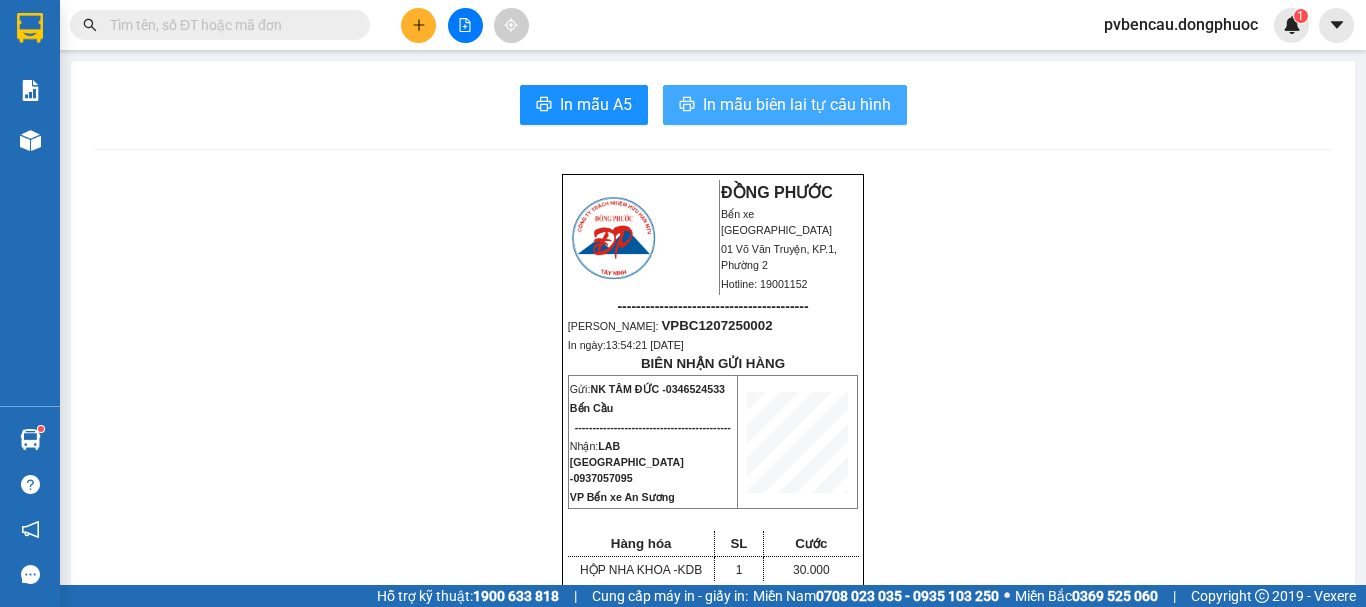 scroll, scrollTop: 0, scrollLeft: 0, axis: both 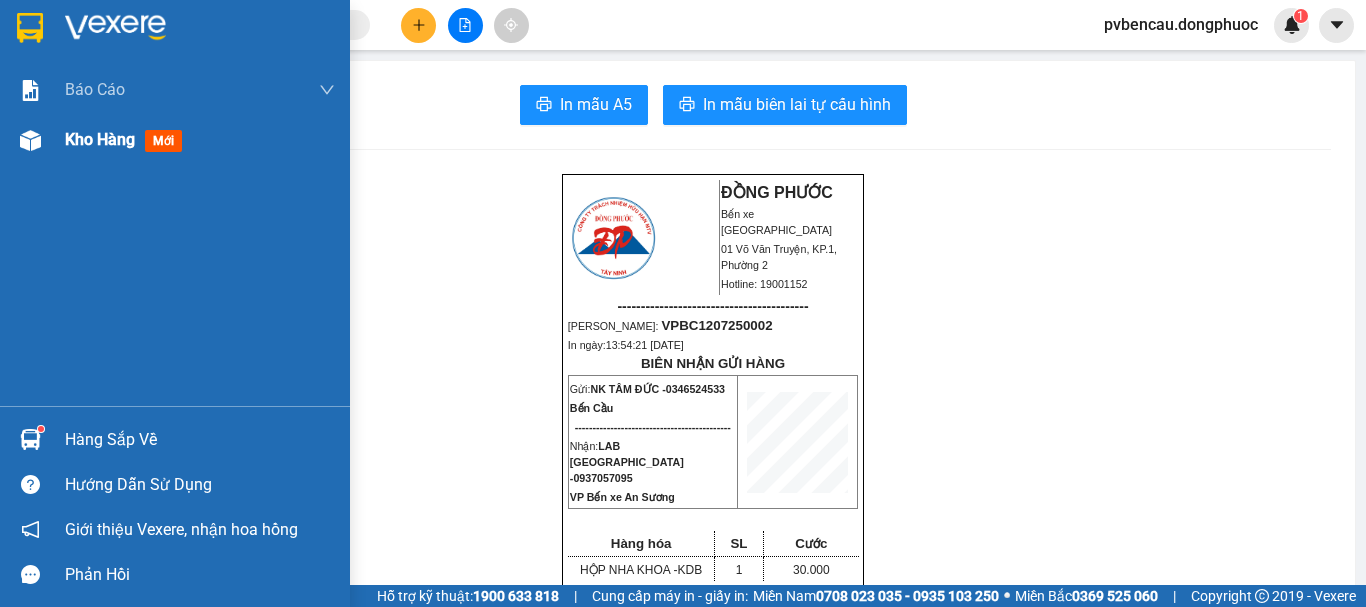 click on "Kho hàng" at bounding box center (100, 139) 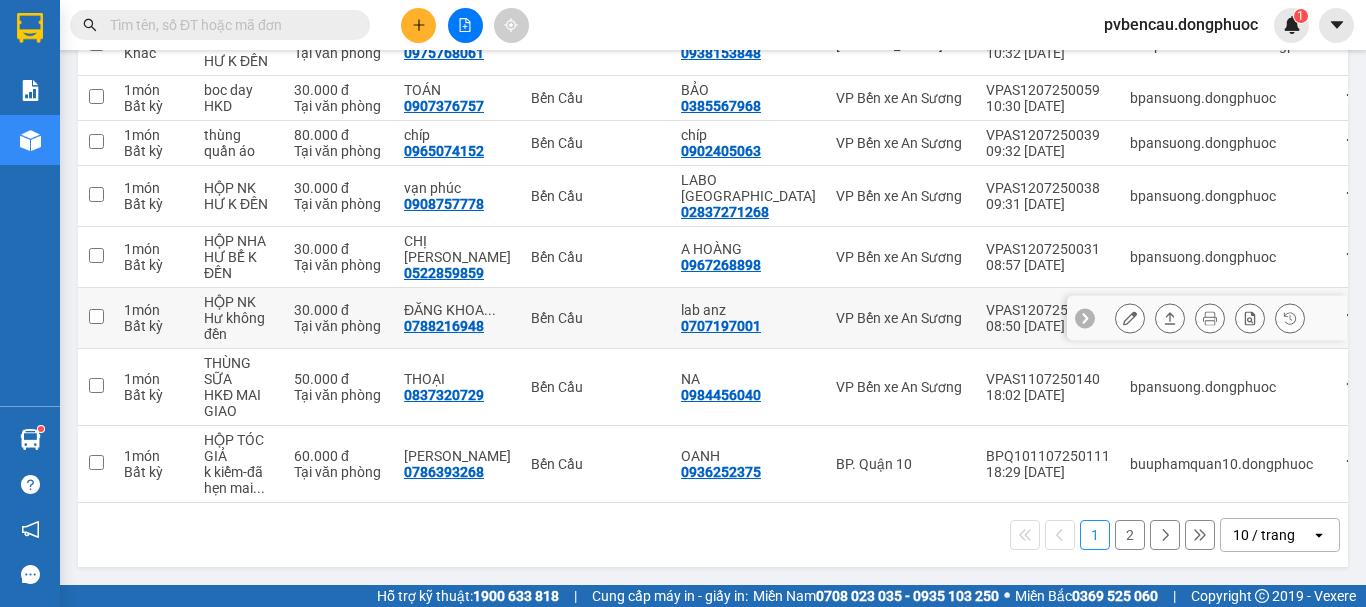scroll, scrollTop: 258, scrollLeft: 0, axis: vertical 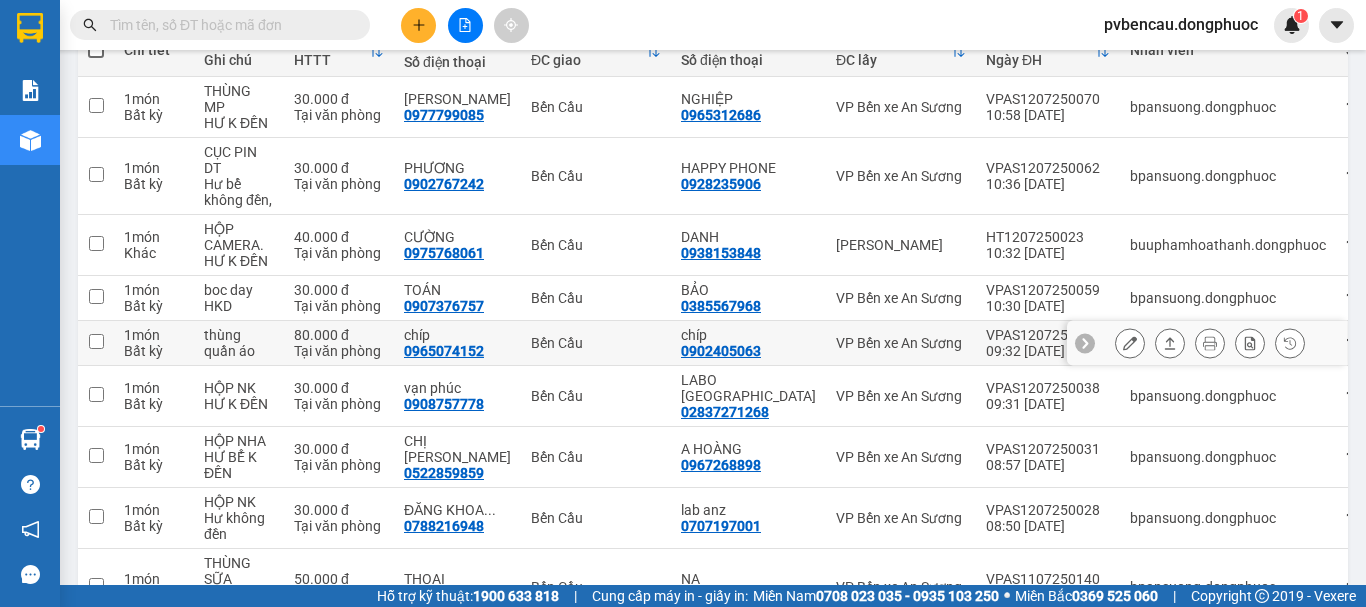 click on "thùng quần áo" at bounding box center (239, 343) 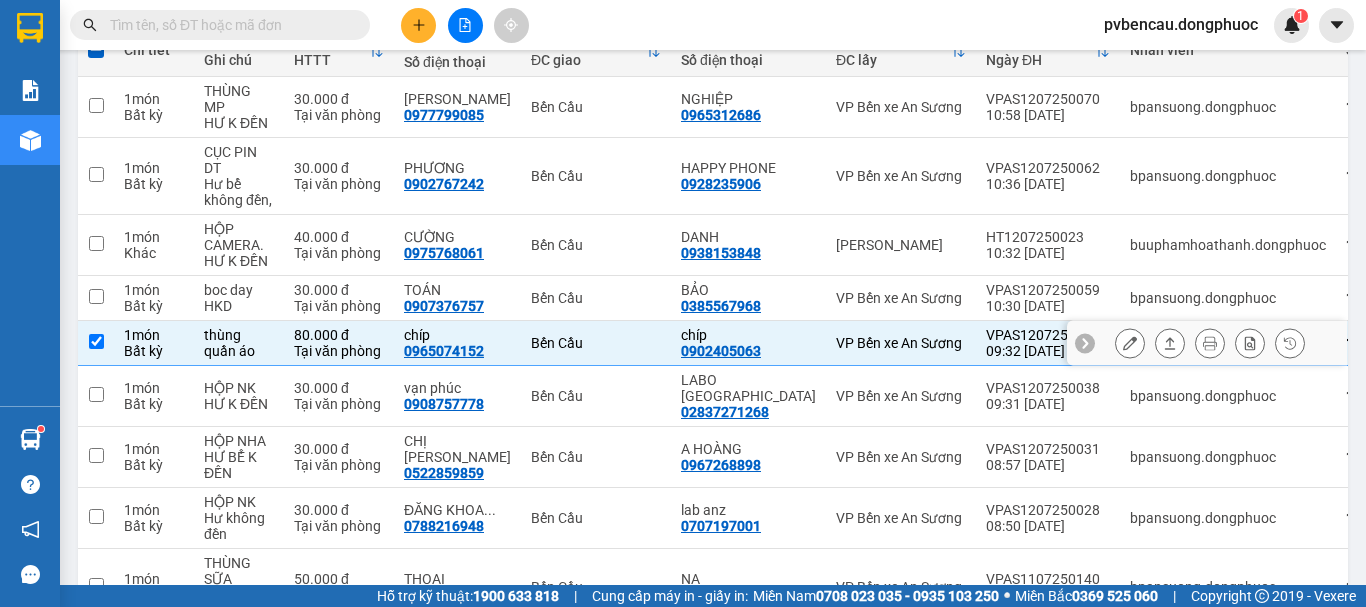 click at bounding box center (96, 341) 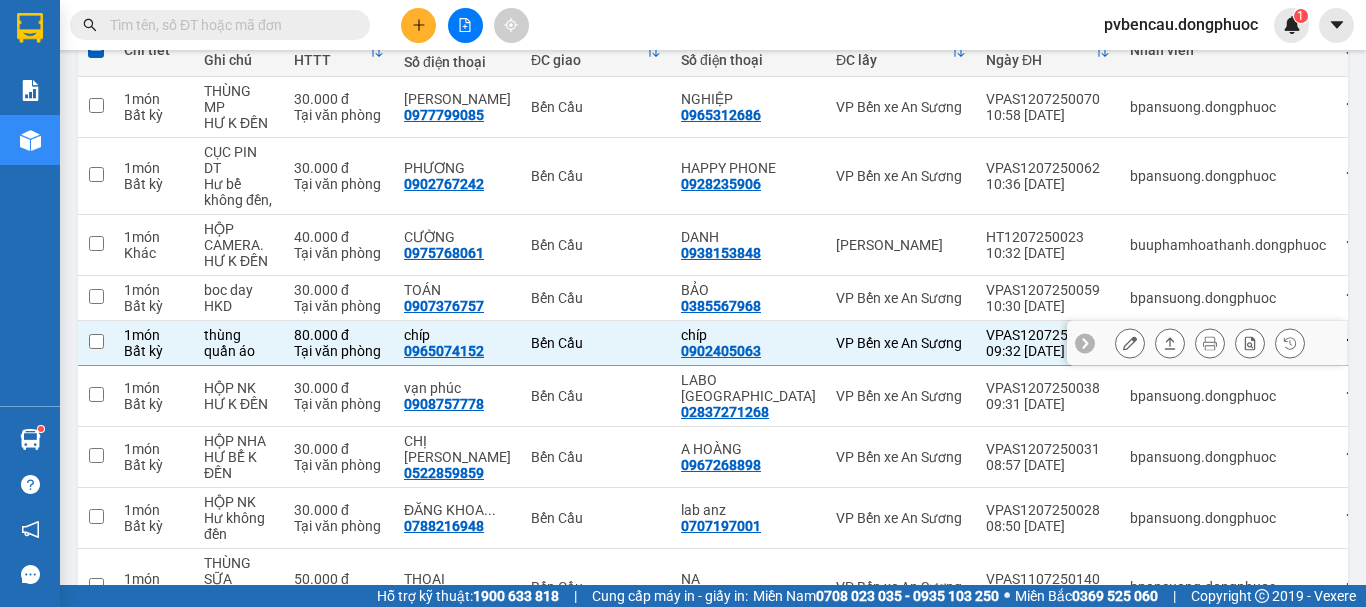 checkbox on "false" 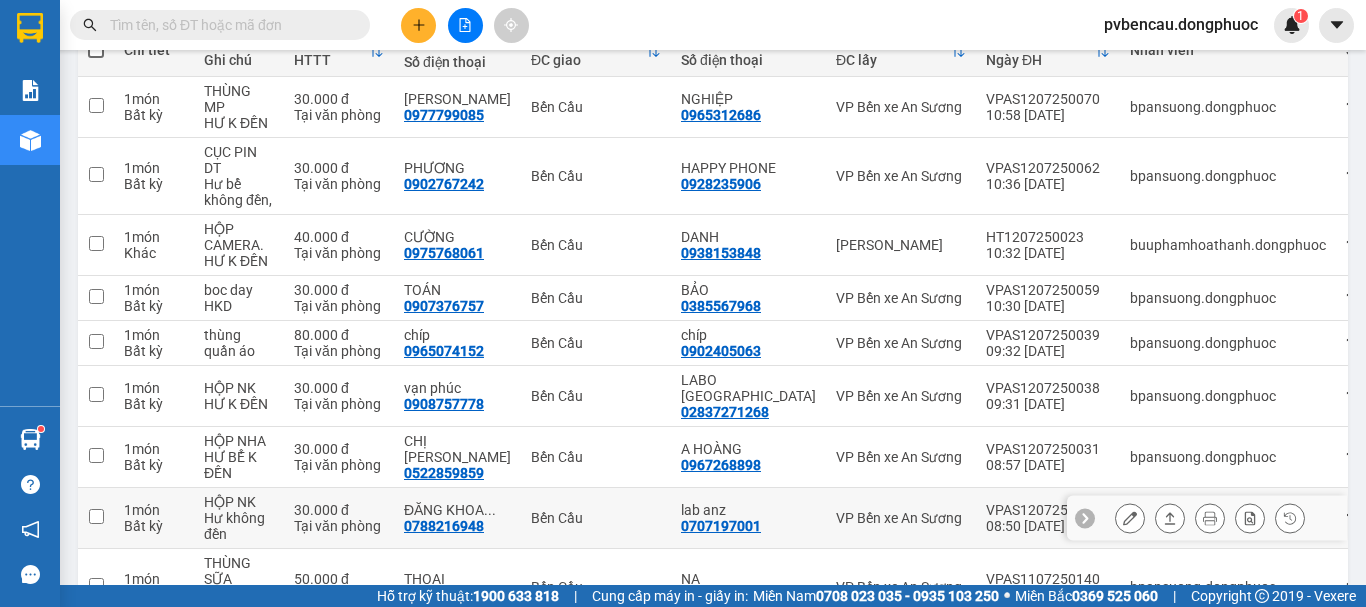 click at bounding box center (96, 516) 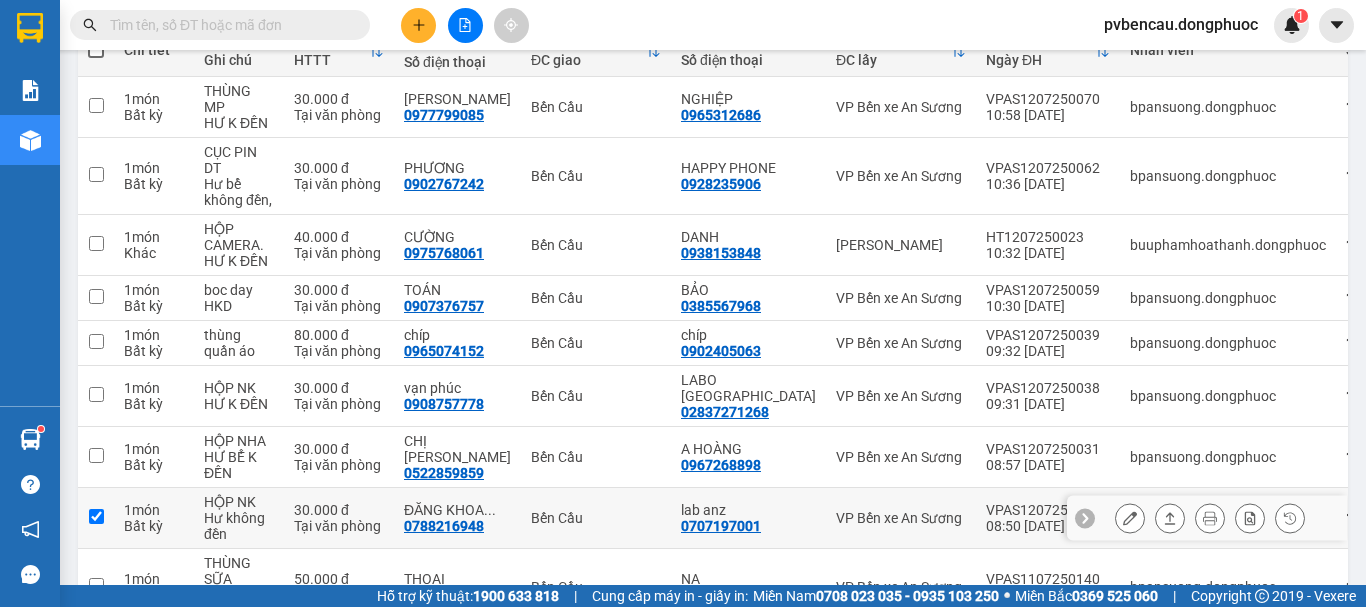 checkbox on "true" 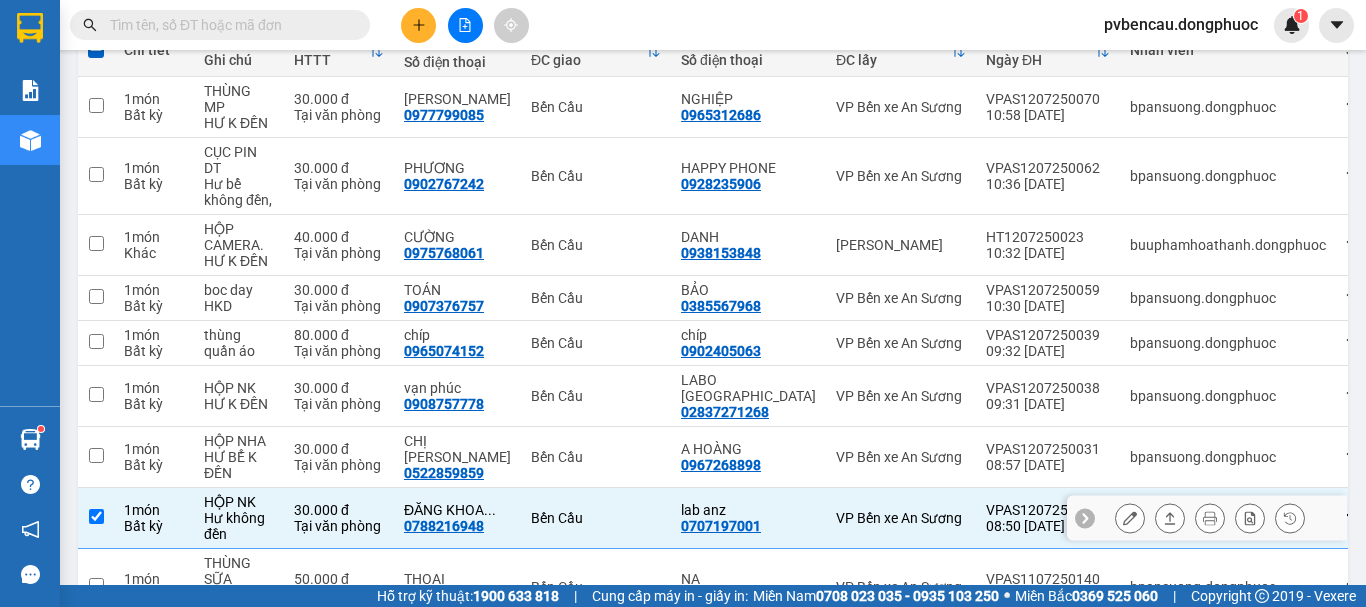 click 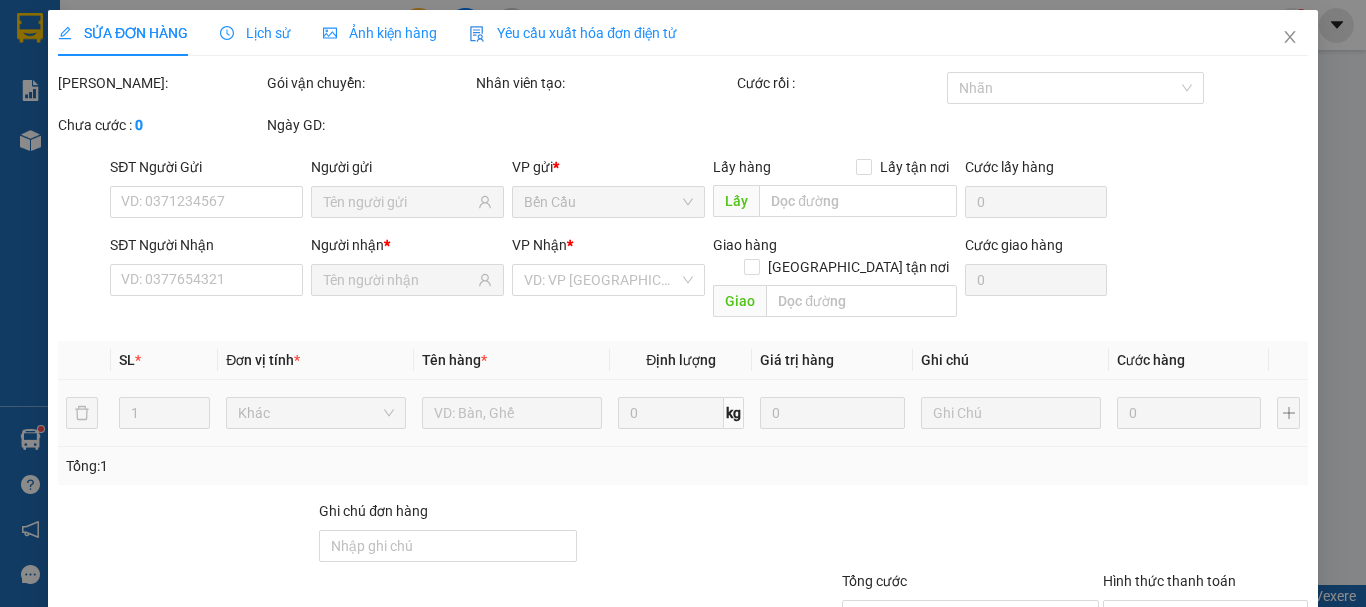 scroll, scrollTop: 0, scrollLeft: 0, axis: both 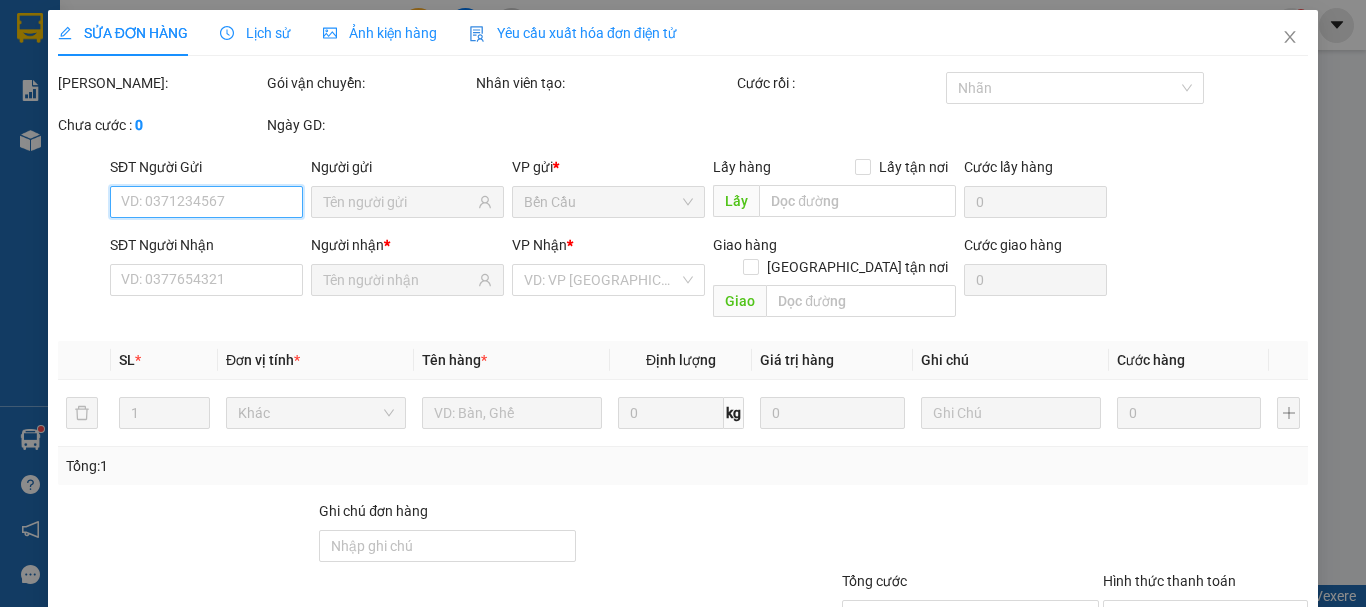 type on "0707197001" 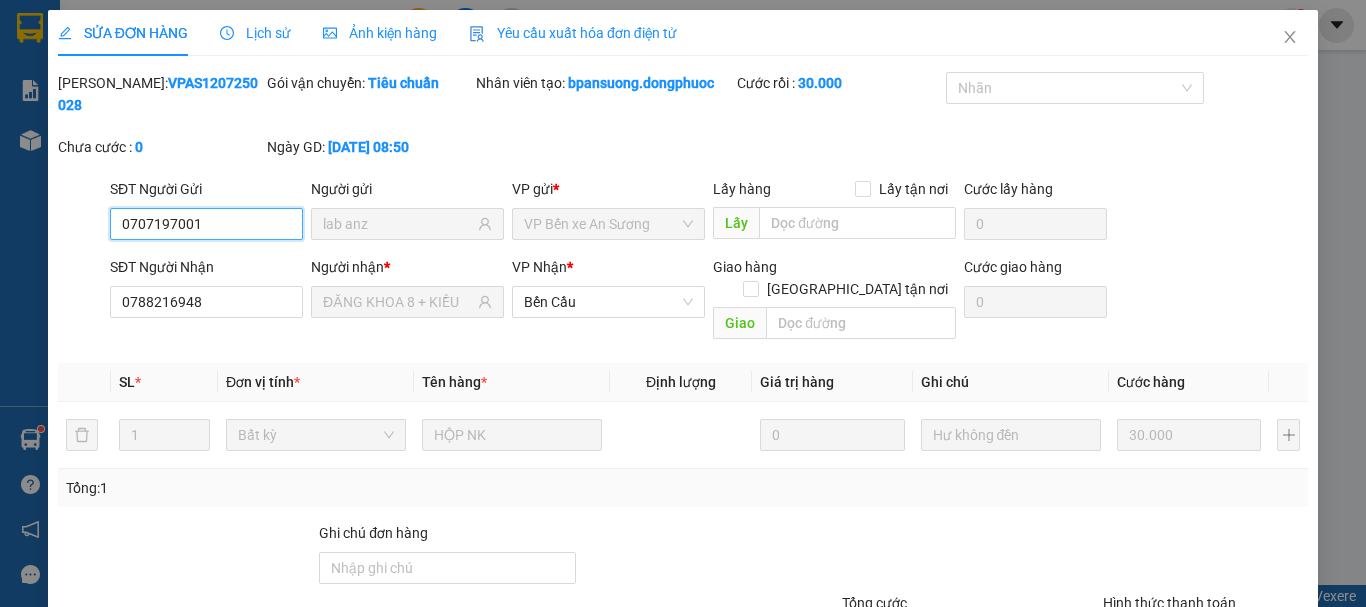 scroll, scrollTop: 137, scrollLeft: 0, axis: vertical 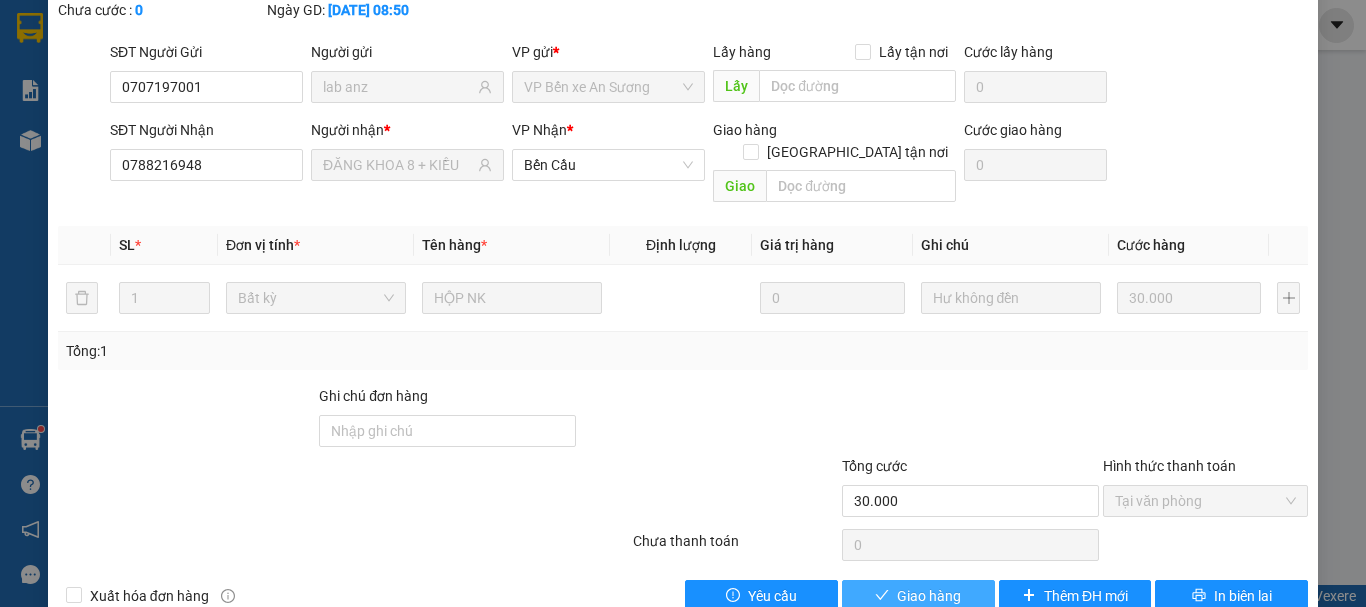 drag, startPoint x: 922, startPoint y: 550, endPoint x: 892, endPoint y: 549, distance: 30.016663 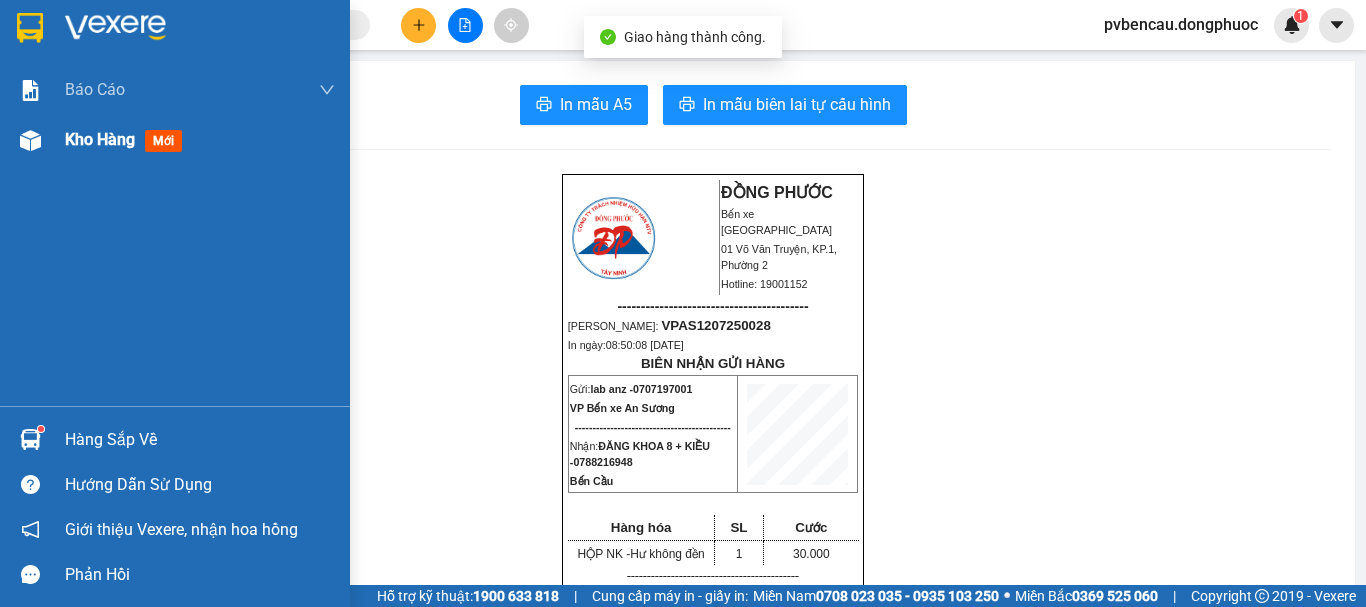 click on "Kho hàng mới" at bounding box center (175, 140) 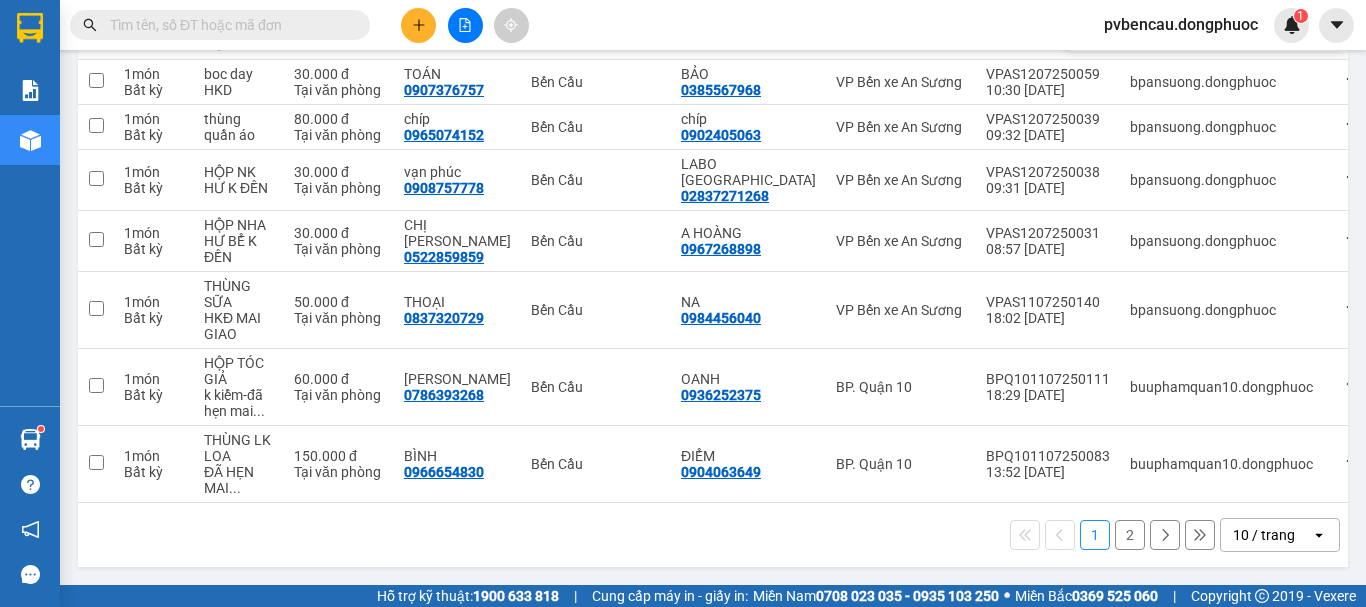 scroll, scrollTop: 0, scrollLeft: 0, axis: both 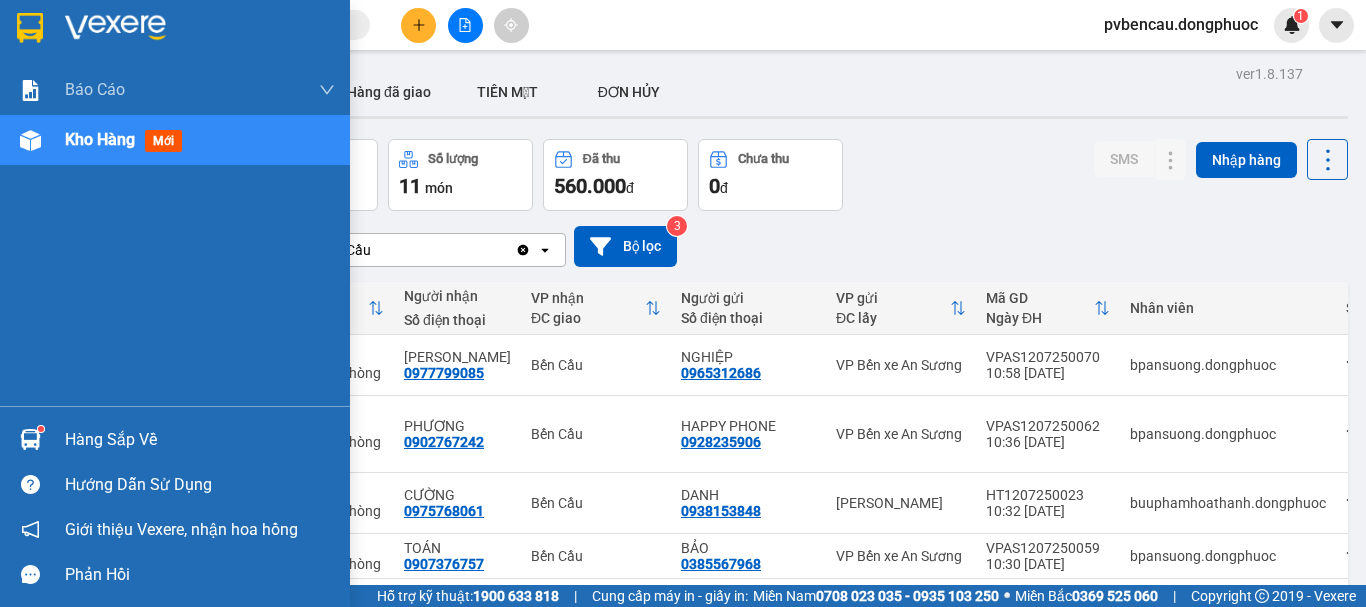 click at bounding box center [41, 429] 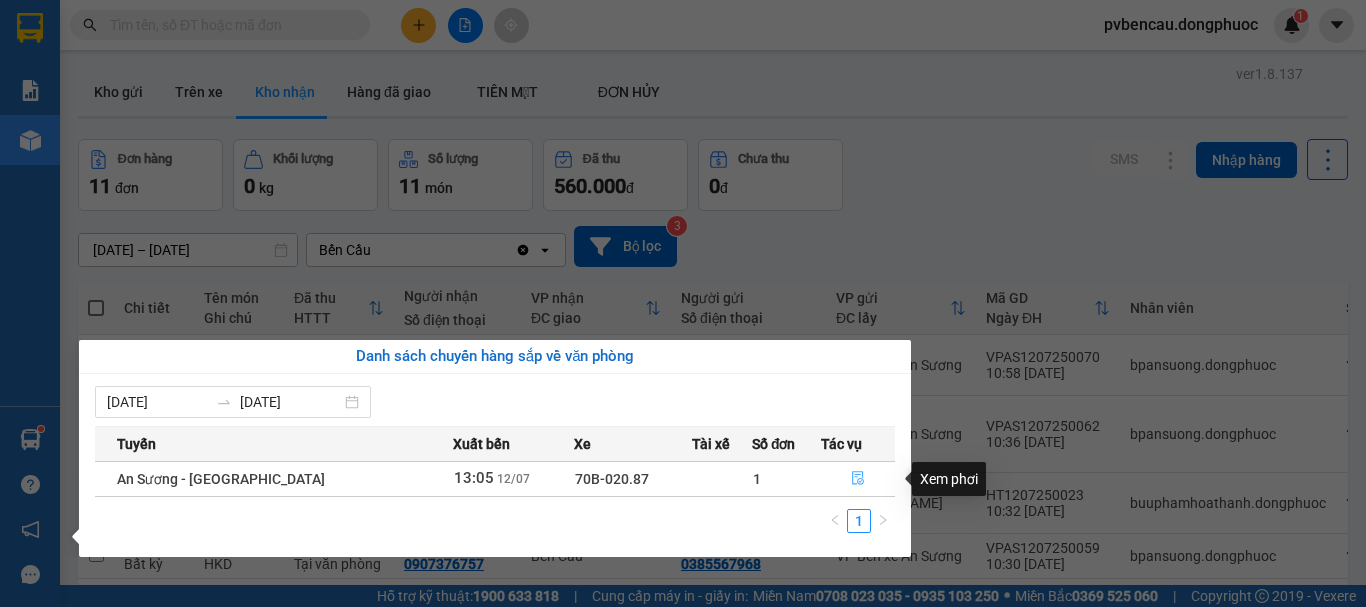 click 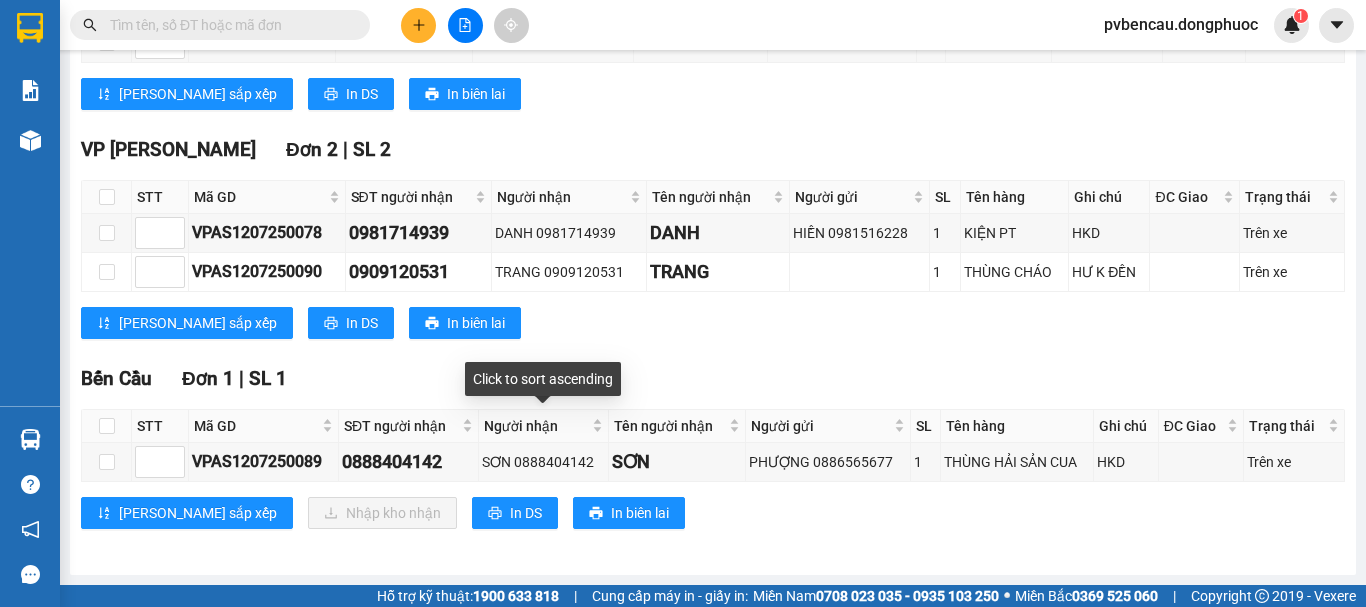 scroll, scrollTop: 435, scrollLeft: 0, axis: vertical 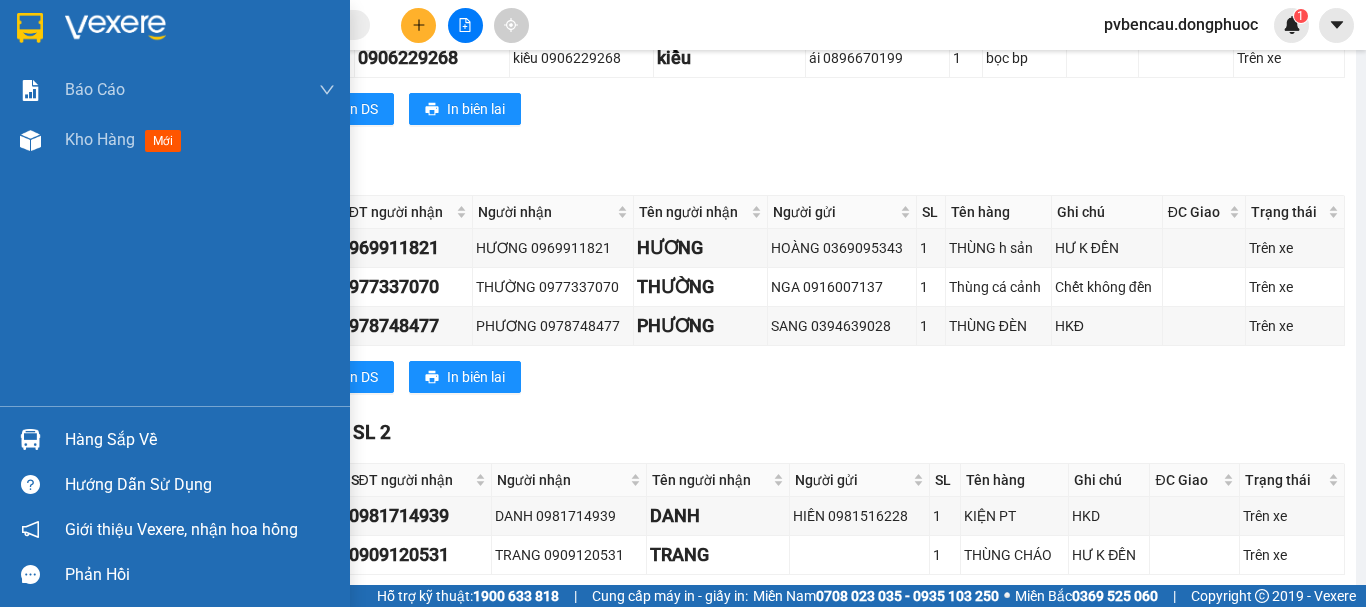 click on "Hàng sắp về" at bounding box center [200, 440] 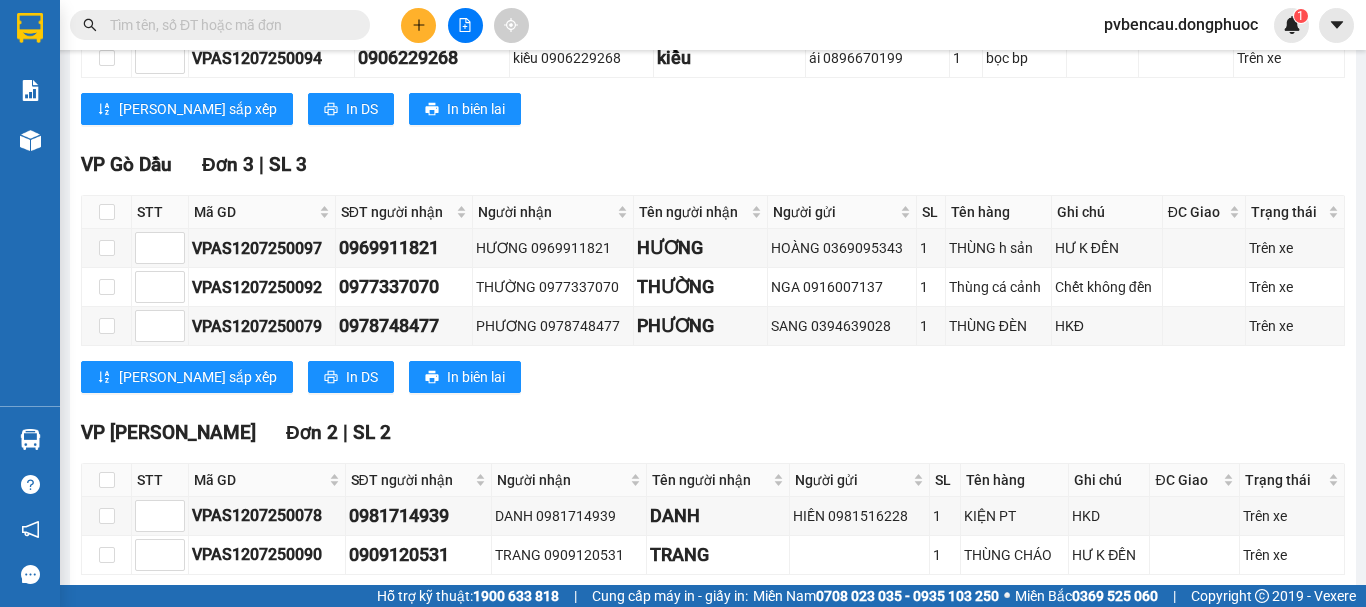 click on "Kết quả tìm kiếm ( 0 )  Bộ lọc  No Data pvbencau.dongphuoc 1     Báo cáo Mẫu 1: Báo cáo dòng tiền  Mẫu 1: Báo cáo dòng tiền theo nhân viên Mẫu 1: Báo cáo dòng tiền theo nhân viên (VP) Mẫu 2: Doanh số tạo đơn theo Văn phòng, nhân viên - Trạm     Kho hàng mới Hàng sắp về Hướng dẫn sử dụng Giới thiệu Vexere, nhận hoa hồng Phản hồi Phần mềm hỗ trợ bạn tốt chứ? An Sương - [GEOGRAPHIC_DATA] [DATE] 13:05   (TC)   - 70B-020.87  Làm mới In phơi In đơn chọn Thống kê Lọc  CR Lọc  CC Xuất Excel Đã giao Kho nhận Trên xe [GEOGRAPHIC_DATA]   19001152   Bến xe [GEOGRAPHIC_DATA], 01 Võ Văn Truyện, KP 1, Phường 2 14:02 [DATE] Tuyến:  An Sương - Châu [GEOGRAPHIC_DATA]:   (13:05 [DATE]) Số xe:  70B-020.87 Loại xe:  Limousine 10 chỗ VIP Tuyến:  An Sương - [GEOGRAPHIC_DATA]:   (13:05 [DATE]) Số xe:  70B-020.87 Tài xế:  Loại xe:  Limousine 10 chỗ VIP Xem theo VP gửi   8" at bounding box center [683, 303] 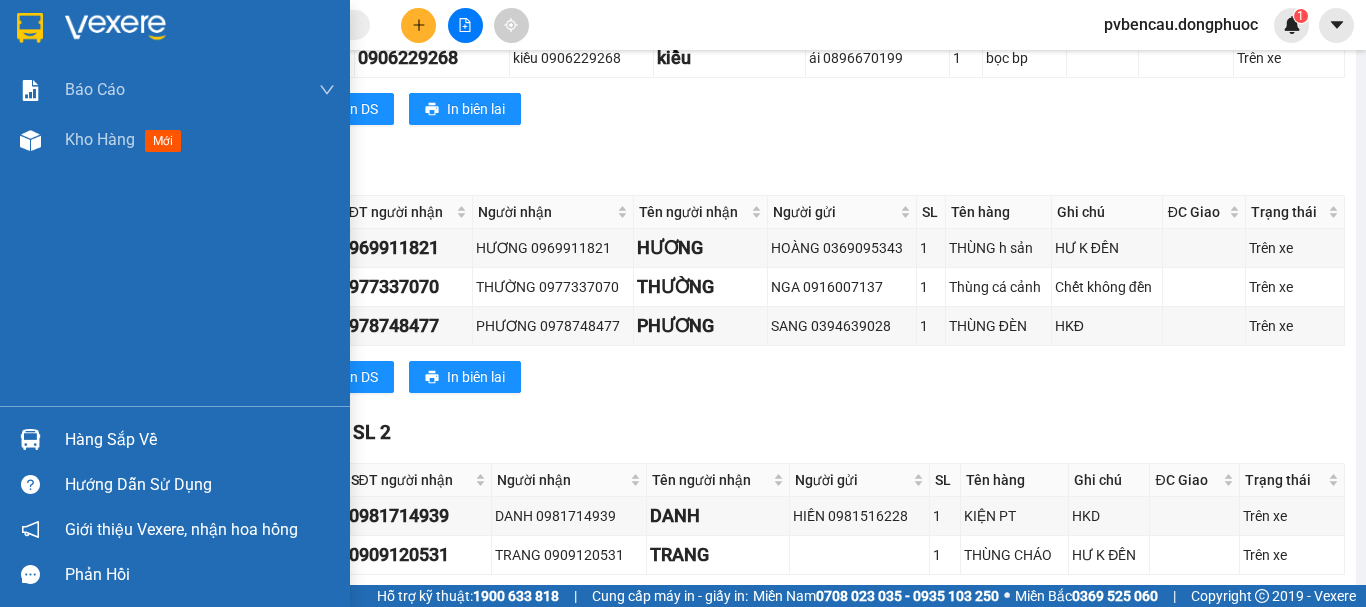 click on "Hàng sắp về" at bounding box center (175, 439) 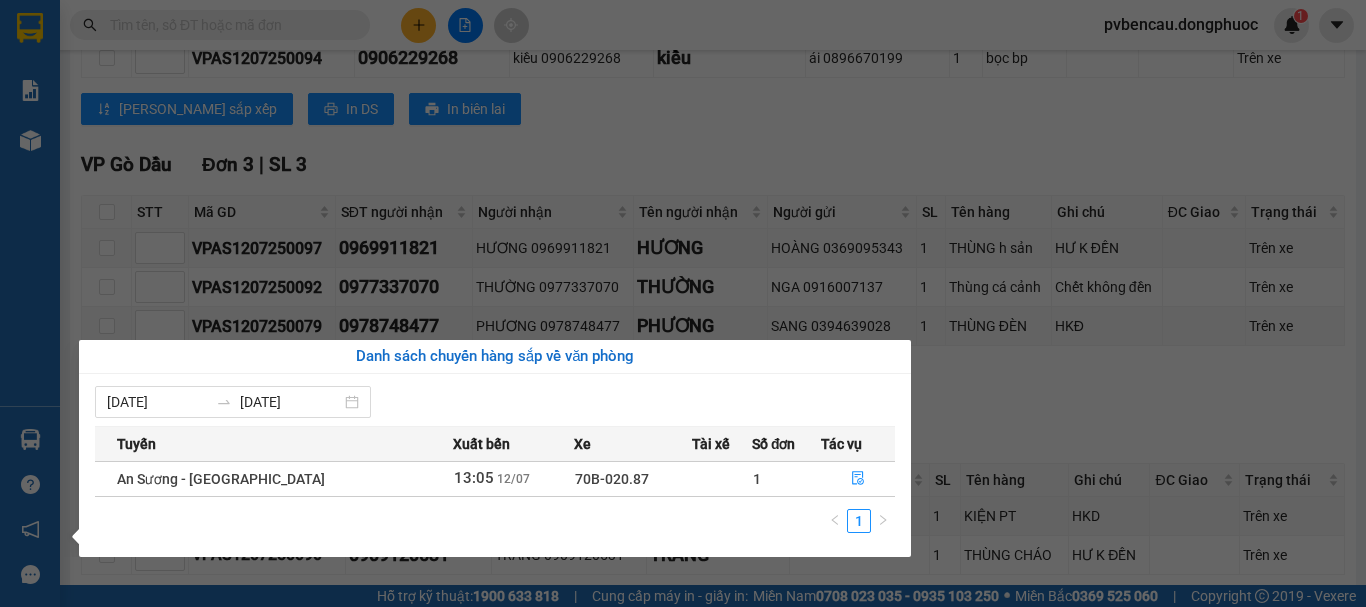 click on "Kết quả tìm kiếm ( 0 )  Bộ lọc  No Data pvbencau.dongphuoc 1     Báo cáo Mẫu 1: Báo cáo dòng tiền  Mẫu 1: Báo cáo dòng tiền theo nhân viên Mẫu 1: Báo cáo dòng tiền theo nhân viên (VP) Mẫu 2: Doanh số tạo đơn theo Văn phòng, nhân viên - Trạm     Kho hàng mới Hàng sắp về Hướng dẫn sử dụng Giới thiệu Vexere, nhận hoa hồng Phản hồi Phần mềm hỗ trợ bạn tốt chứ? An Sương - [GEOGRAPHIC_DATA] [DATE] 13:05   (TC)   - 70B-020.87  Làm mới In phơi In đơn chọn Thống kê Lọc  CR Lọc  CC Xuất Excel Đã giao Kho nhận Trên xe [GEOGRAPHIC_DATA]   19001152   Bến xe [GEOGRAPHIC_DATA], 01 Võ Văn Truyện, KP 1, Phường 2 14:02 [DATE] Tuyến:  An Sương - Châu [GEOGRAPHIC_DATA]:   (13:05 [DATE]) Số xe:  70B-020.87 Loại xe:  Limousine 10 chỗ VIP Tuyến:  An Sương - [GEOGRAPHIC_DATA]:   (13:05 [DATE]) Số xe:  70B-020.87 Tài xế:  Loại xe:  Limousine 10 chỗ VIP Xem theo VP gửi   8" at bounding box center (683, 303) 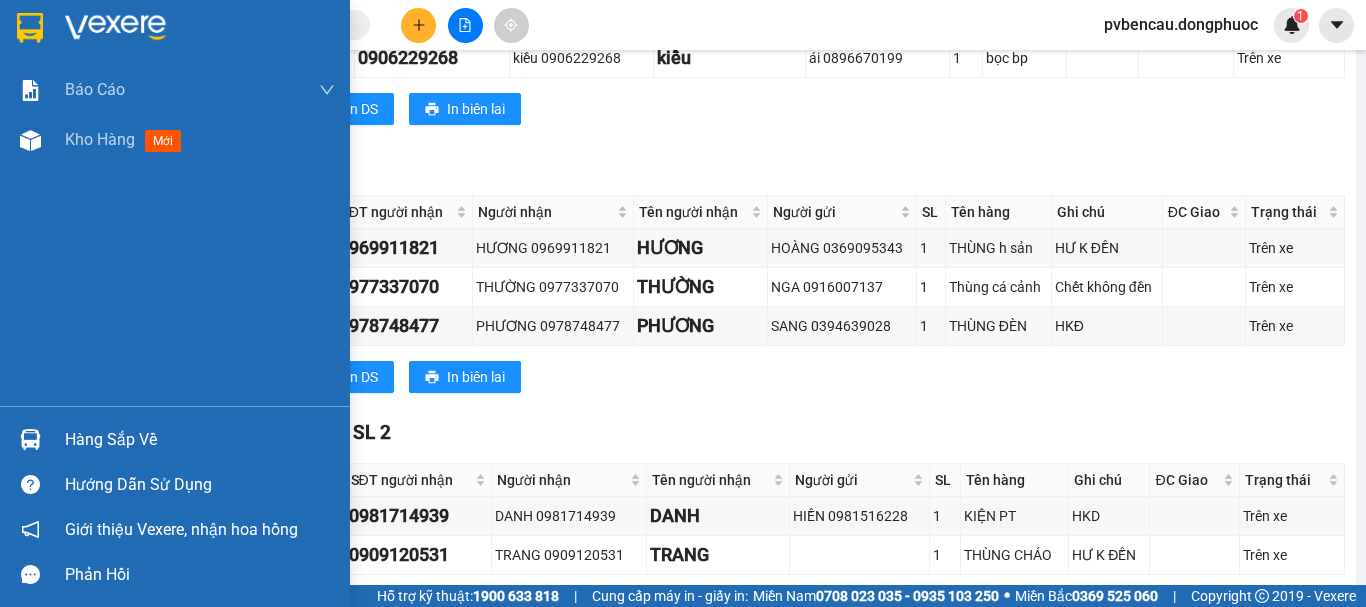 click on "Hàng sắp về" at bounding box center [200, 440] 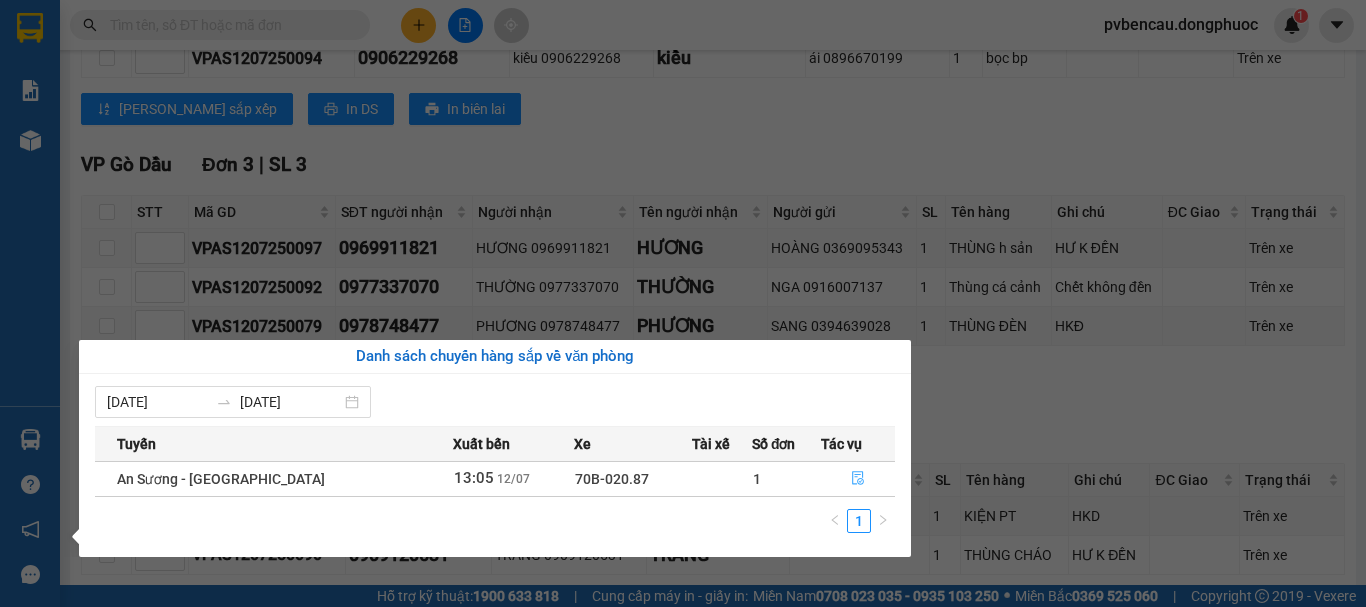 click at bounding box center (858, 479) 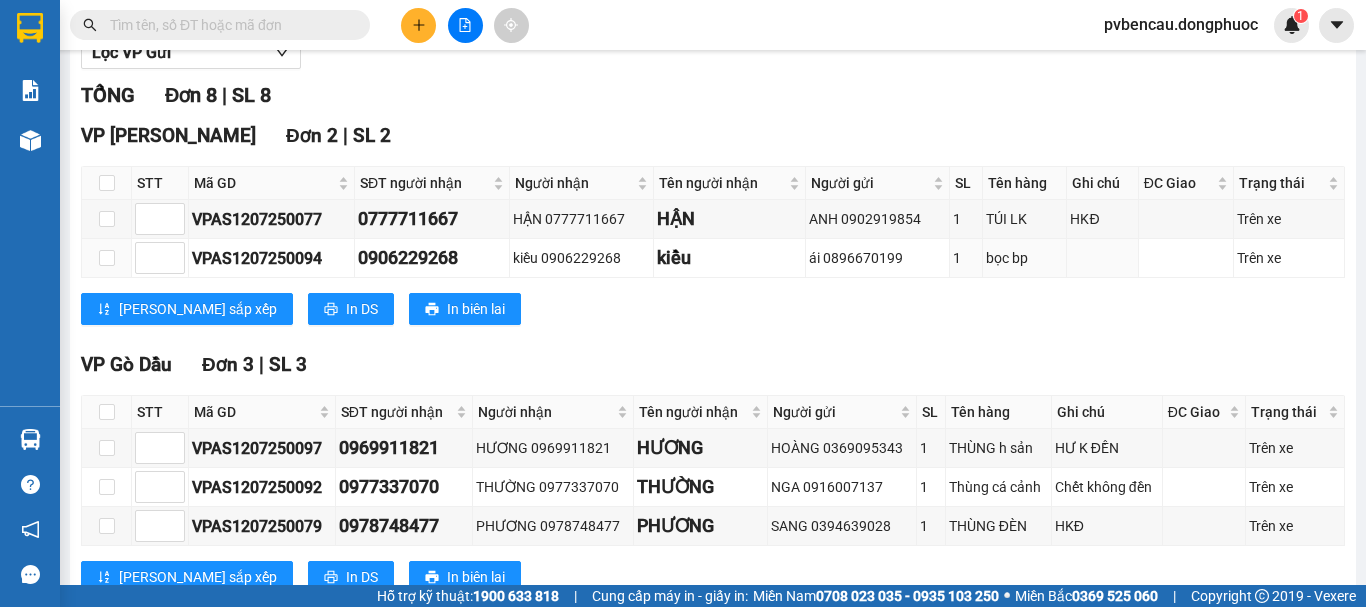 scroll, scrollTop: 0, scrollLeft: 0, axis: both 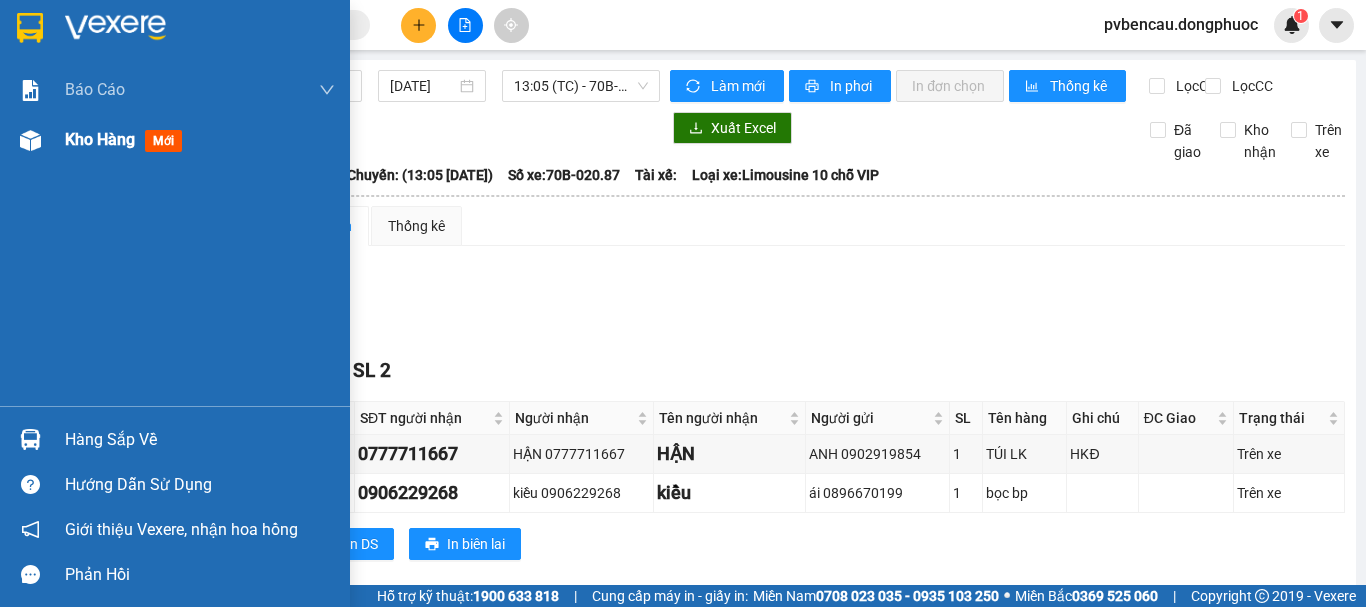 click at bounding box center (30, 140) 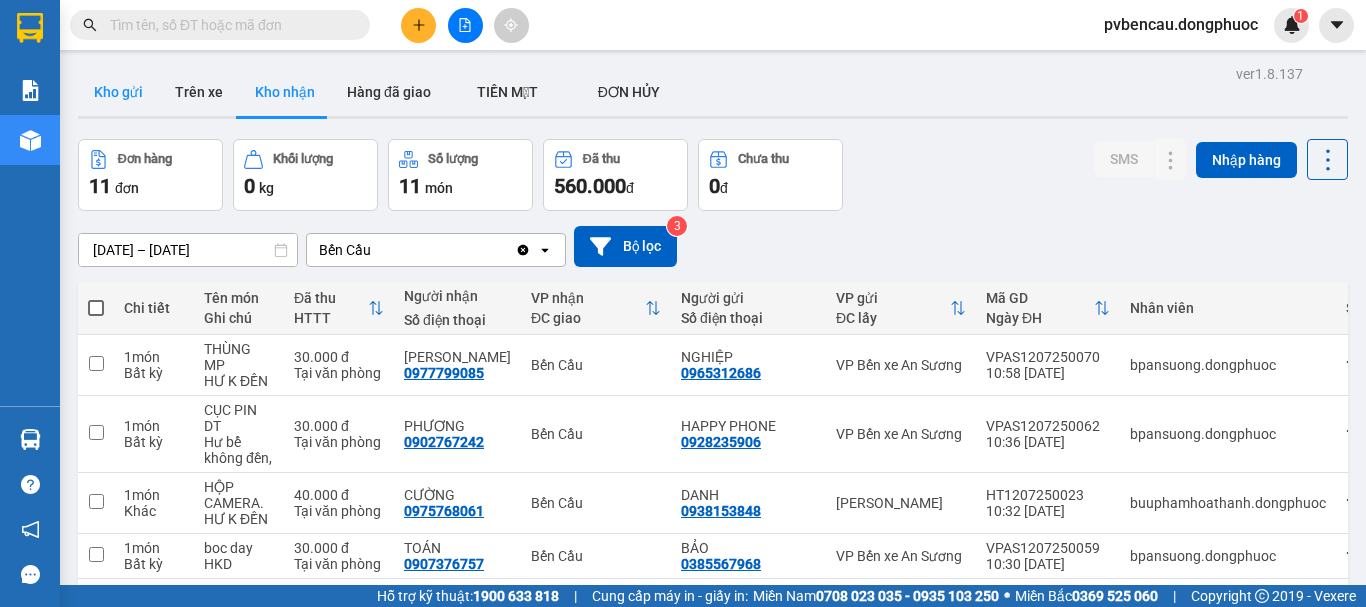 click on "Kho gửi" at bounding box center (118, 92) 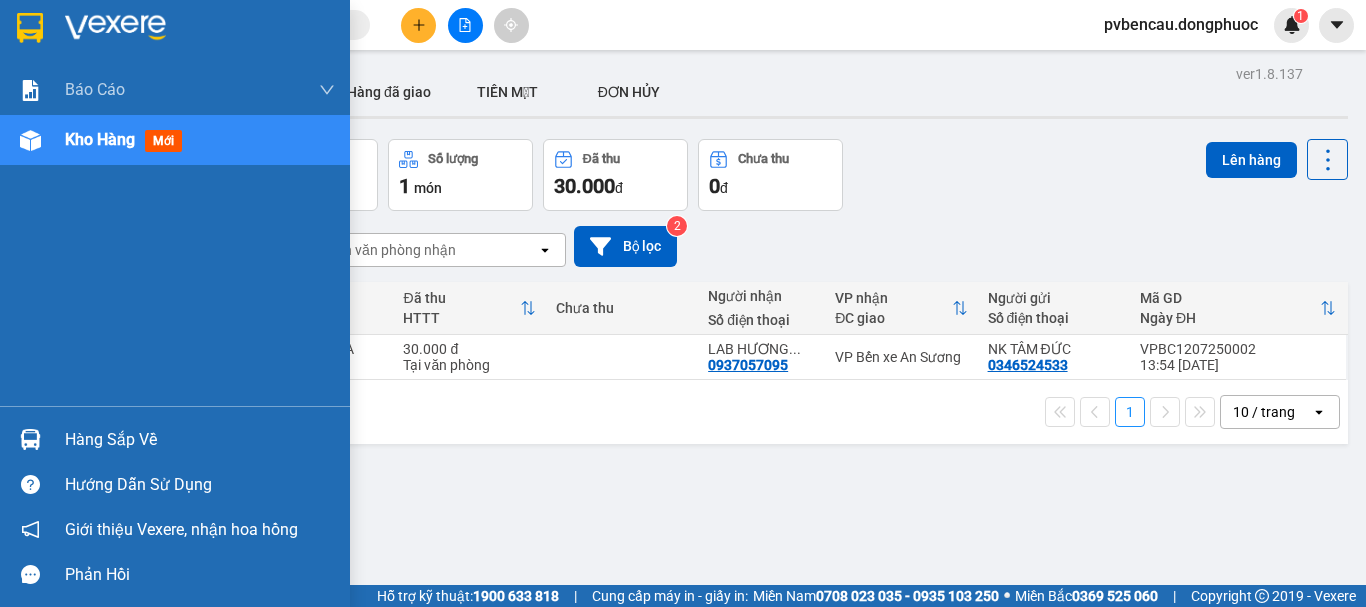 click on "Kho hàng" at bounding box center [100, 139] 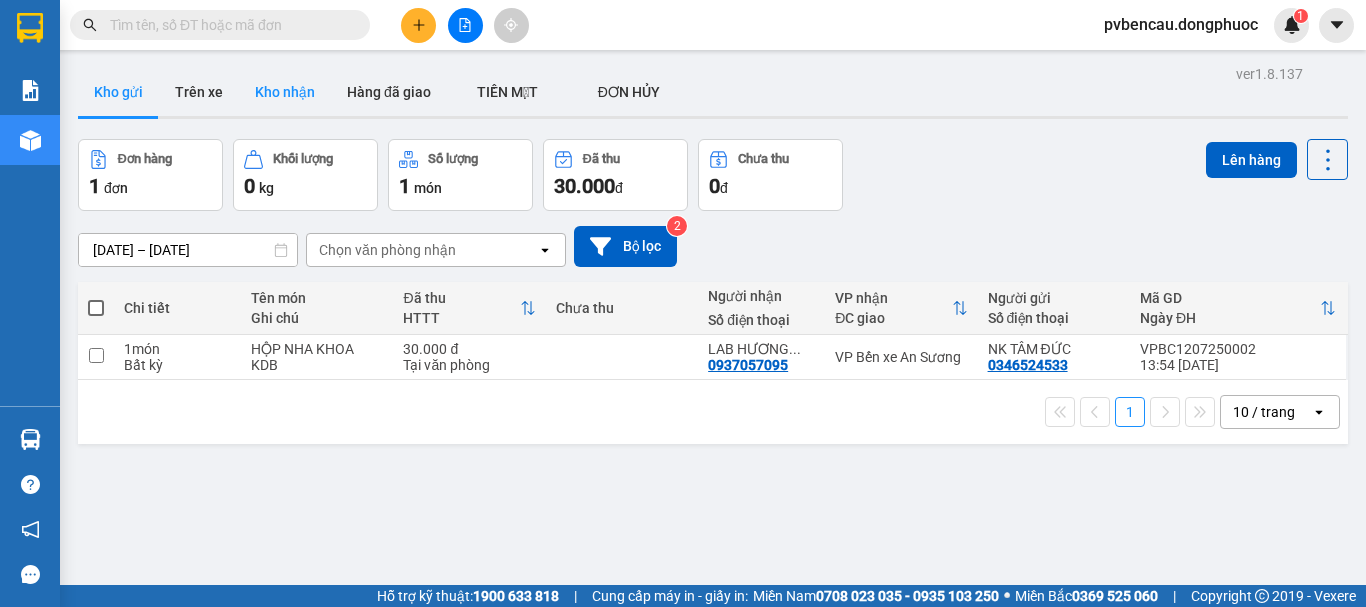 click on "Kho nhận" at bounding box center [285, 92] 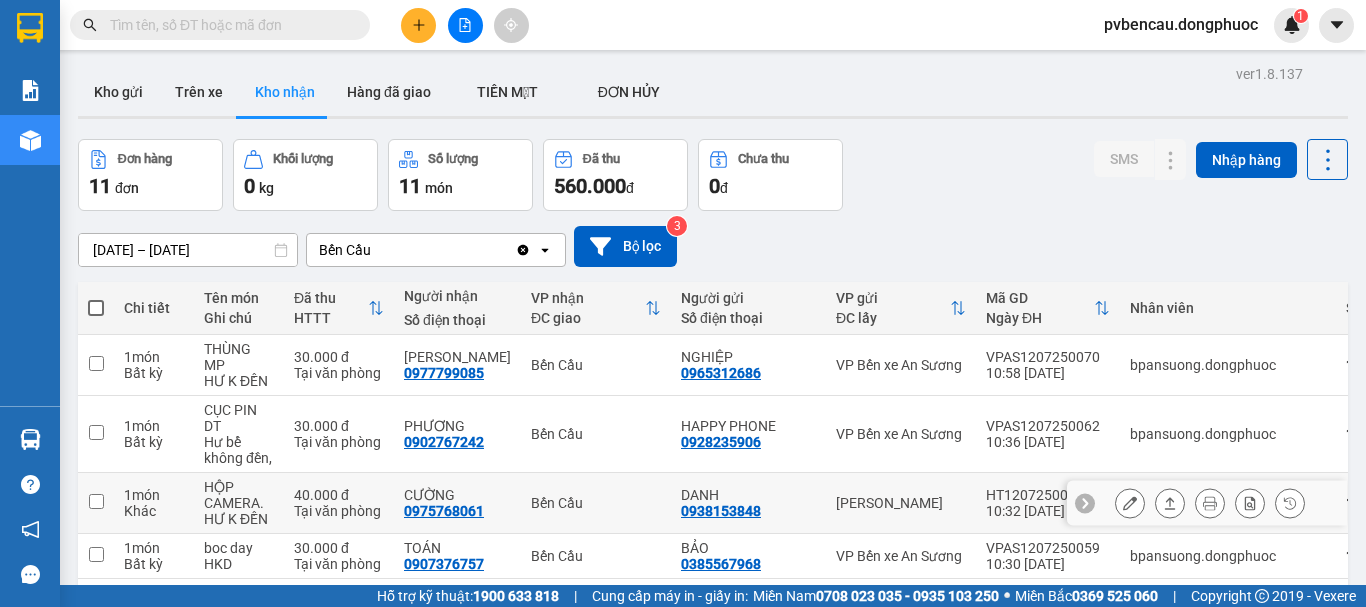 scroll, scrollTop: 474, scrollLeft: 0, axis: vertical 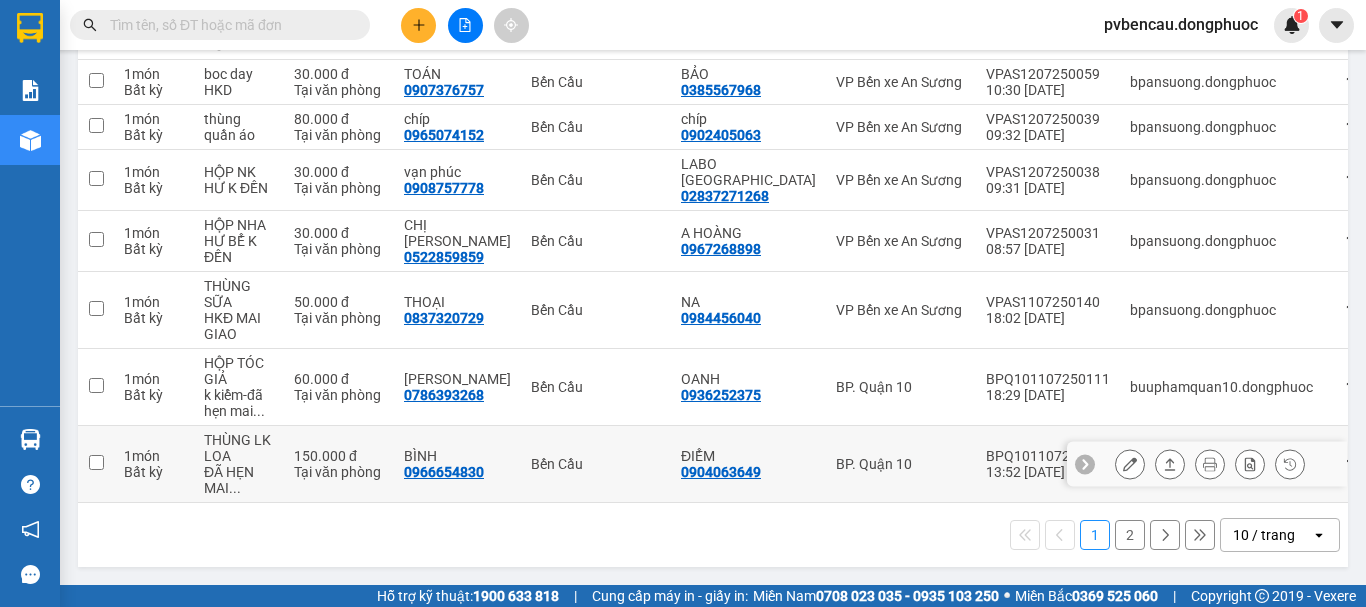click at bounding box center (96, 462) 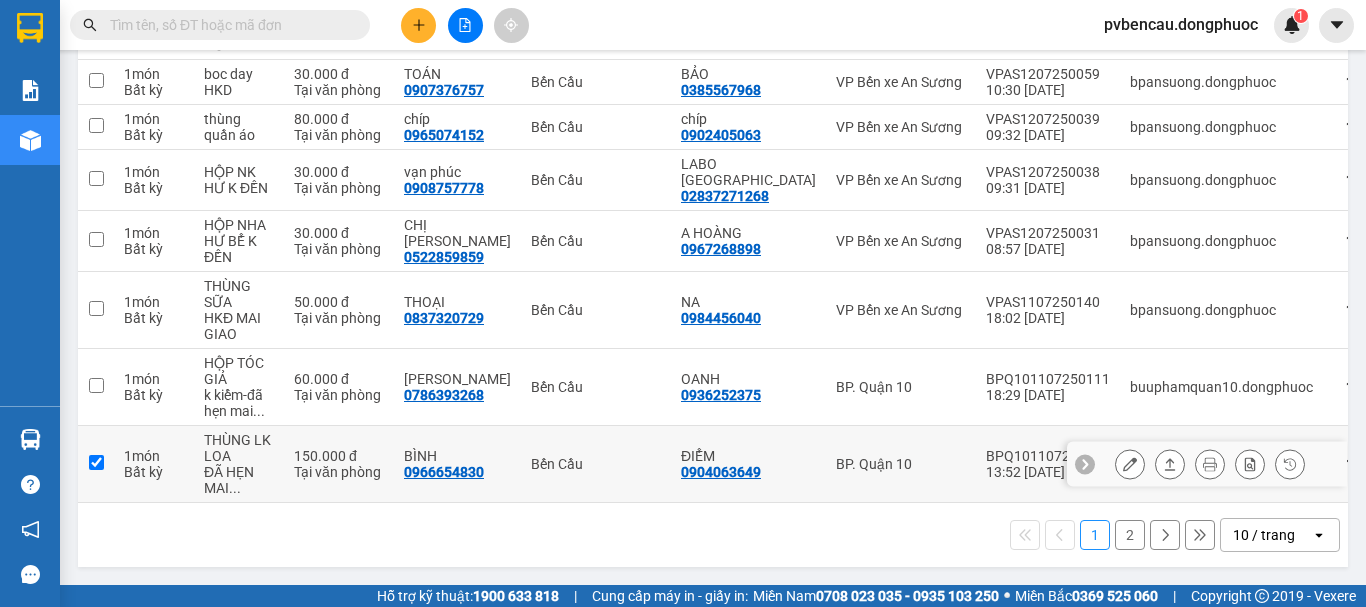 checkbox on "true" 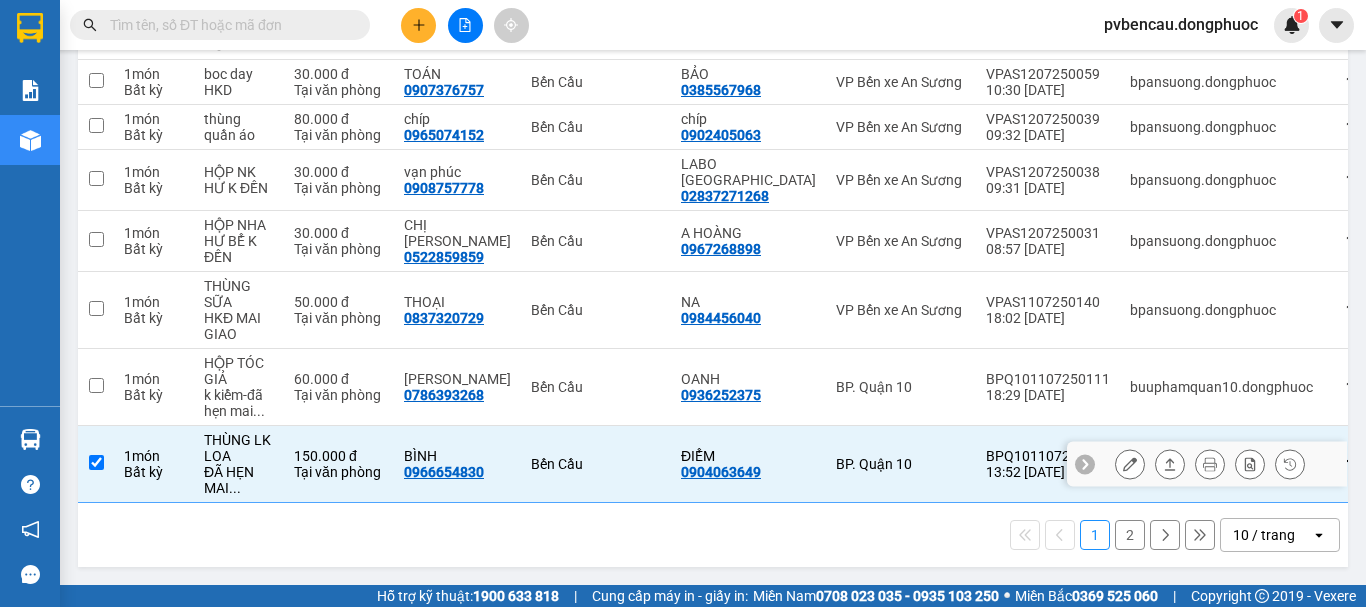 click at bounding box center (1130, 464) 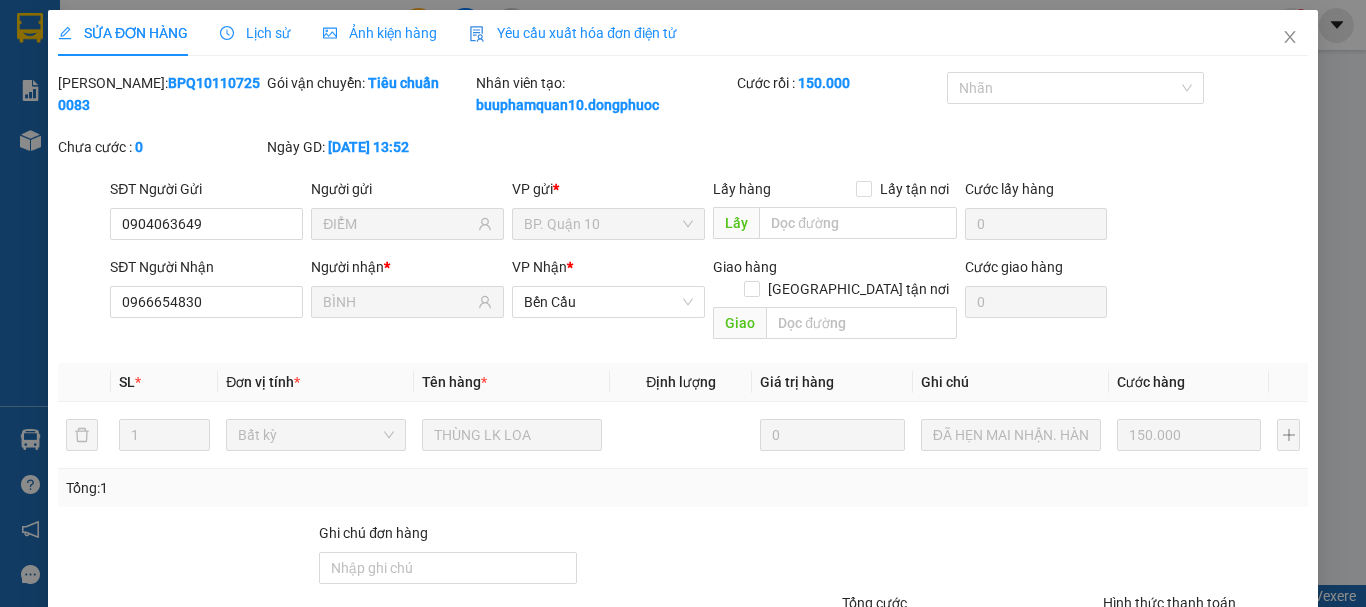 type on "0904063649" 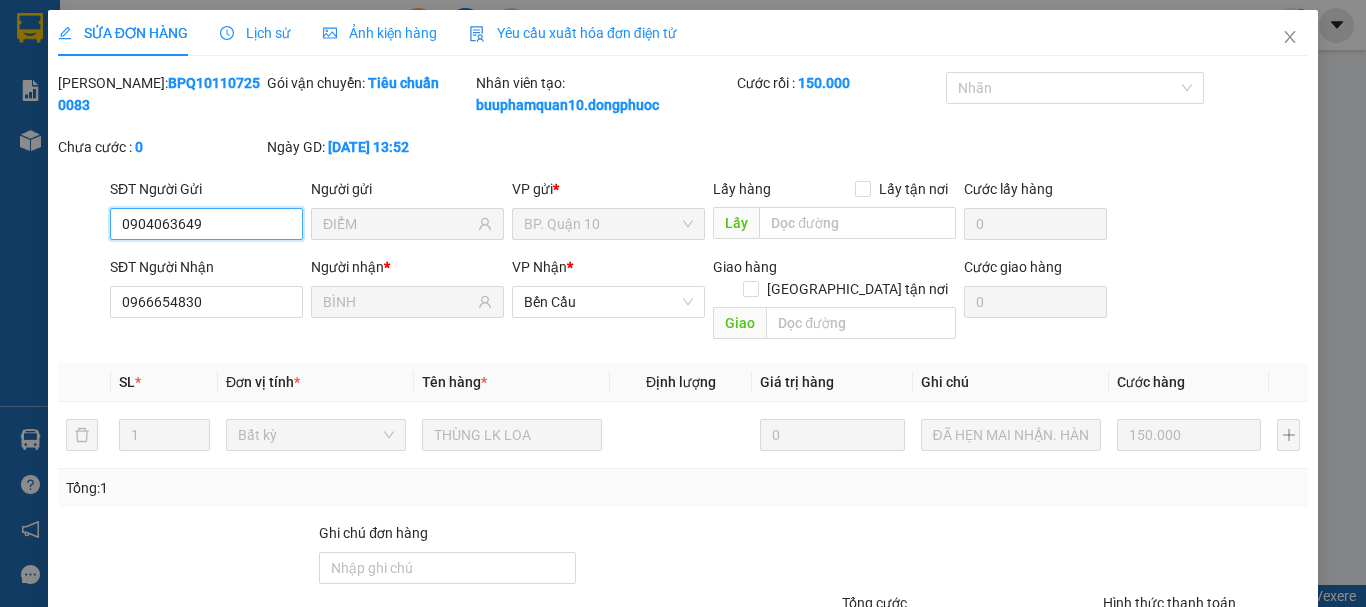 scroll, scrollTop: 0, scrollLeft: 0, axis: both 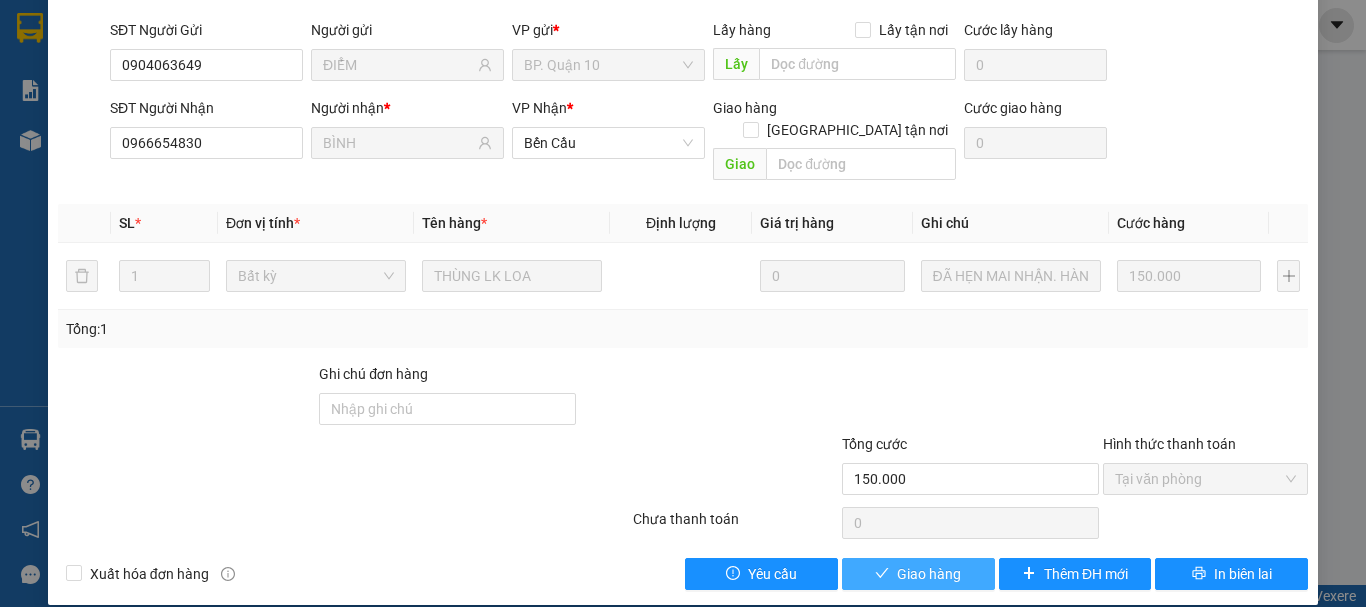 click on "Giao hàng" at bounding box center (929, 574) 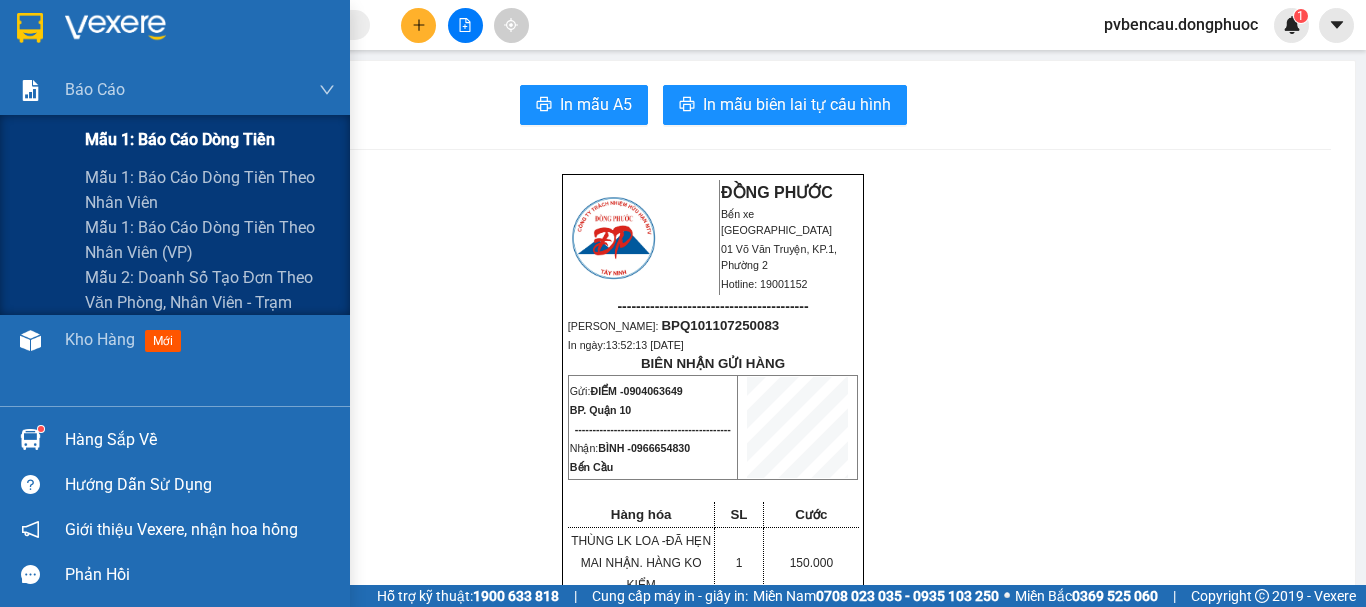 click on "Mẫu 1: Báo cáo dòng tiền" at bounding box center [180, 139] 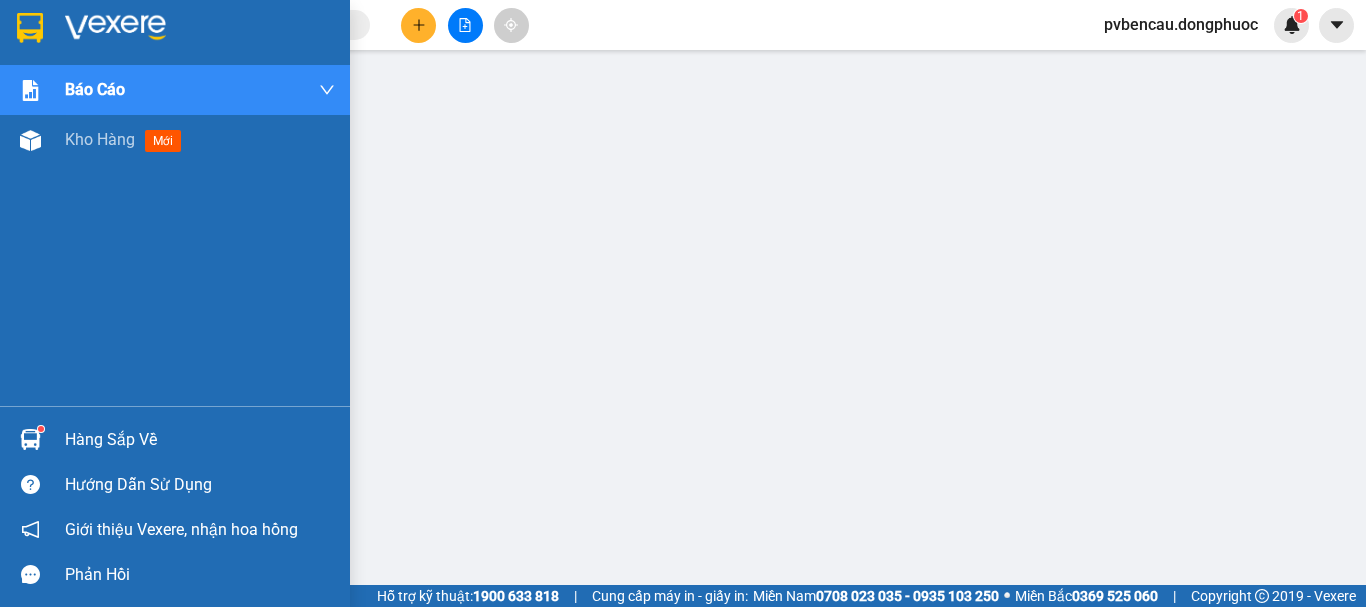 click on "Hàng sắp về" at bounding box center [200, 440] 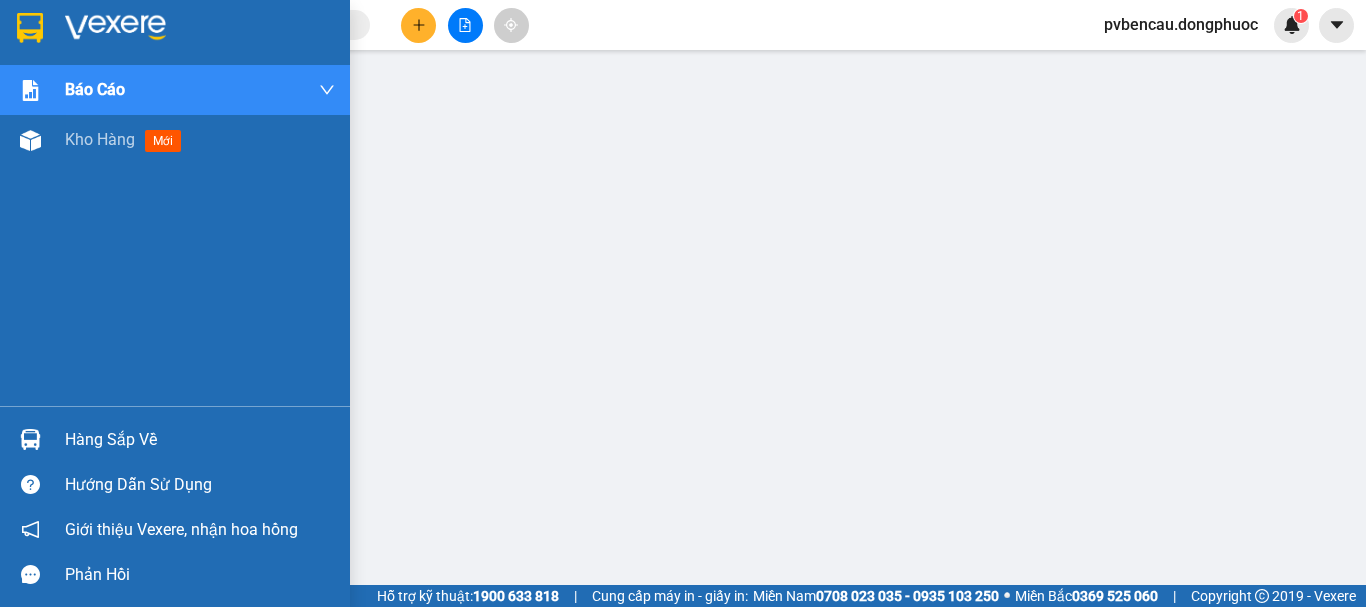 click on "Hàng sắp về" at bounding box center [175, 439] 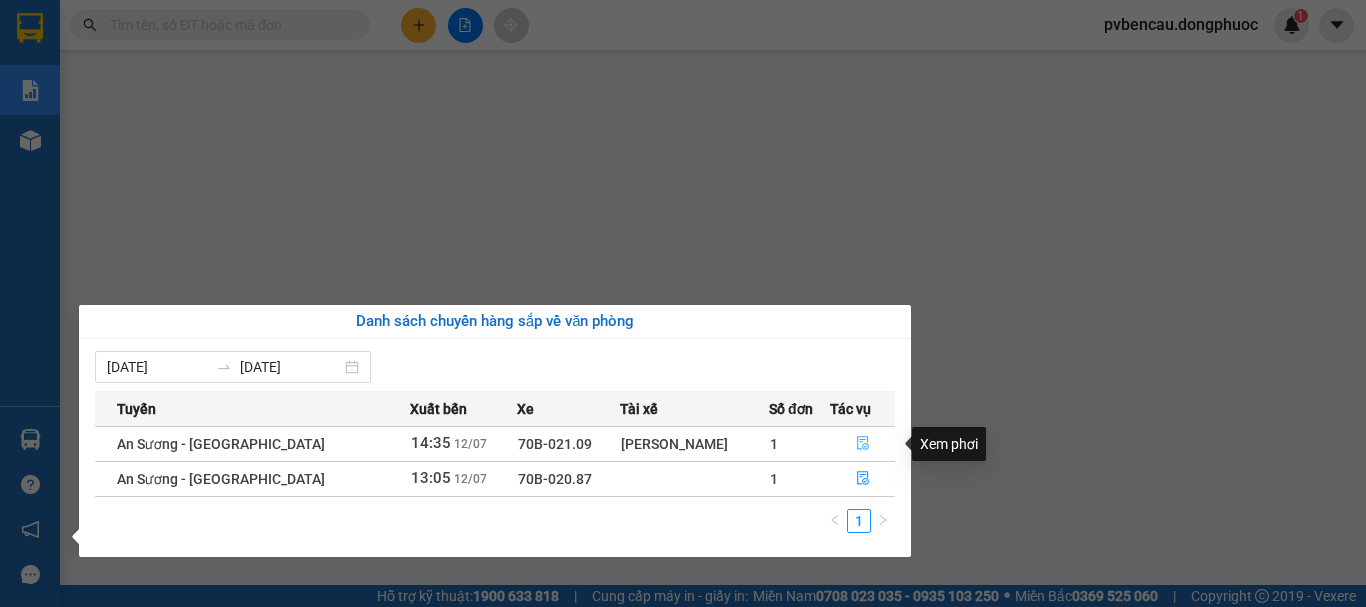 click 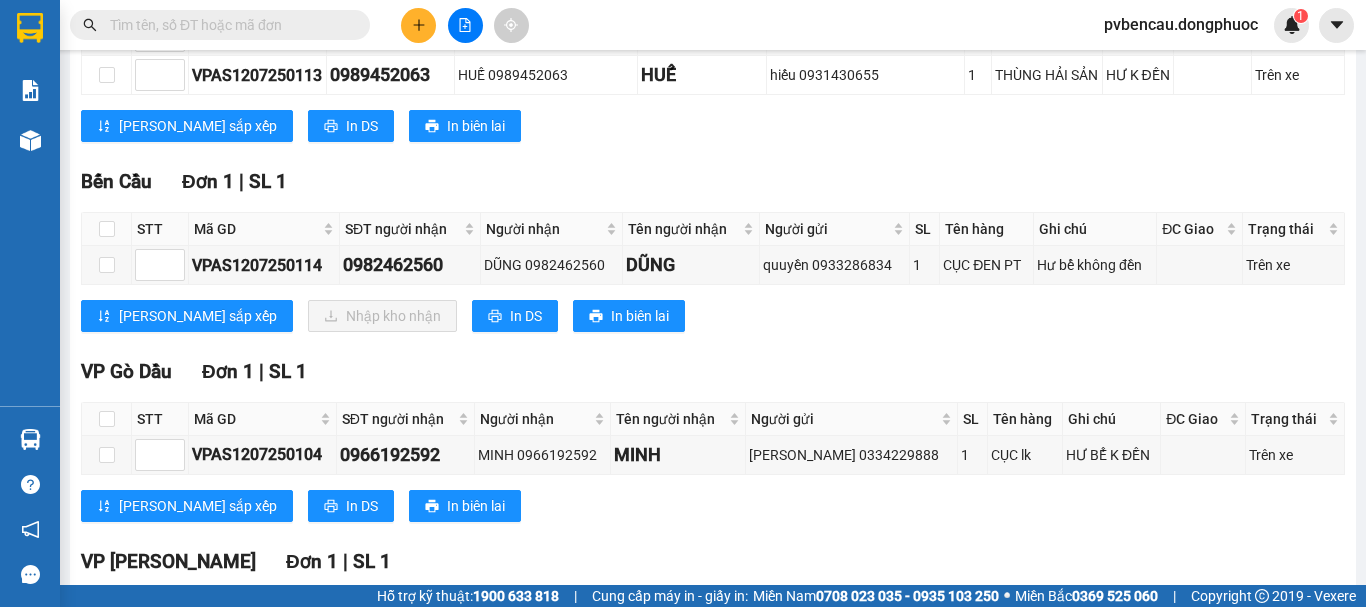 scroll, scrollTop: 118, scrollLeft: 0, axis: vertical 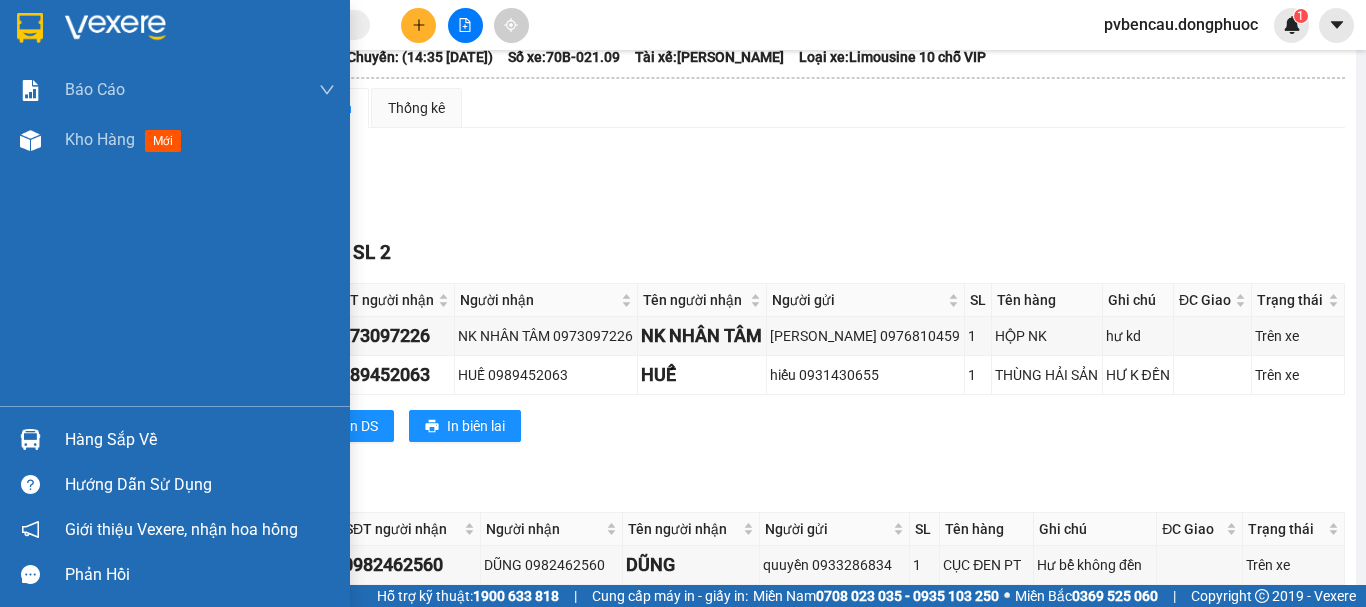 click on "Hàng sắp về" at bounding box center [200, 440] 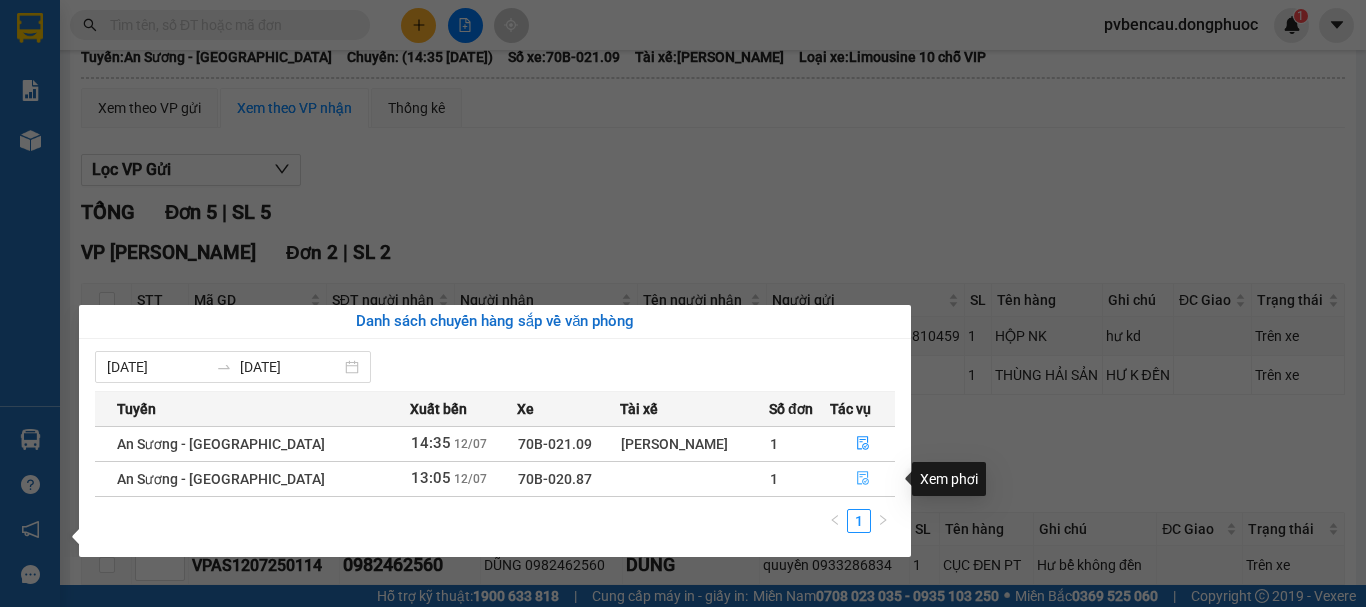 click 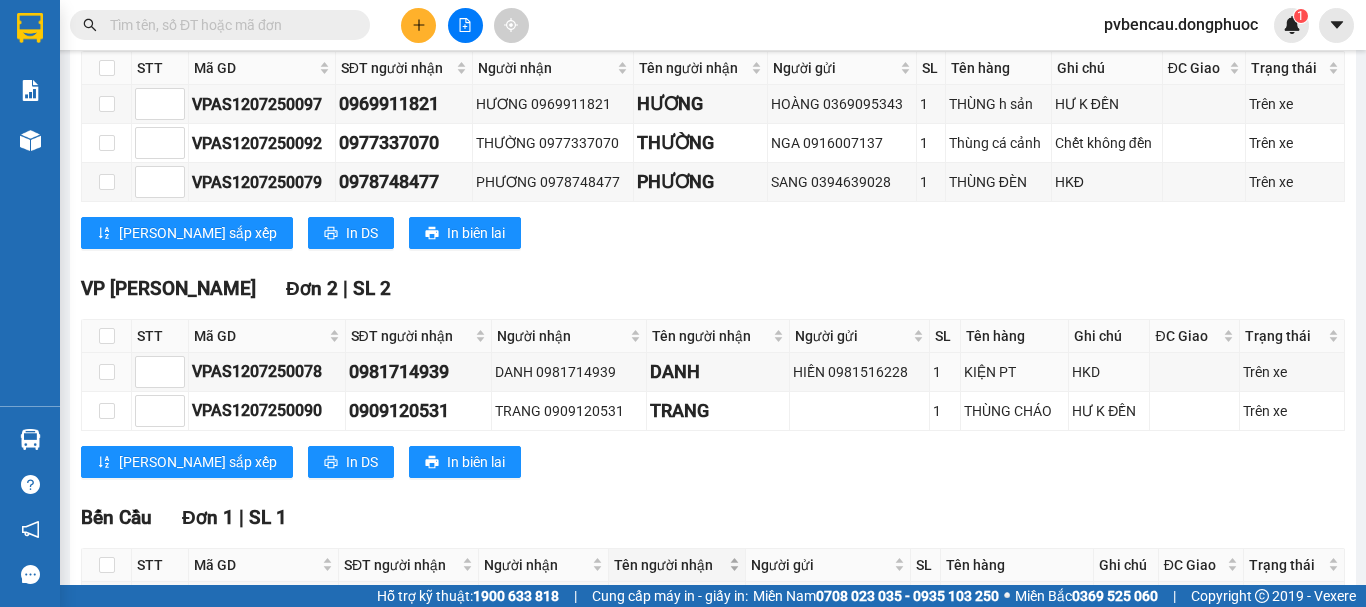 scroll, scrollTop: 774, scrollLeft: 0, axis: vertical 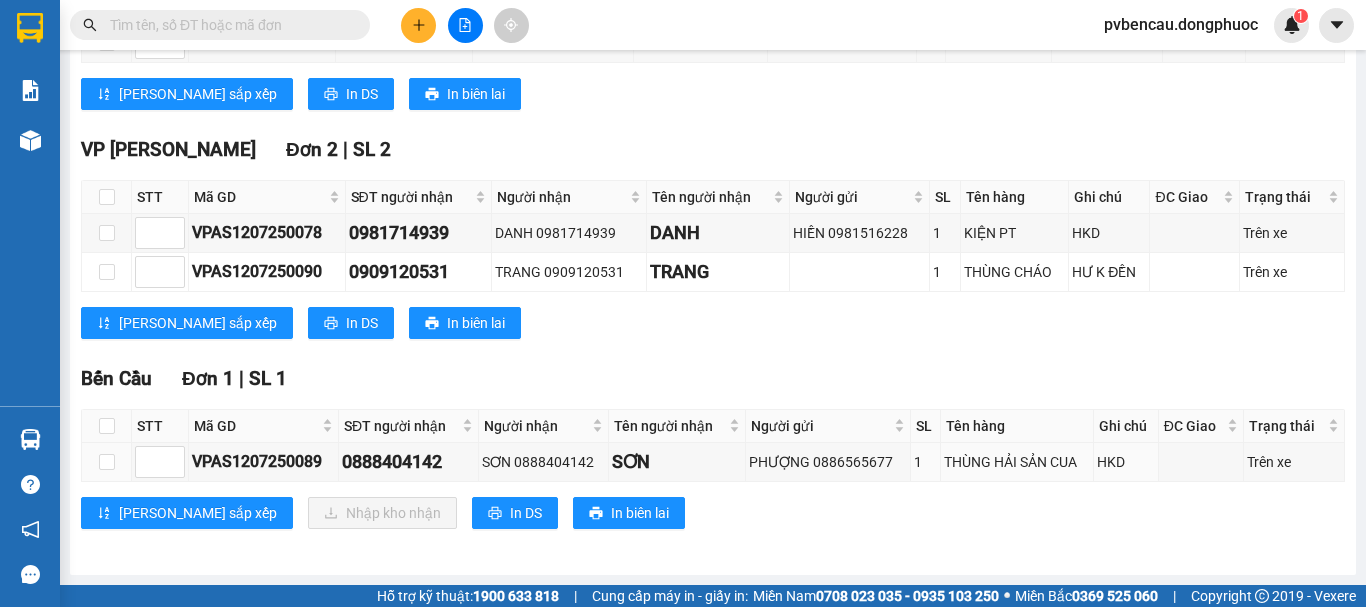drag, startPoint x: 968, startPoint y: 478, endPoint x: 1118, endPoint y: 510, distance: 153.37535 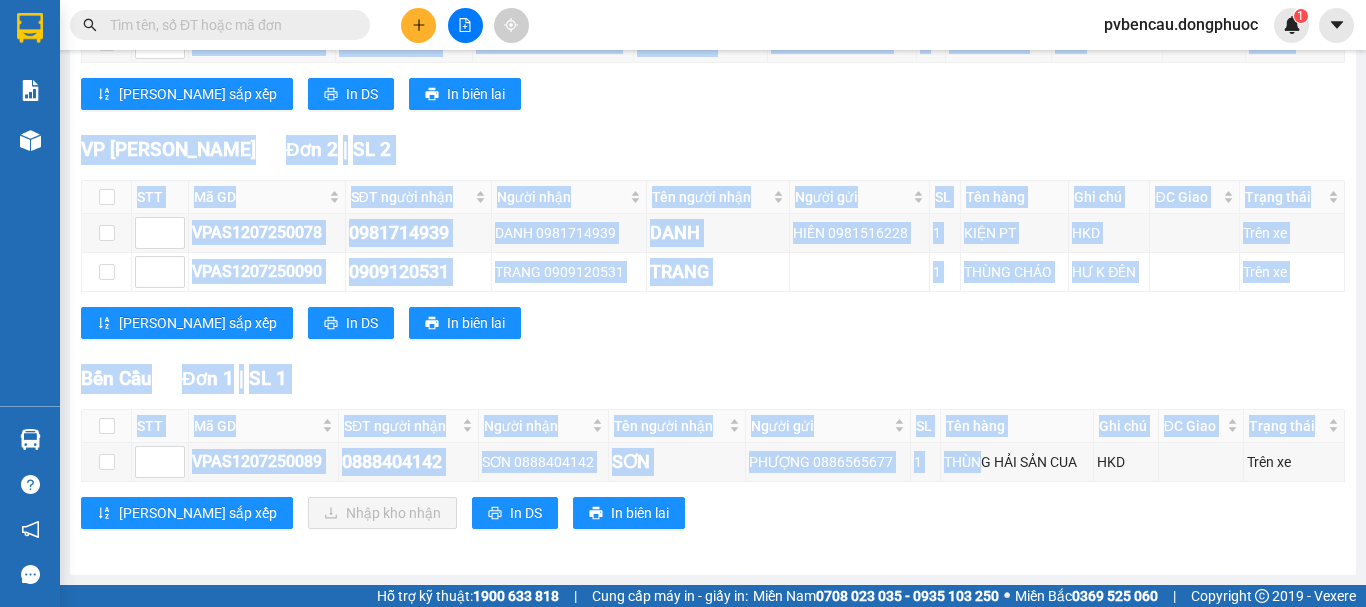 click at bounding box center (228, 25) 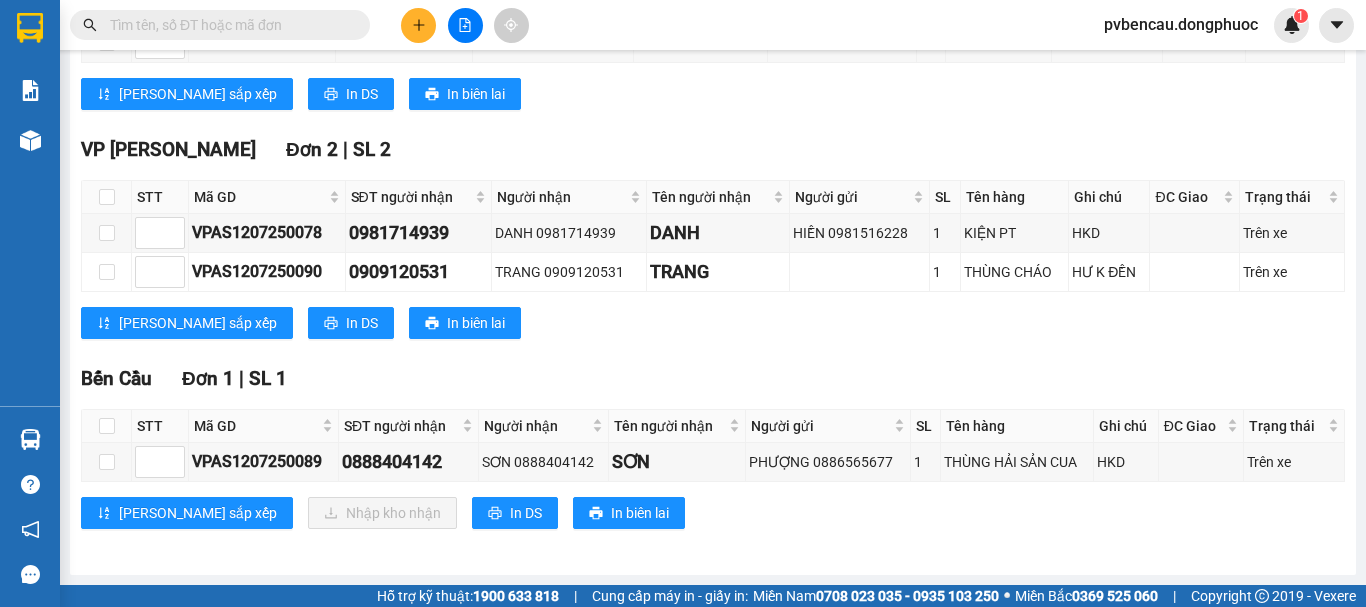 paste on "07071967001" 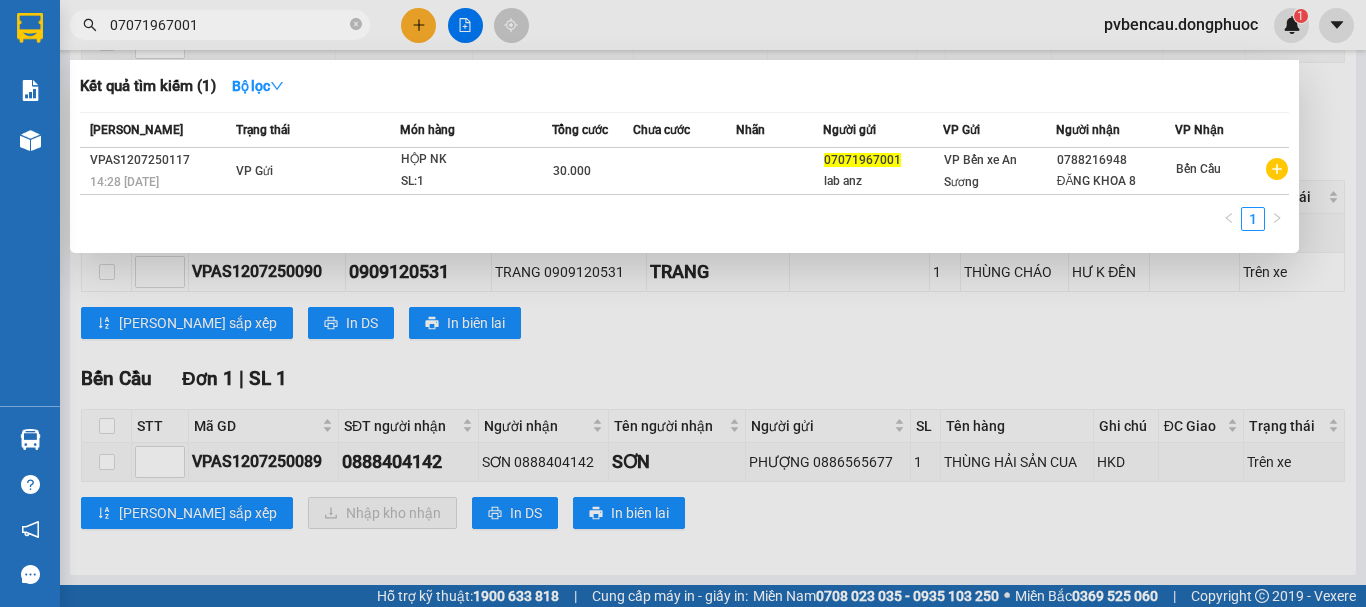 type on "07071967001" 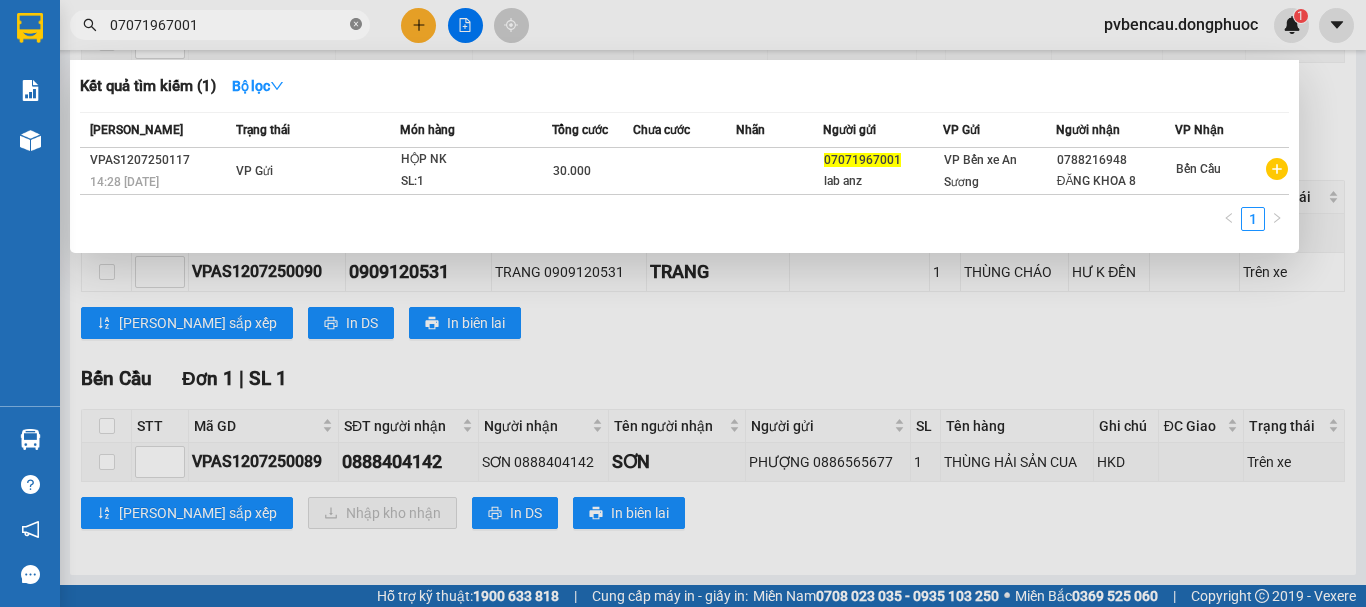 click 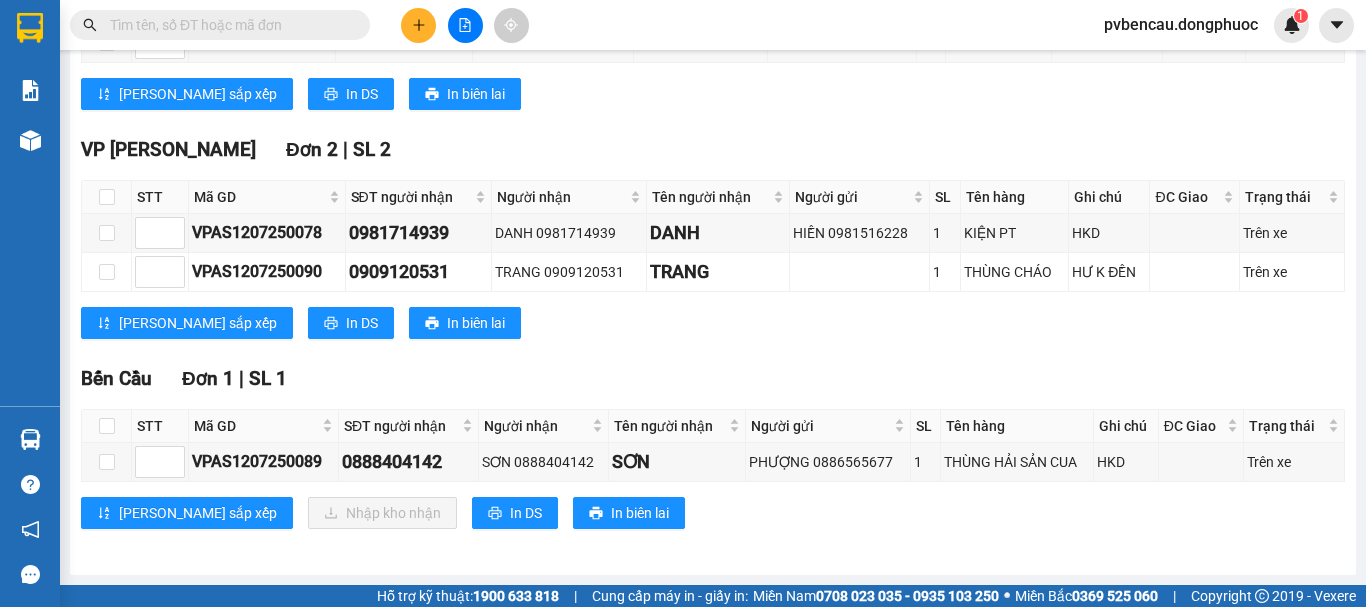 click at bounding box center (356, 25) 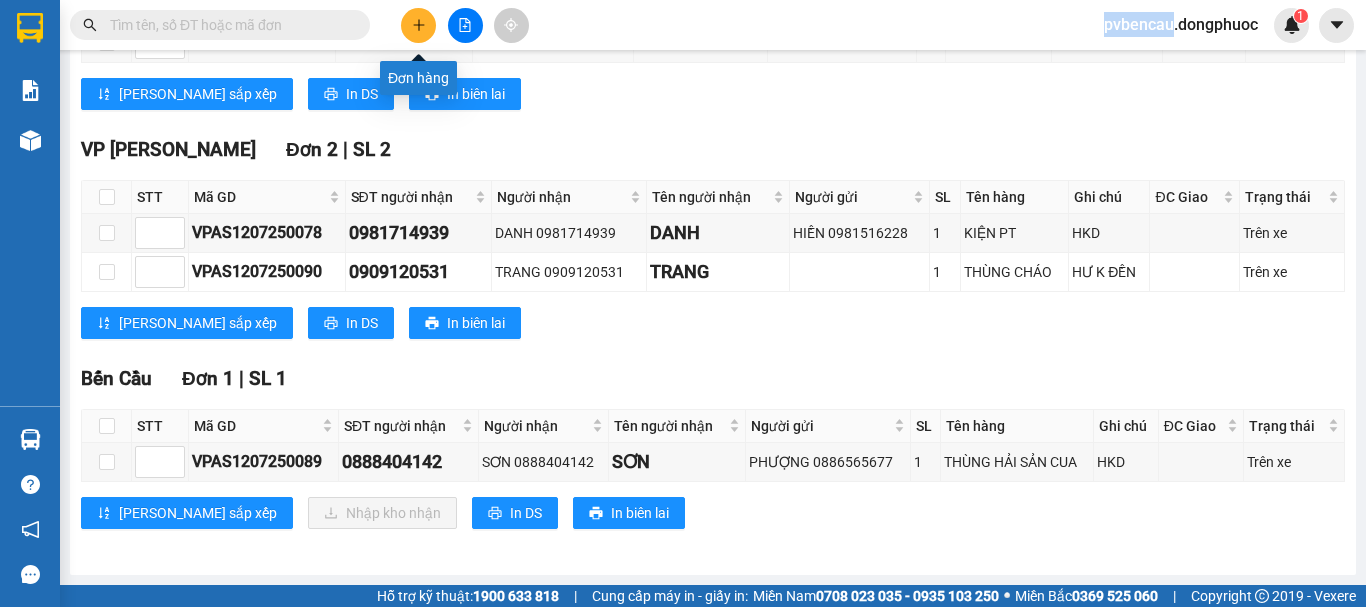 click 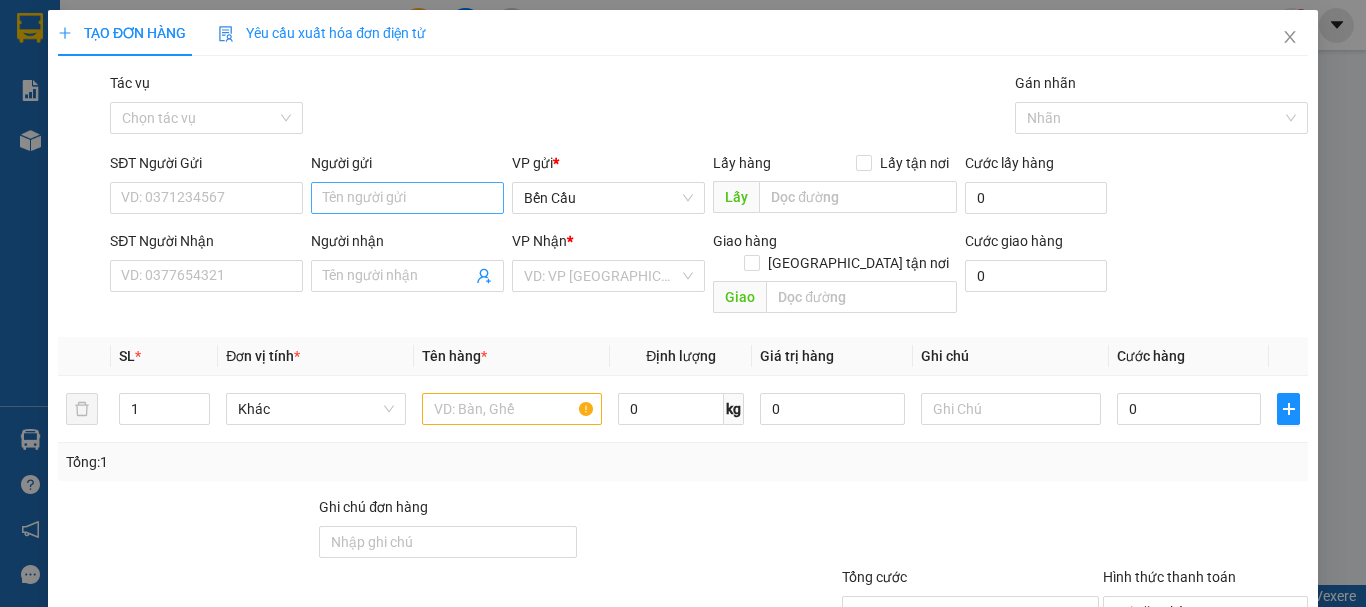 scroll, scrollTop: 0, scrollLeft: 0, axis: both 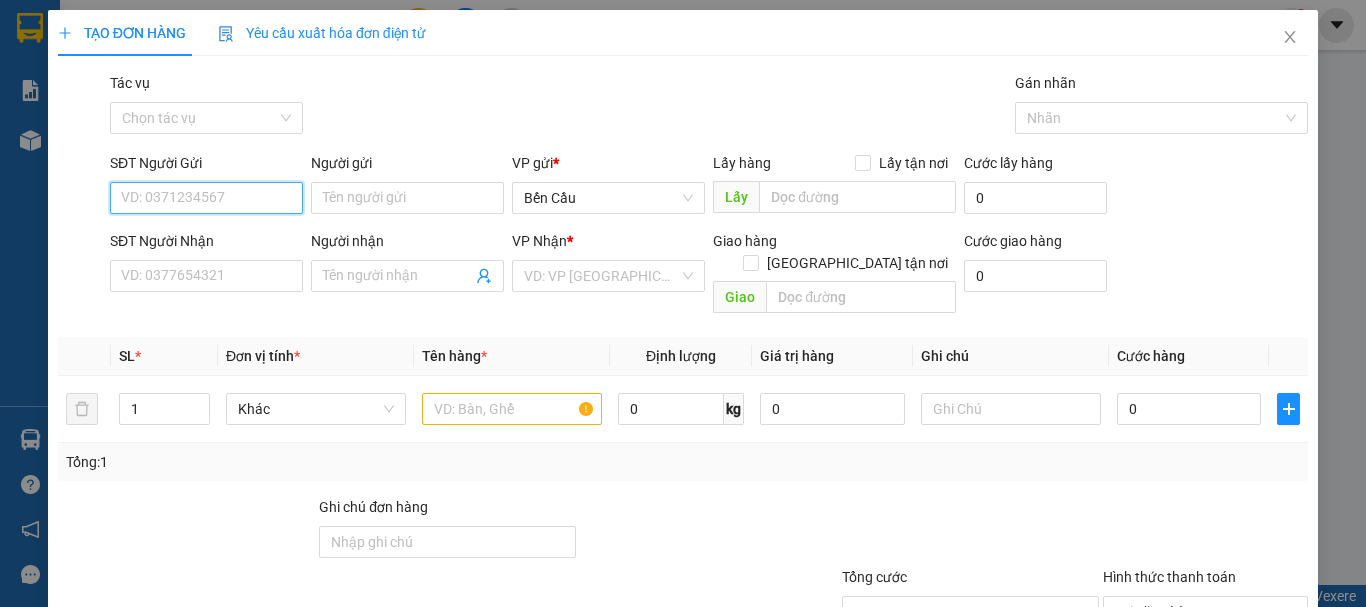click on "SĐT Người Gửi" at bounding box center (206, 198) 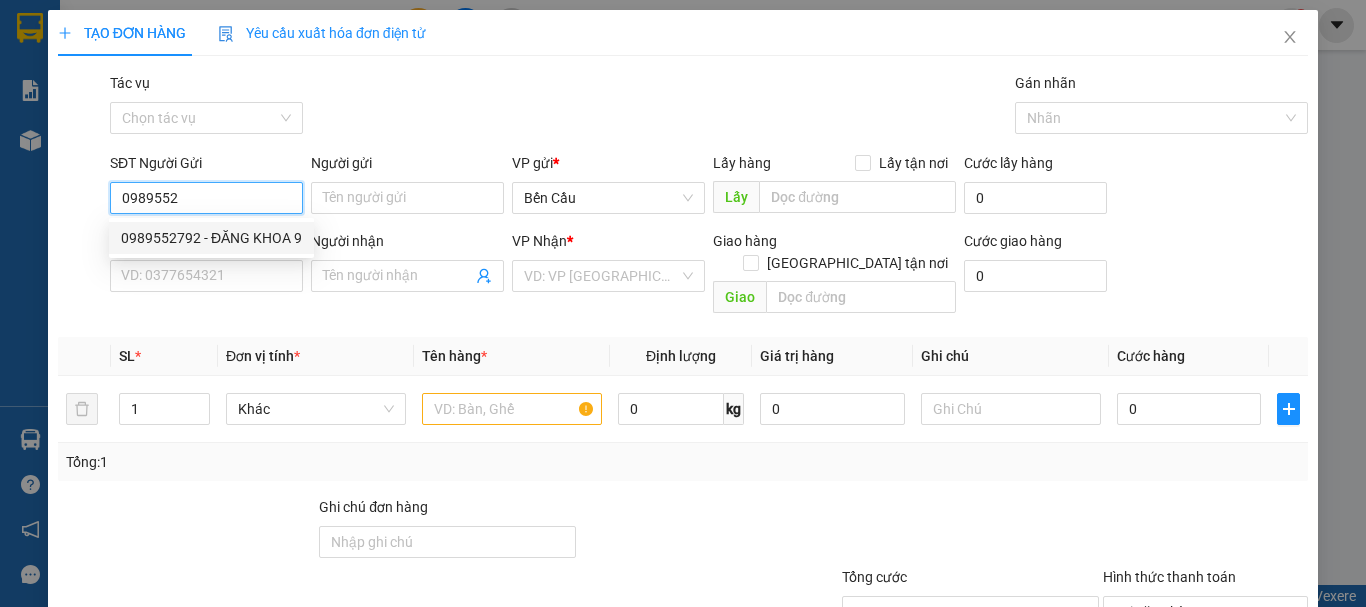 click on "0989552792 - ĐĂNG KHOA 9" at bounding box center [211, 238] 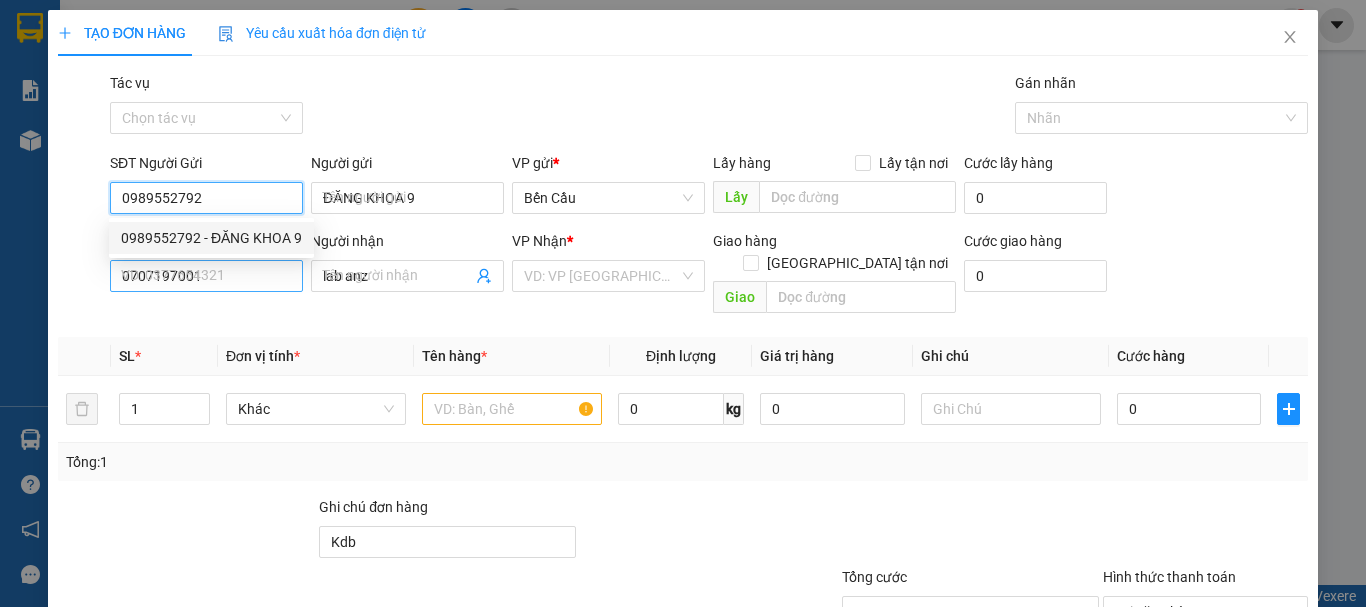 type on "30.000" 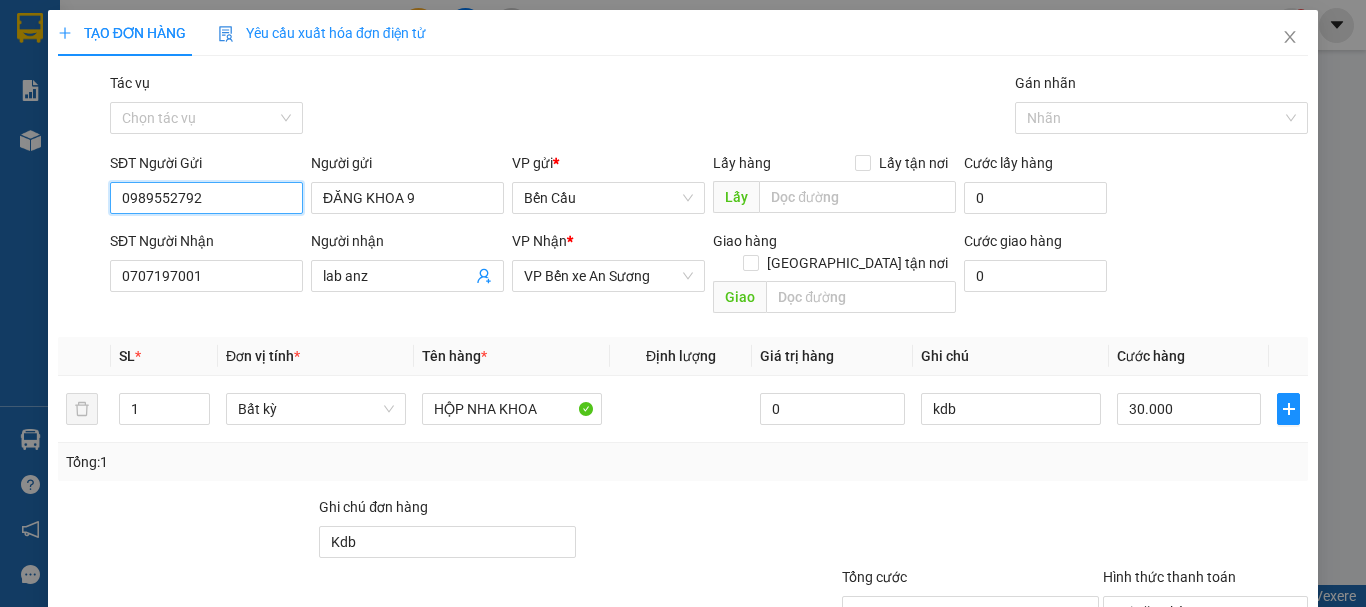 scroll, scrollTop: 133, scrollLeft: 0, axis: vertical 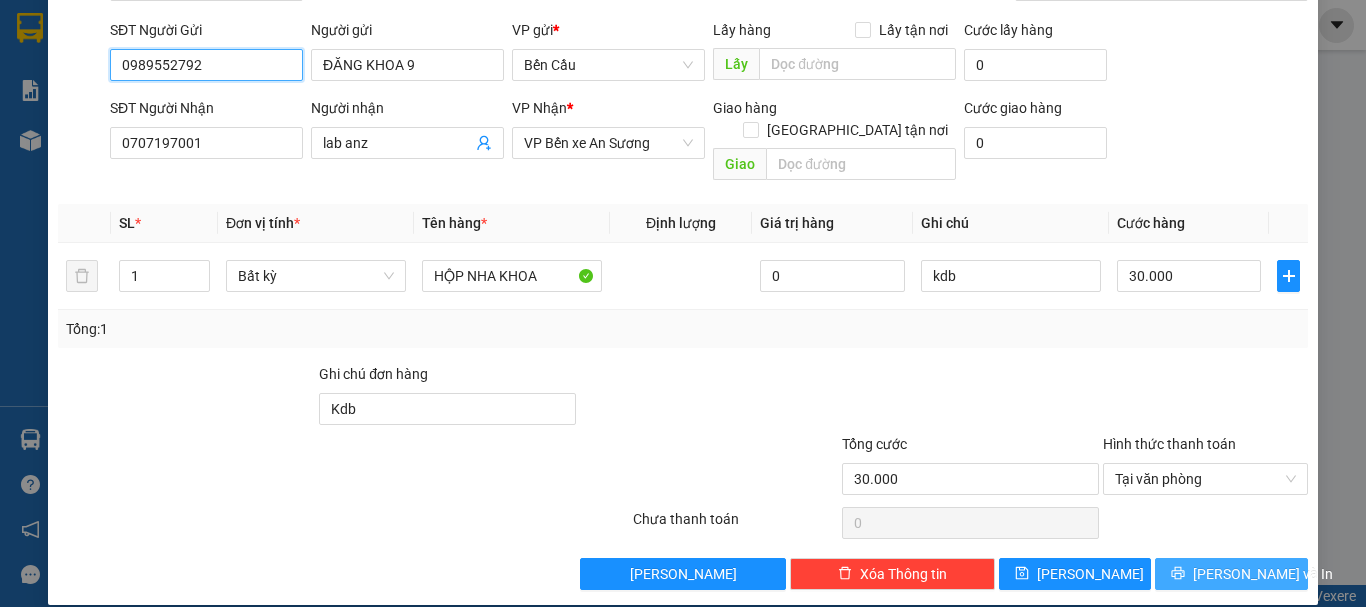 type on "0989552792" 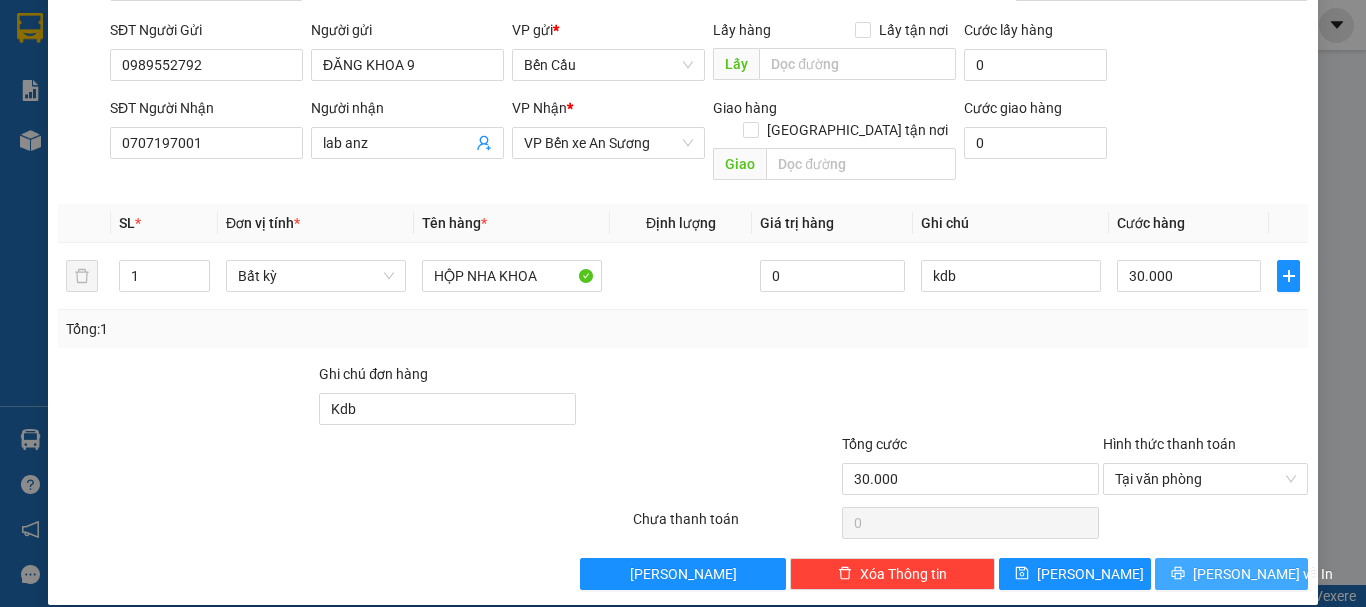 click on "[PERSON_NAME] và In" at bounding box center (1263, 574) 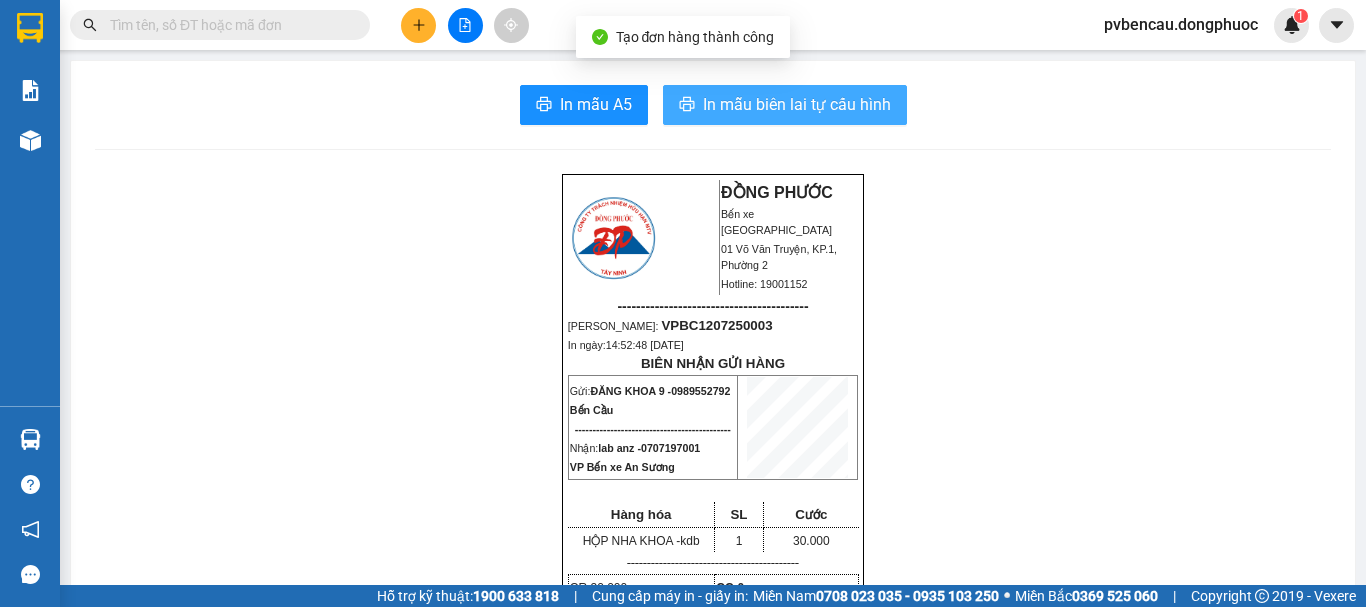 click on "In mẫu biên lai tự cấu hình" at bounding box center (797, 104) 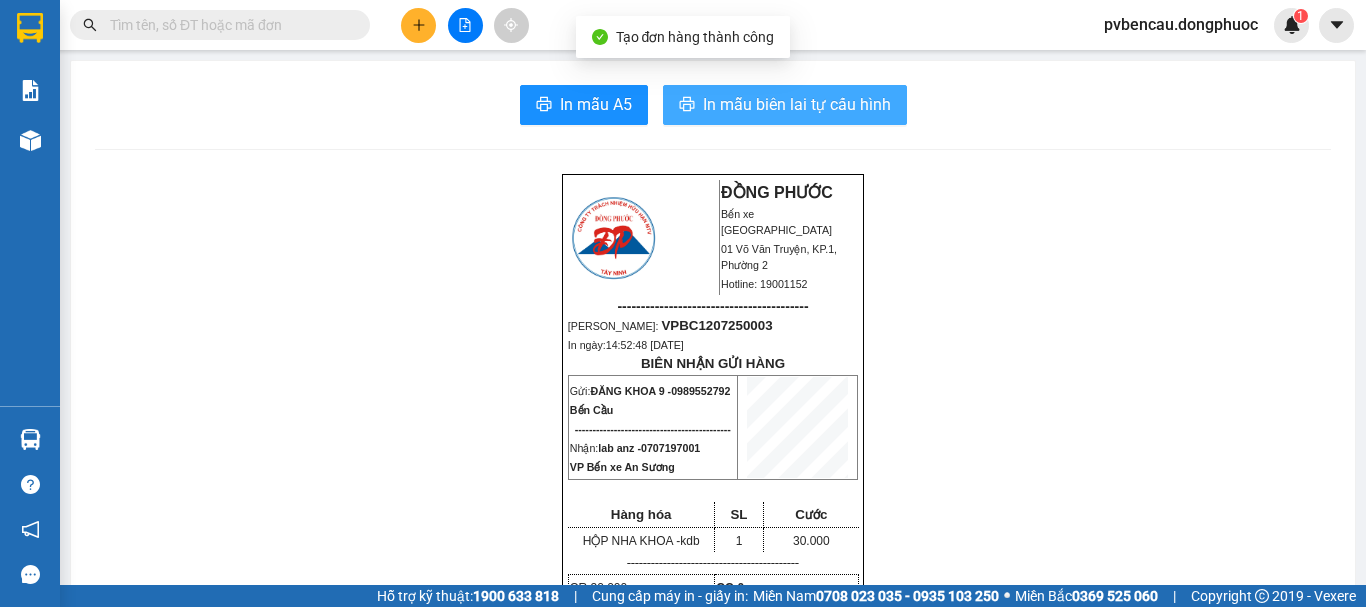 scroll, scrollTop: 0, scrollLeft: 0, axis: both 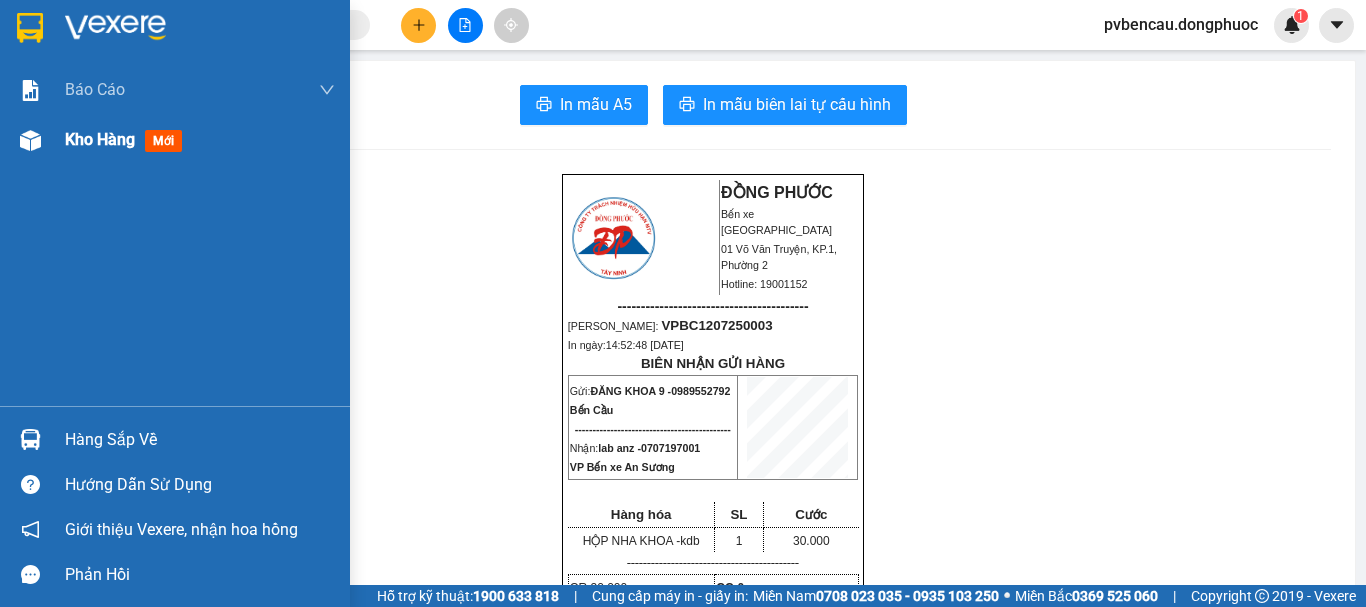 drag, startPoint x: 38, startPoint y: 142, endPoint x: 45, endPoint y: 156, distance: 15.652476 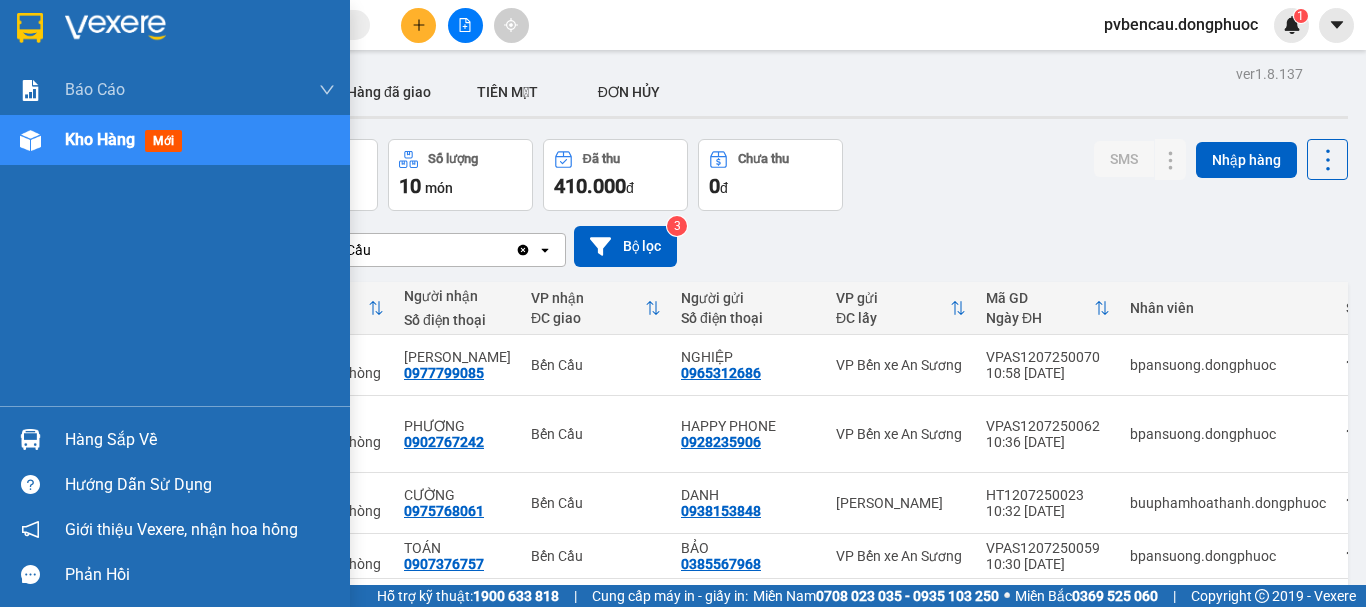 click on "Kho hàng mới" at bounding box center (200, 140) 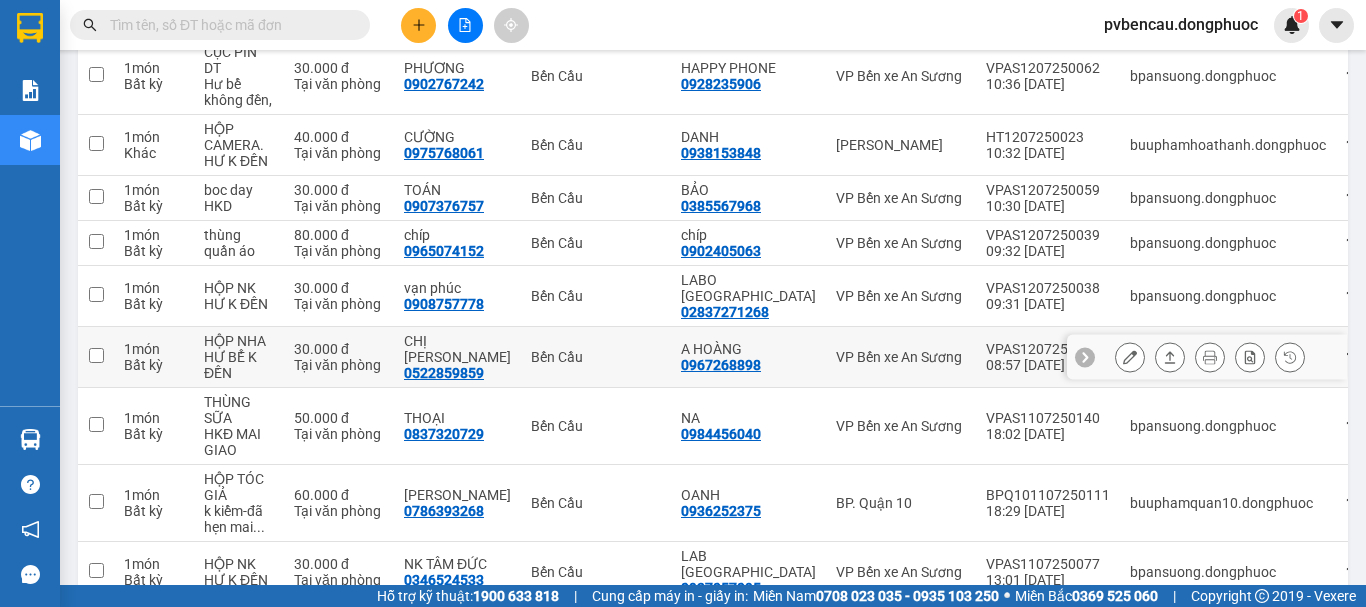 scroll, scrollTop: 458, scrollLeft: 0, axis: vertical 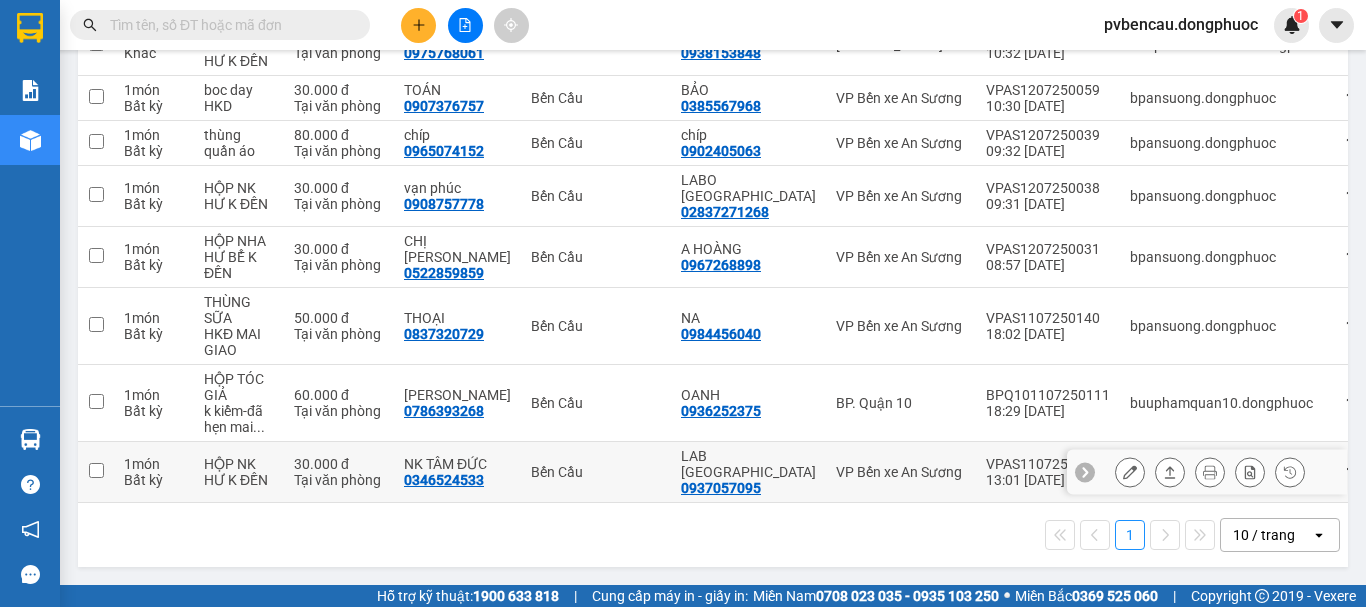 click at bounding box center [96, 470] 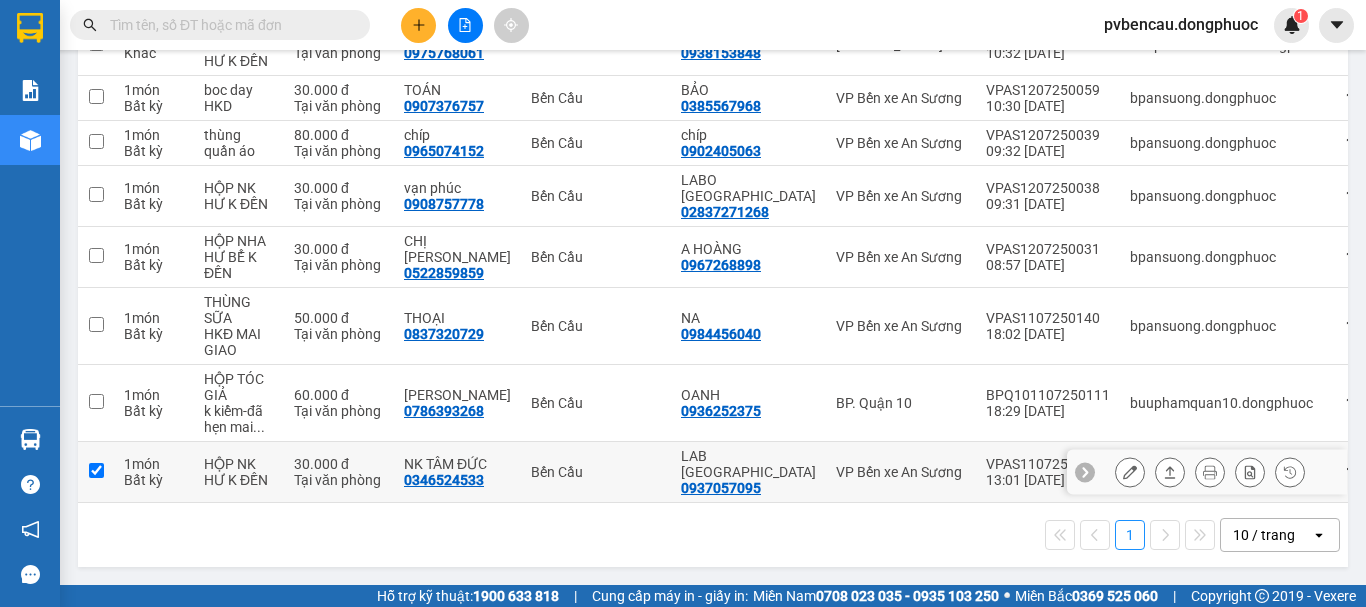 checkbox on "true" 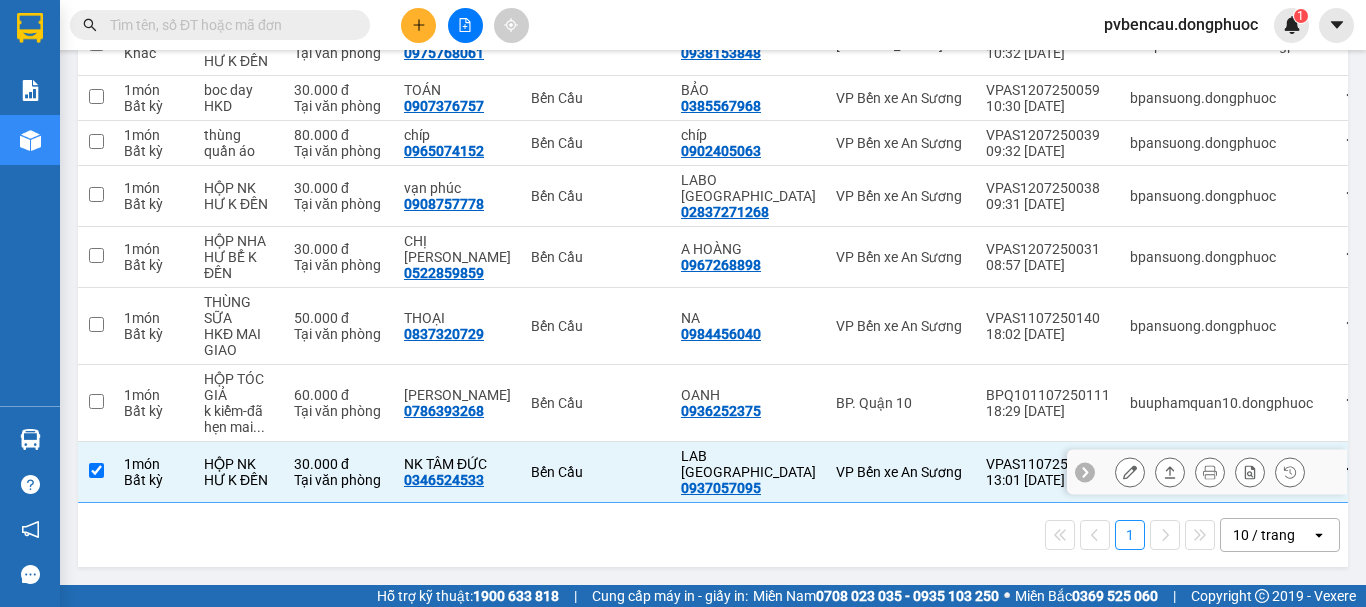 click at bounding box center [1130, 472] 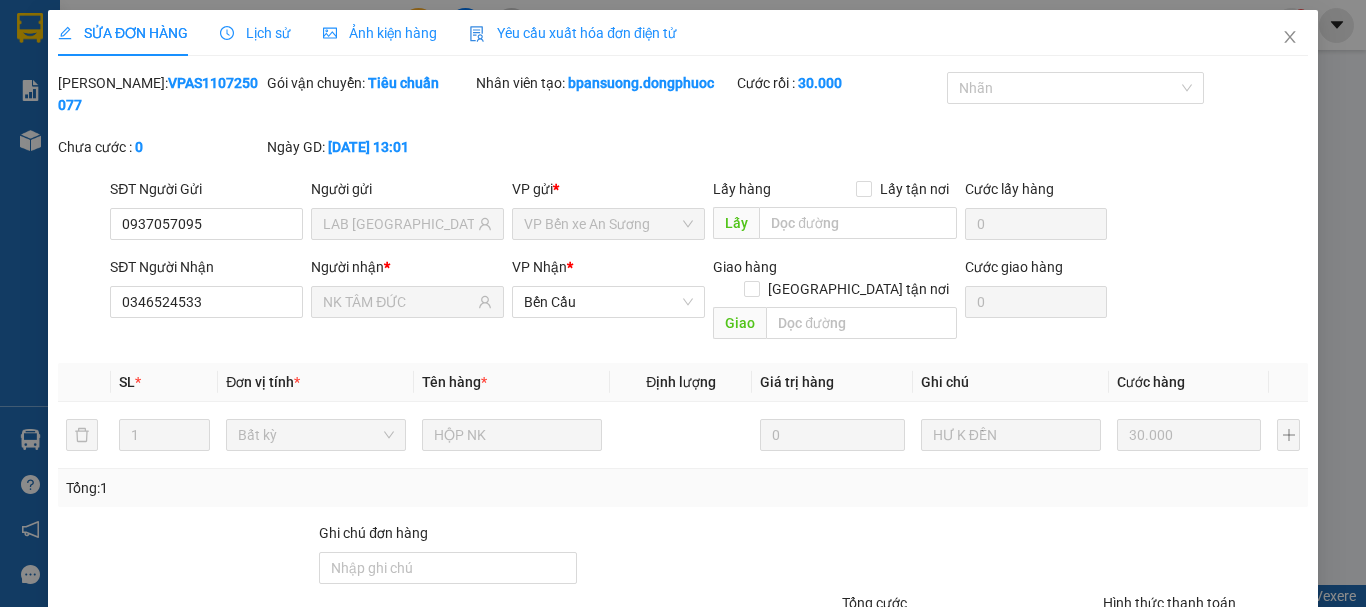 type on "0937057095" 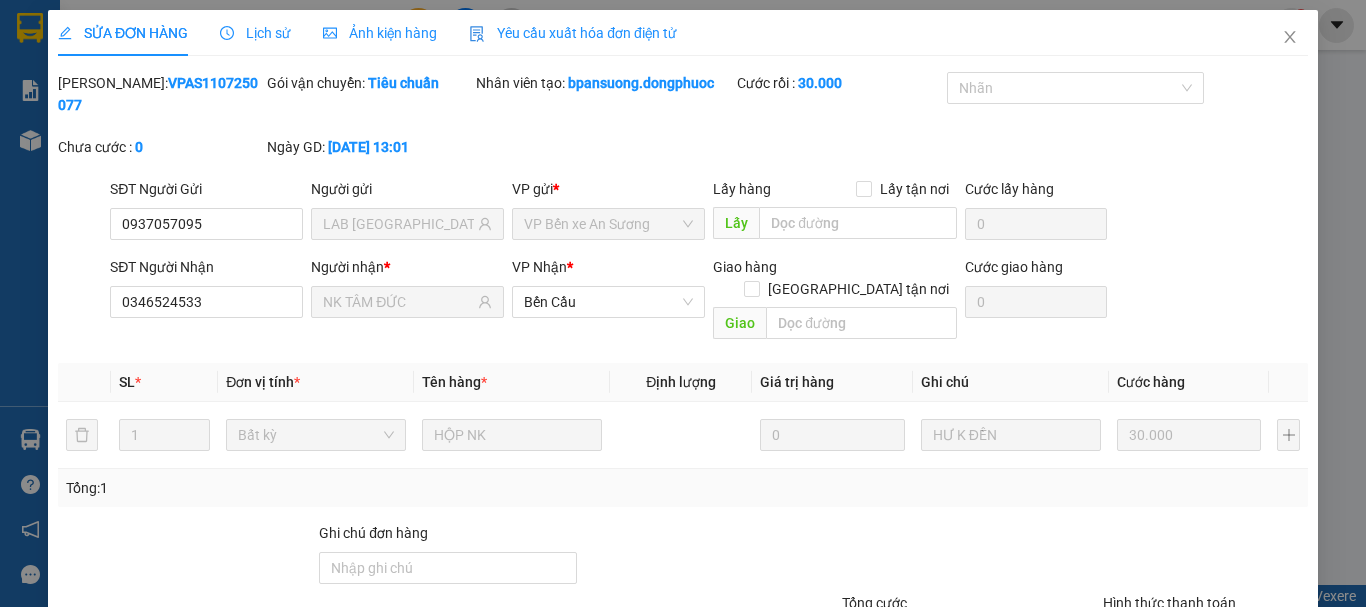 type on "LAB [GEOGRAPHIC_DATA]" 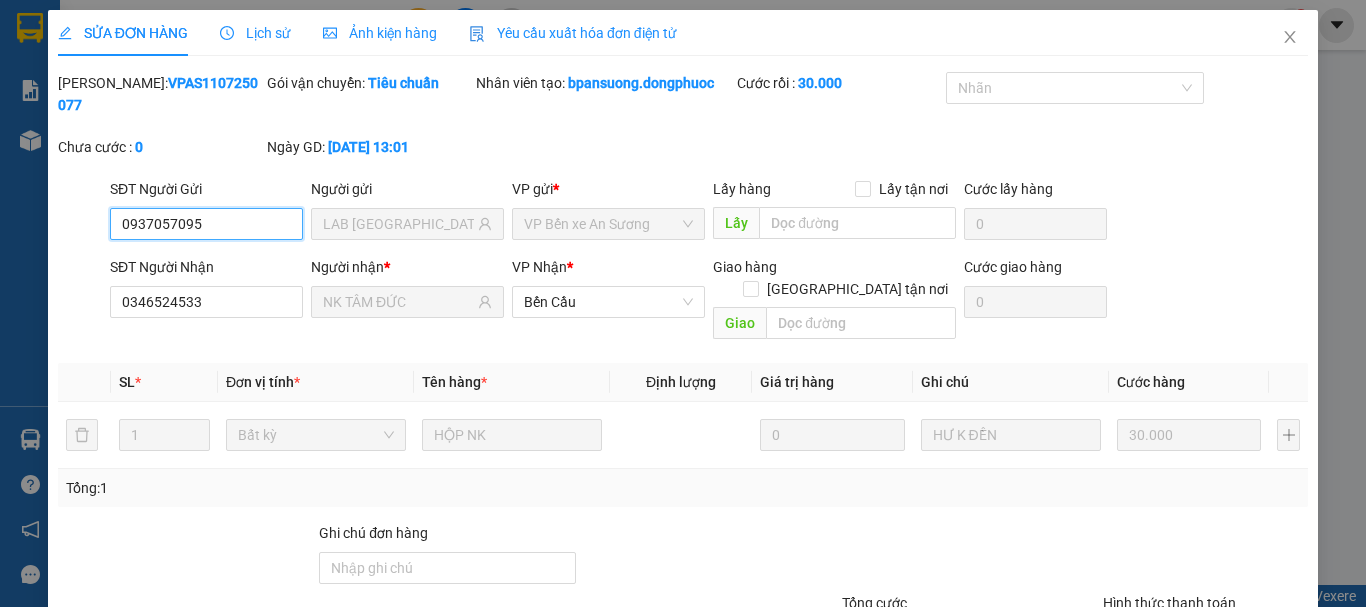 scroll, scrollTop: 0, scrollLeft: 0, axis: both 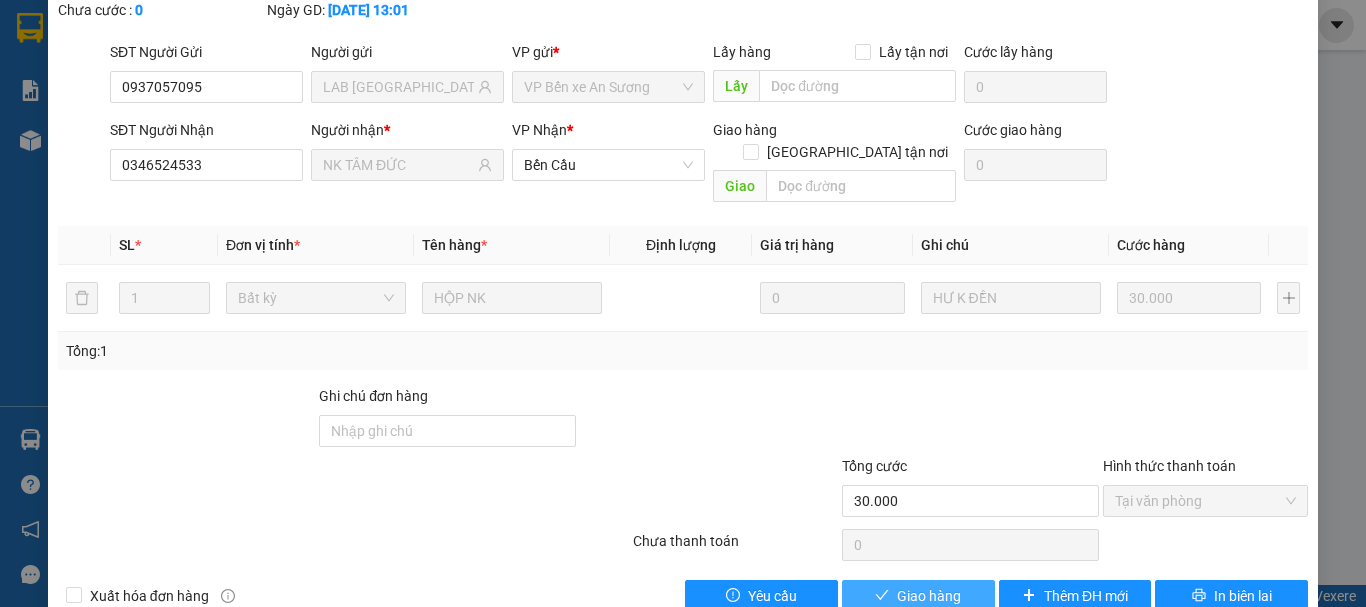 click on "Giao hàng" at bounding box center (929, 596) 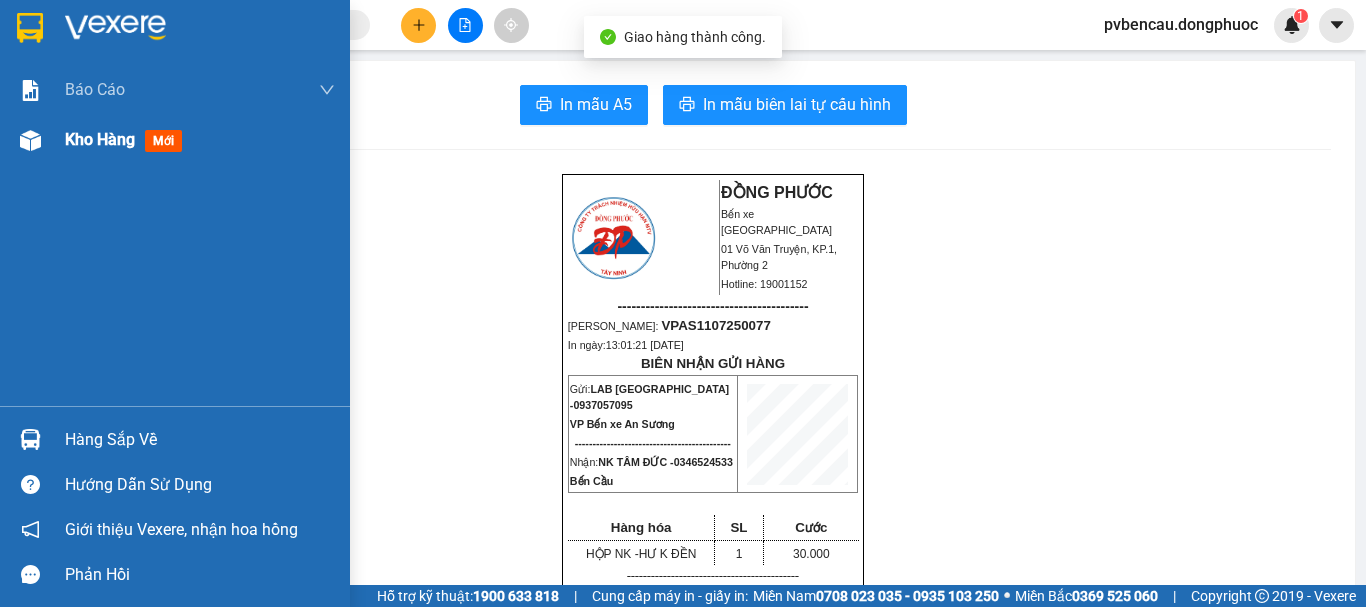 click on "Kho hàng" at bounding box center (100, 139) 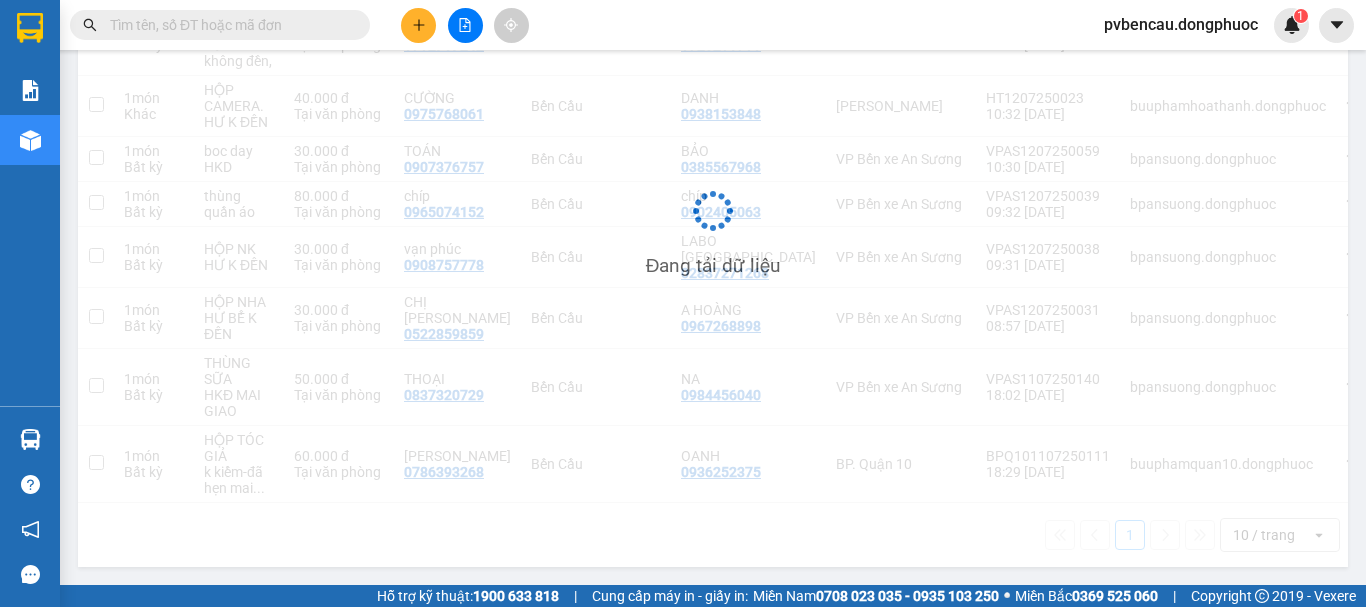 scroll, scrollTop: 397, scrollLeft: 0, axis: vertical 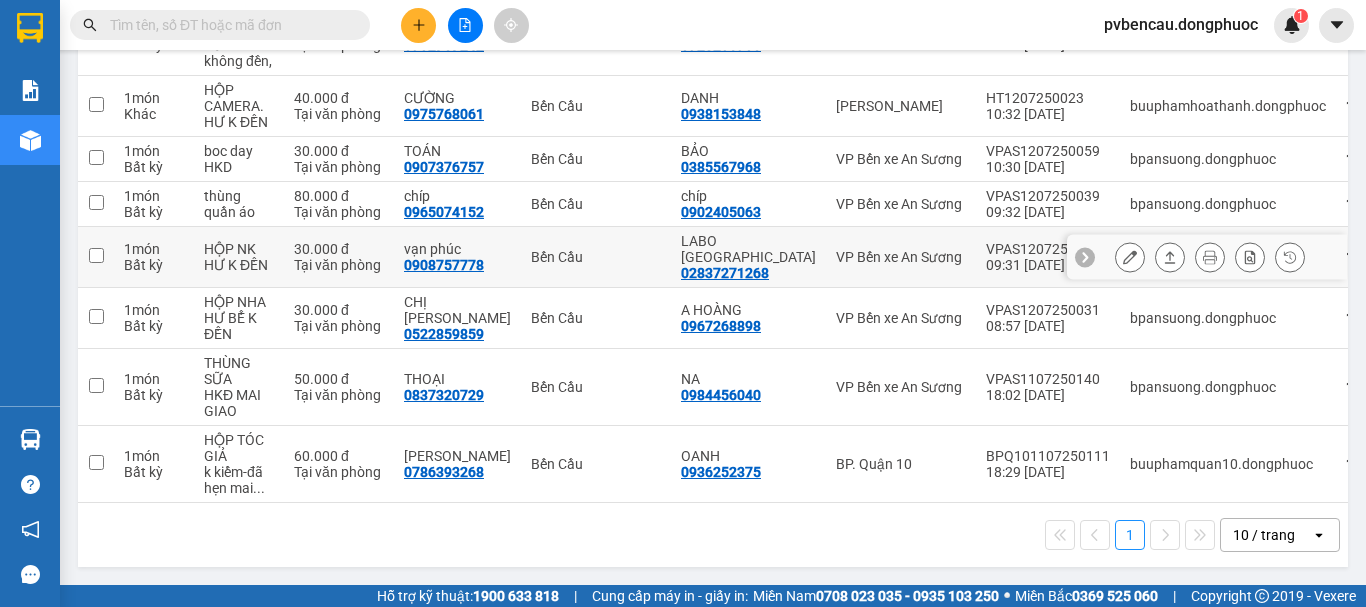 click at bounding box center [96, 255] 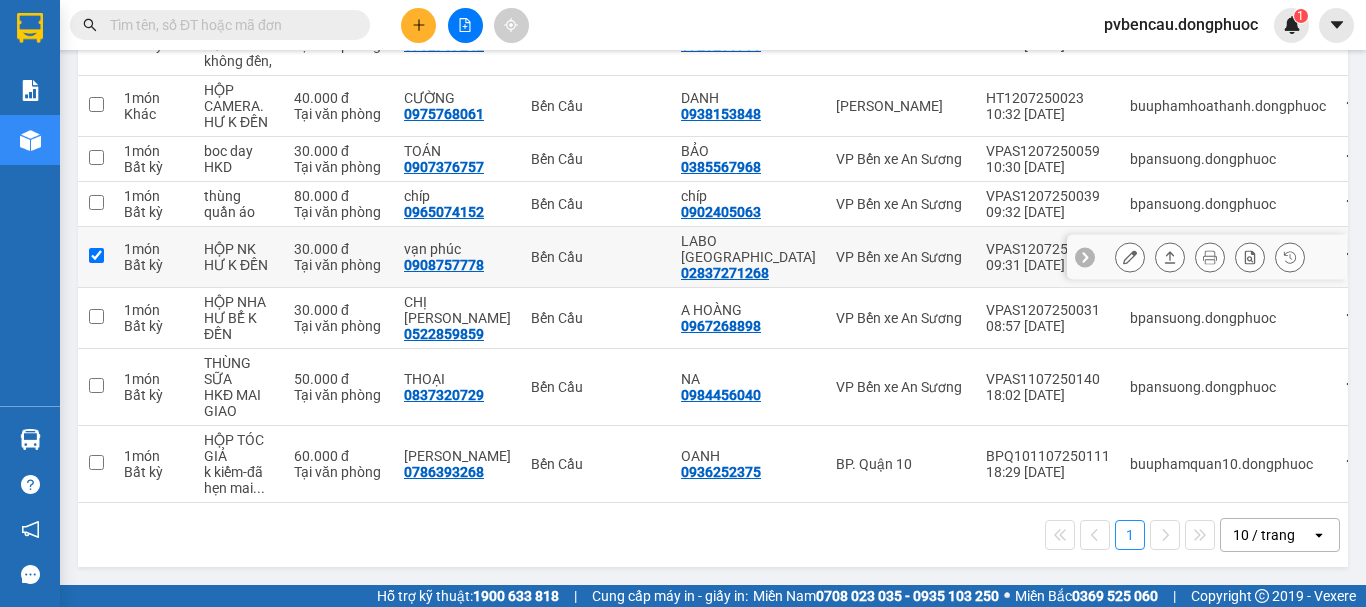 checkbox on "true" 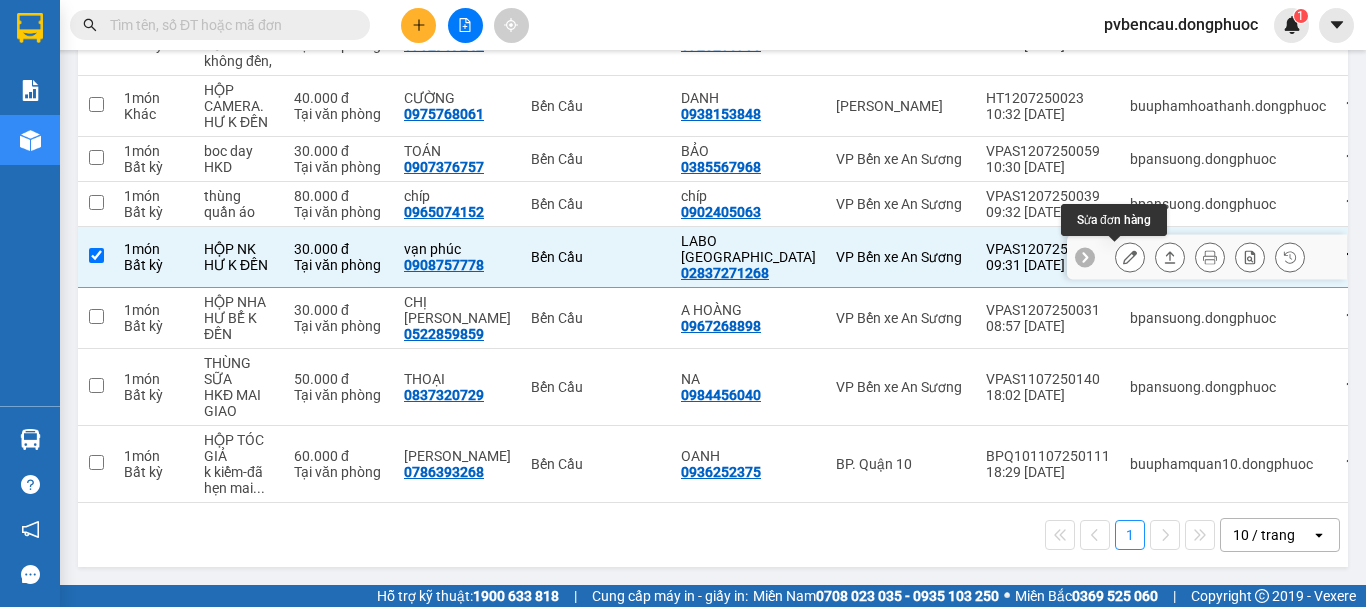 click 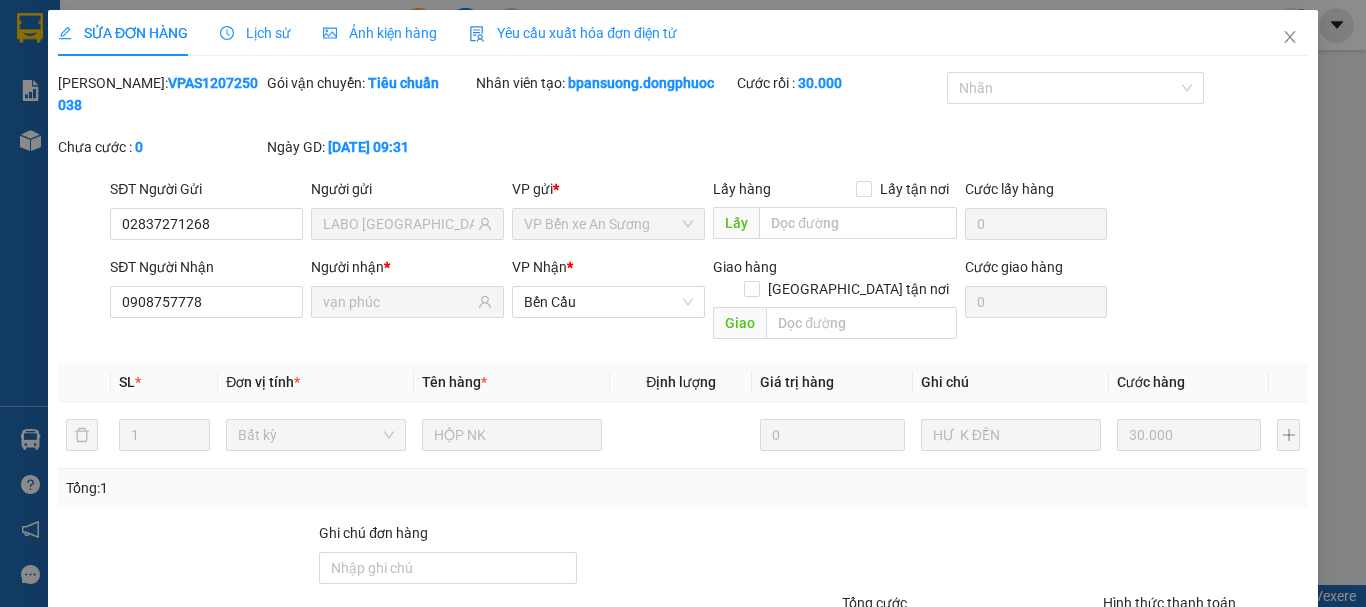type on "02837271268" 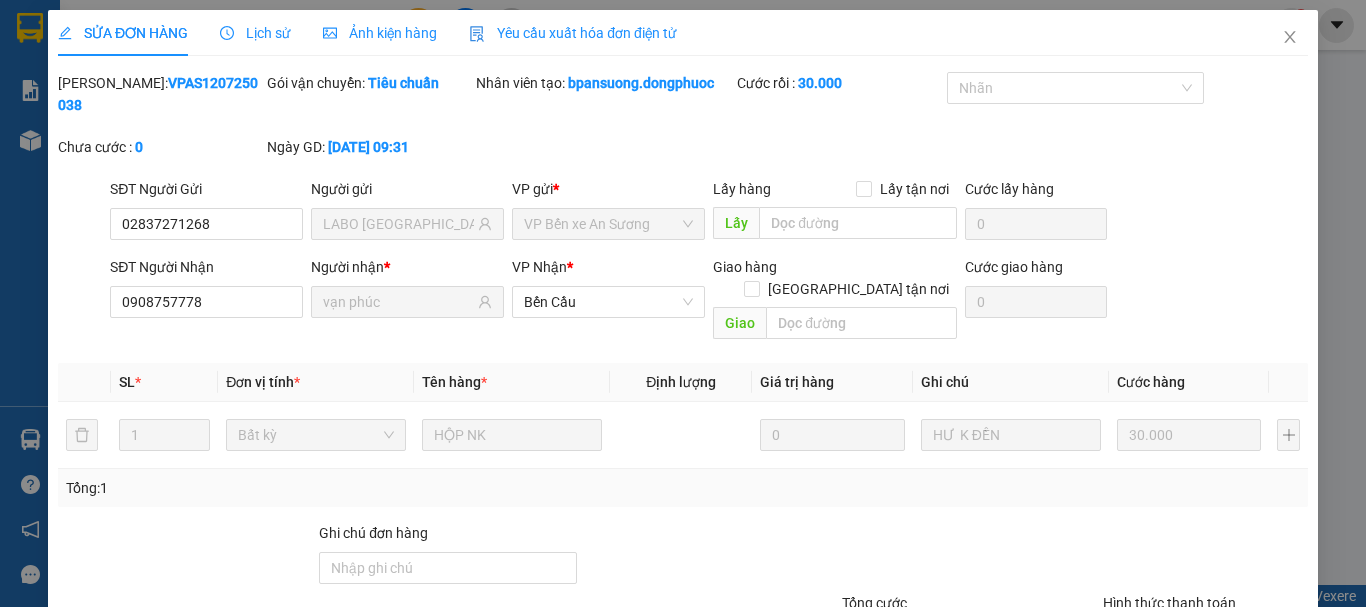 type on "LABO [GEOGRAPHIC_DATA]" 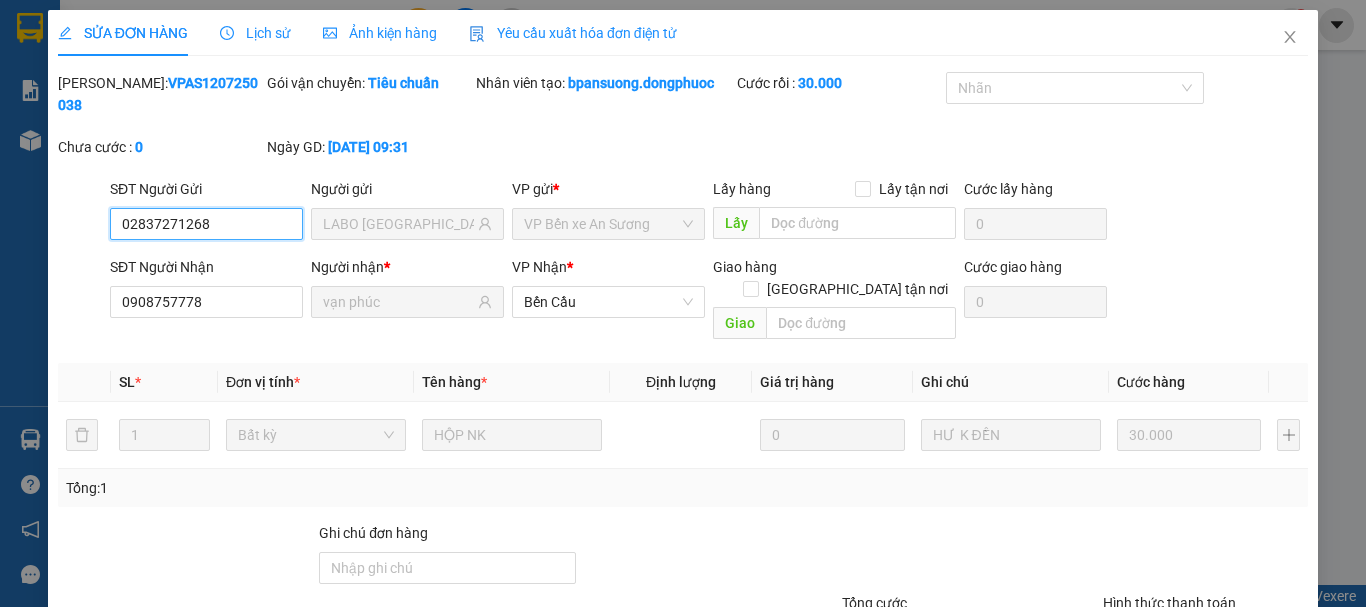scroll, scrollTop: 133, scrollLeft: 0, axis: vertical 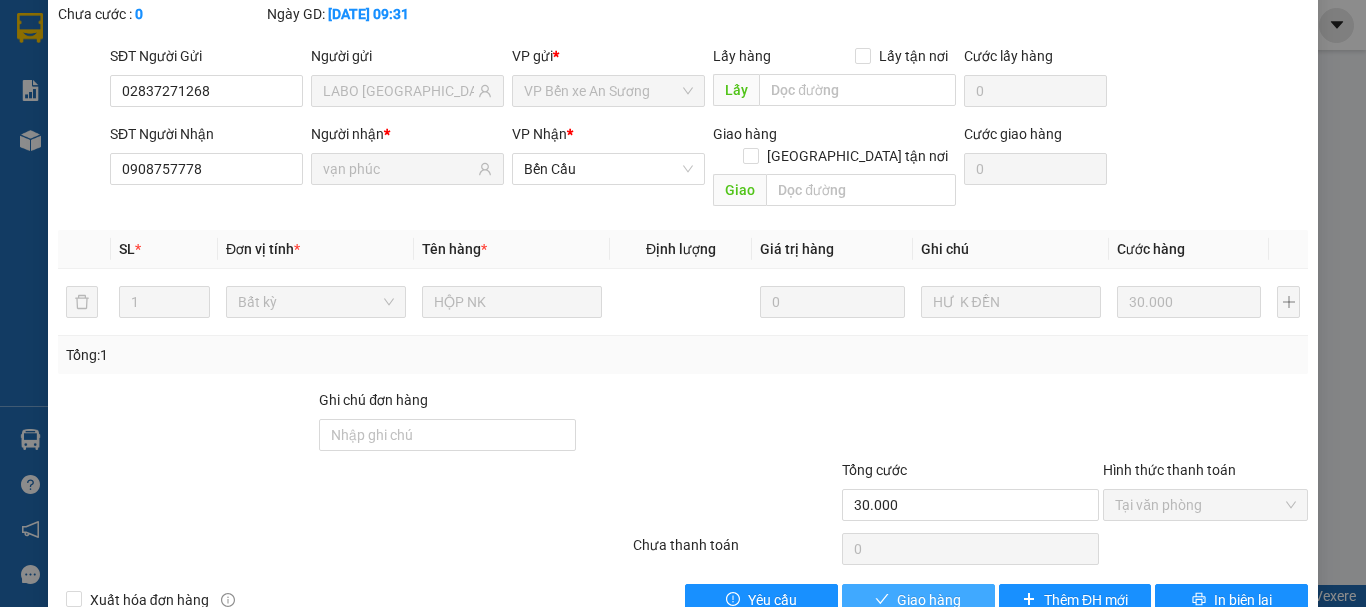 click on "Giao hàng" at bounding box center (929, 600) 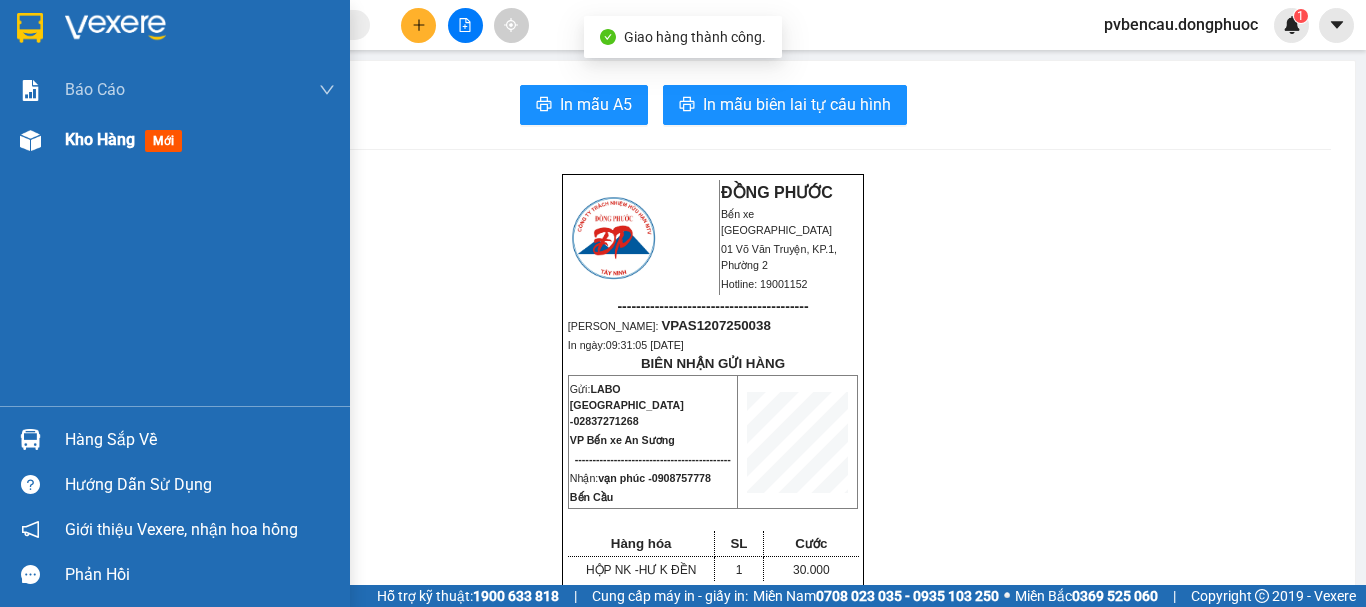 click on "Kho hàng" at bounding box center (100, 139) 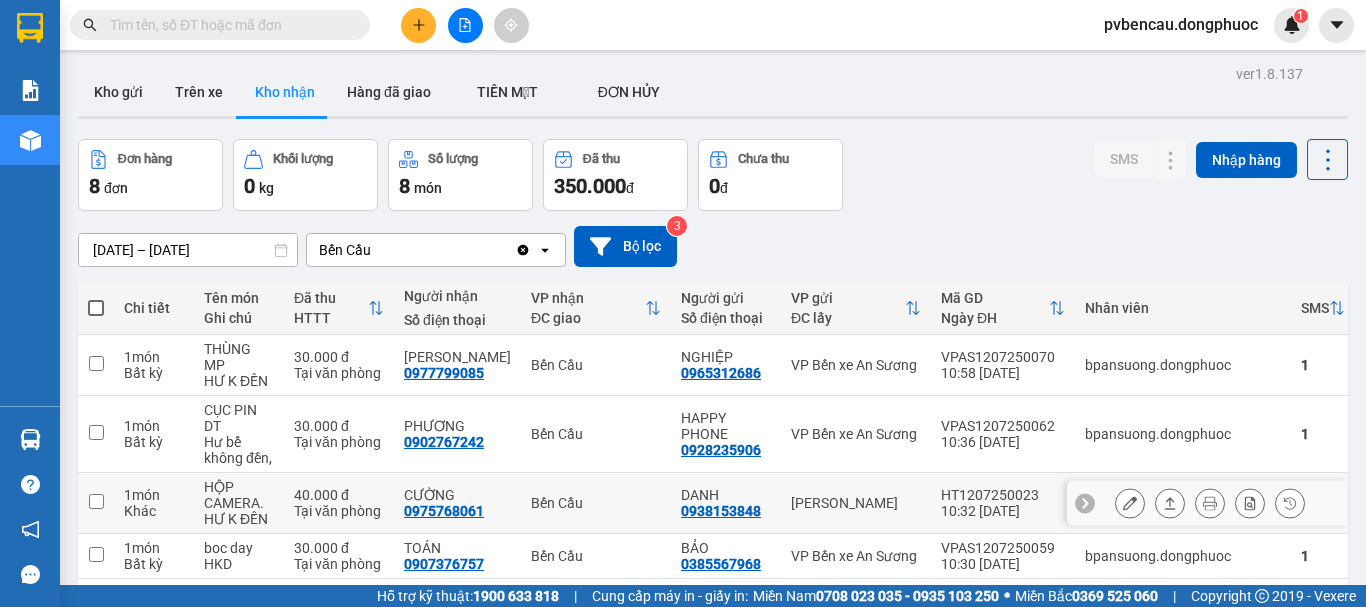 scroll, scrollTop: 200, scrollLeft: 0, axis: vertical 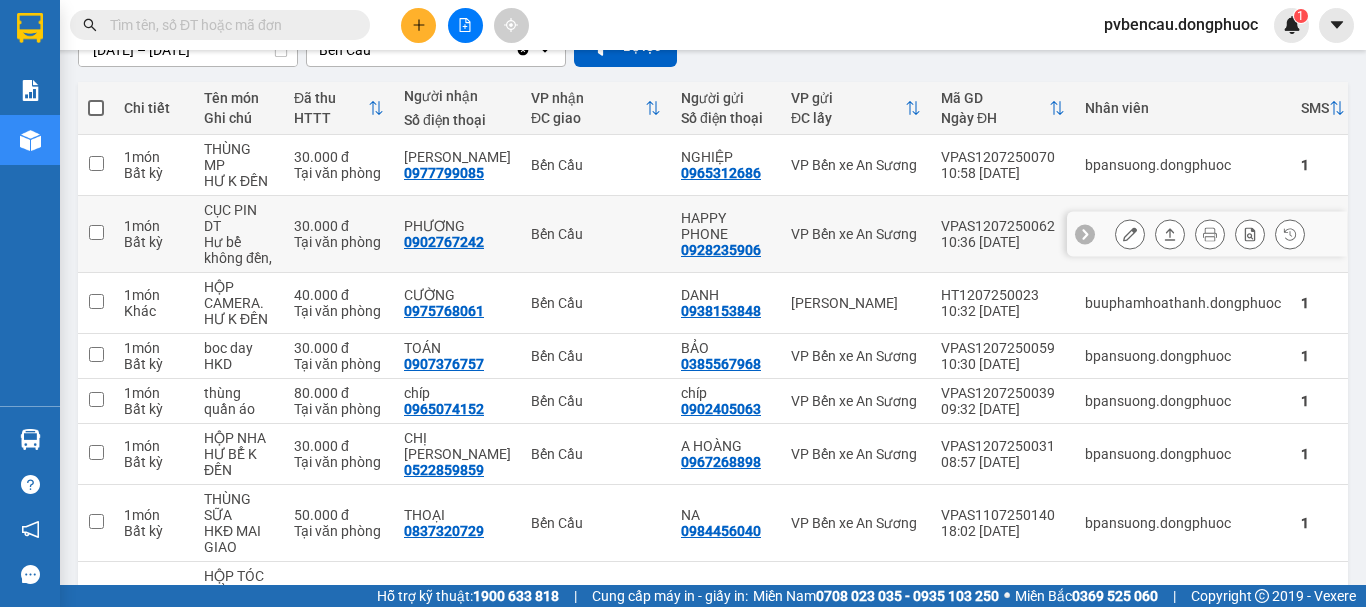 click at bounding box center [96, 232] 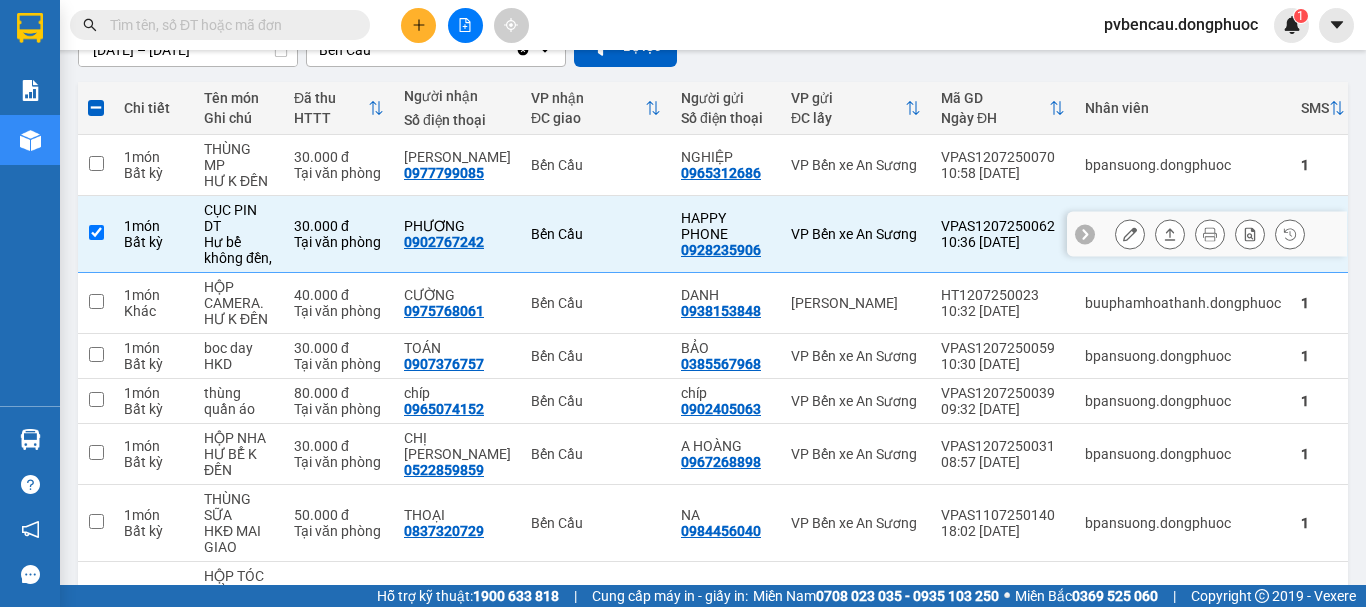 click at bounding box center (96, 232) 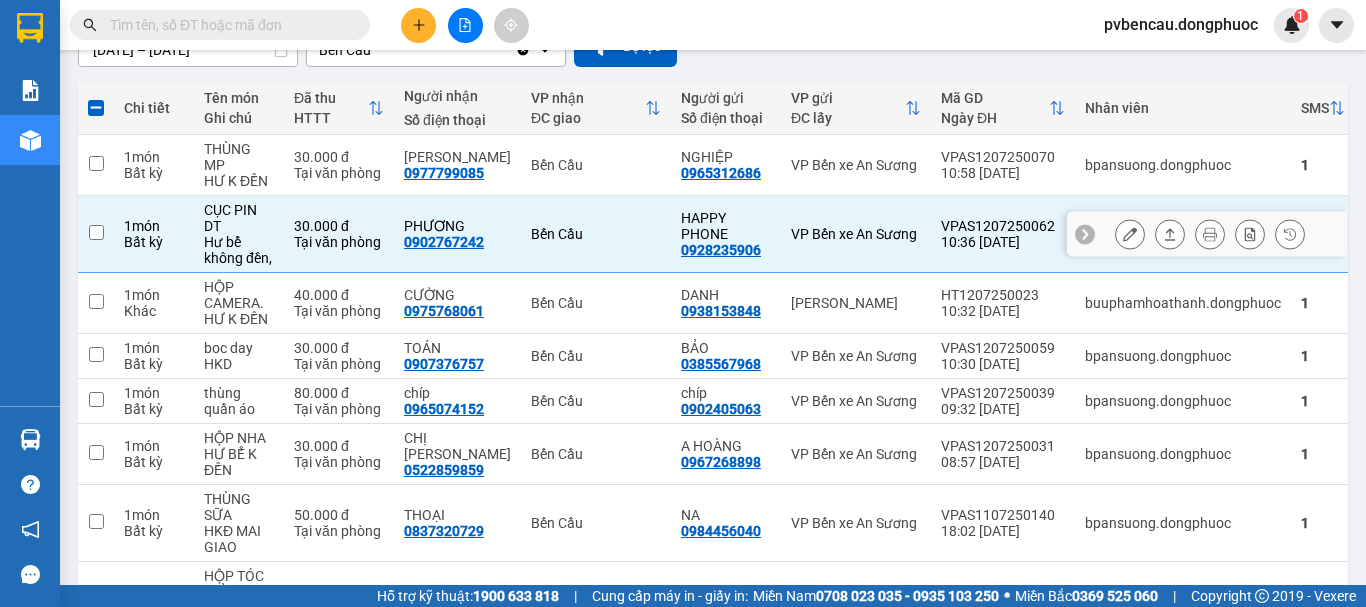 checkbox on "false" 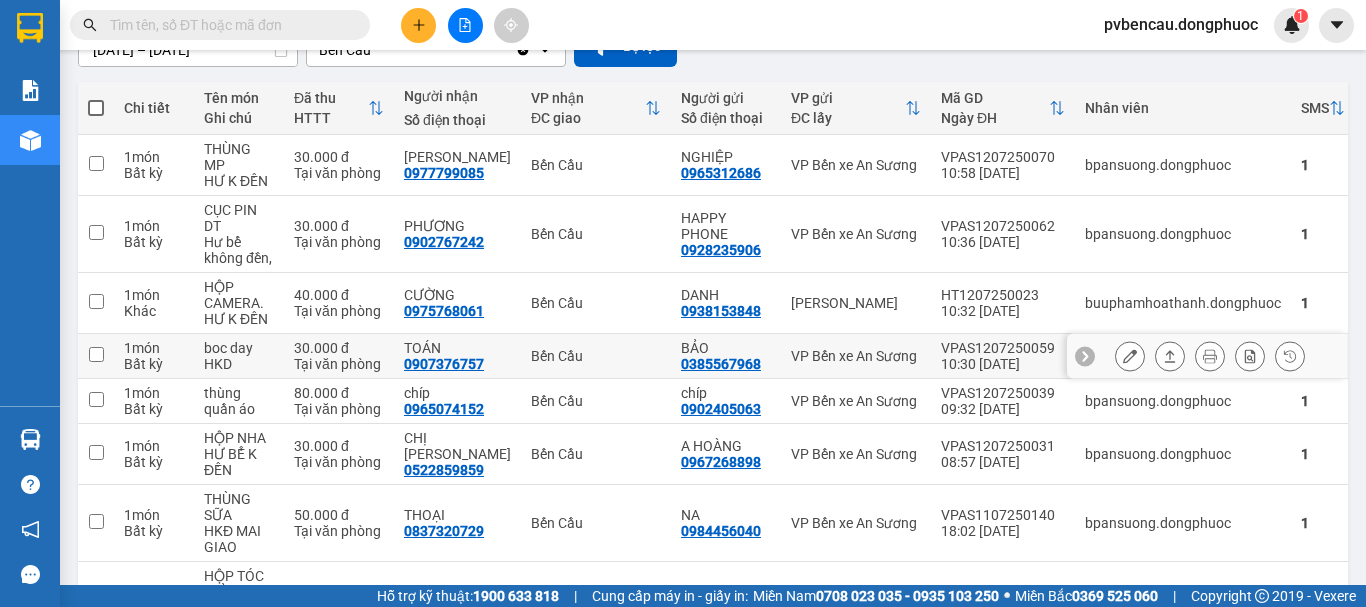 scroll, scrollTop: 336, scrollLeft: 0, axis: vertical 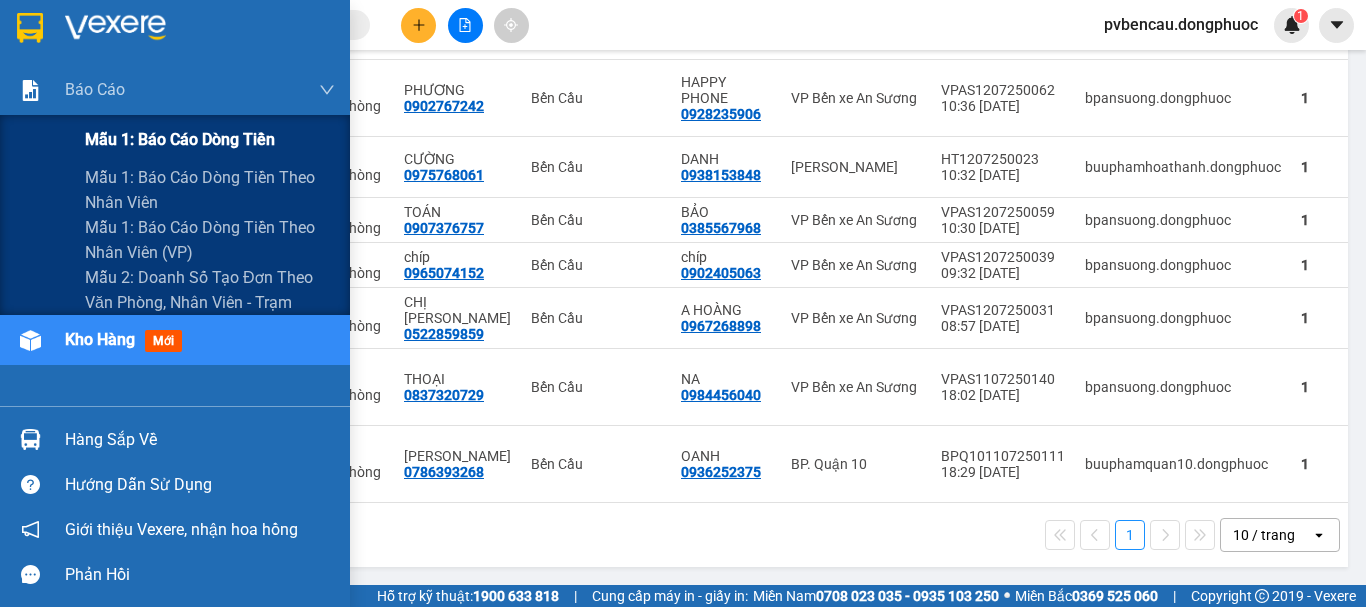 click on "Mẫu 1: Báo cáo dòng tiền" at bounding box center (180, 139) 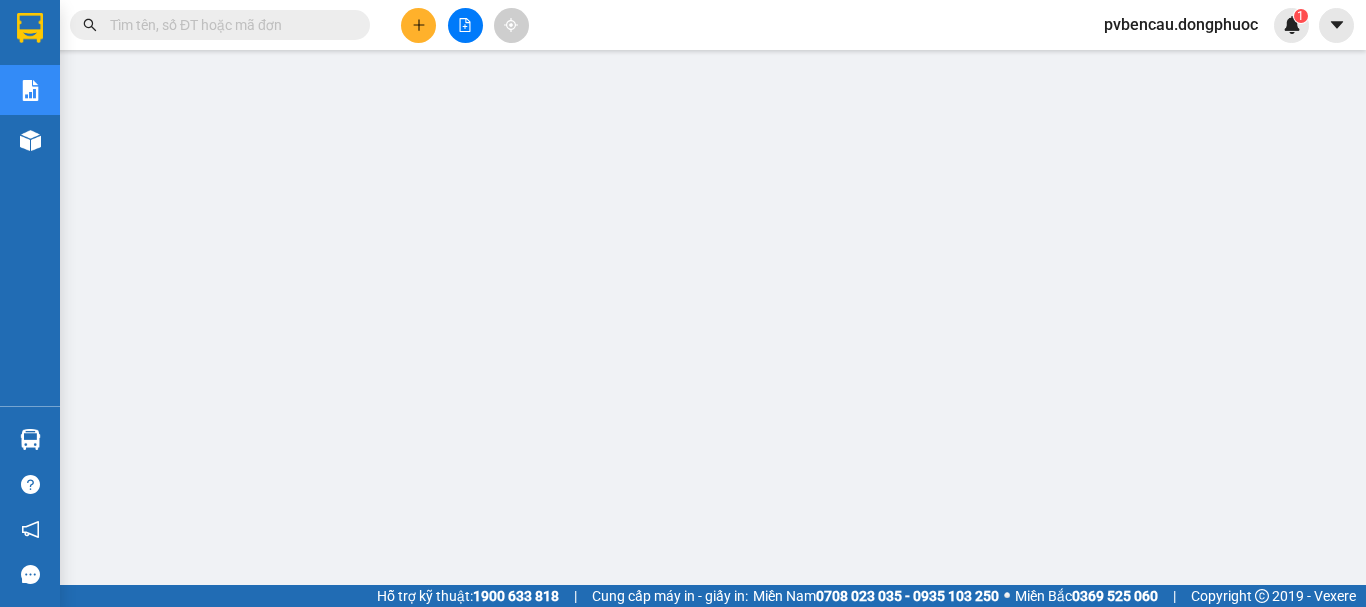 scroll, scrollTop: 136, scrollLeft: 0, axis: vertical 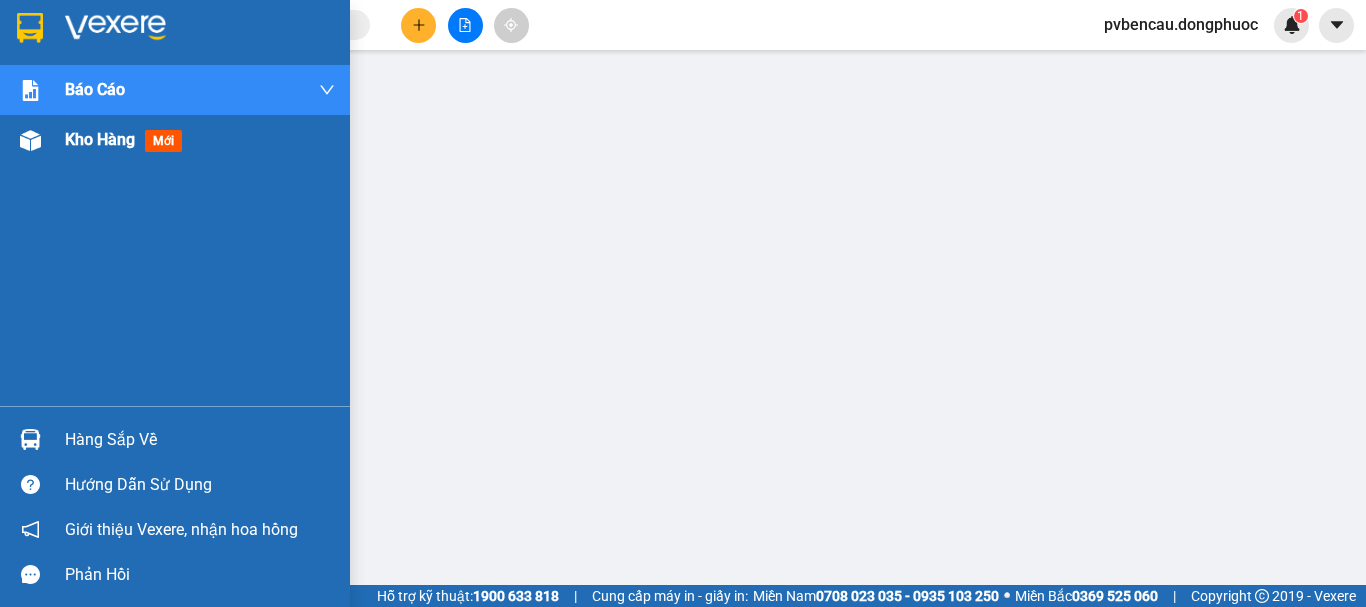 click on "Kho hàng mới" at bounding box center (200, 140) 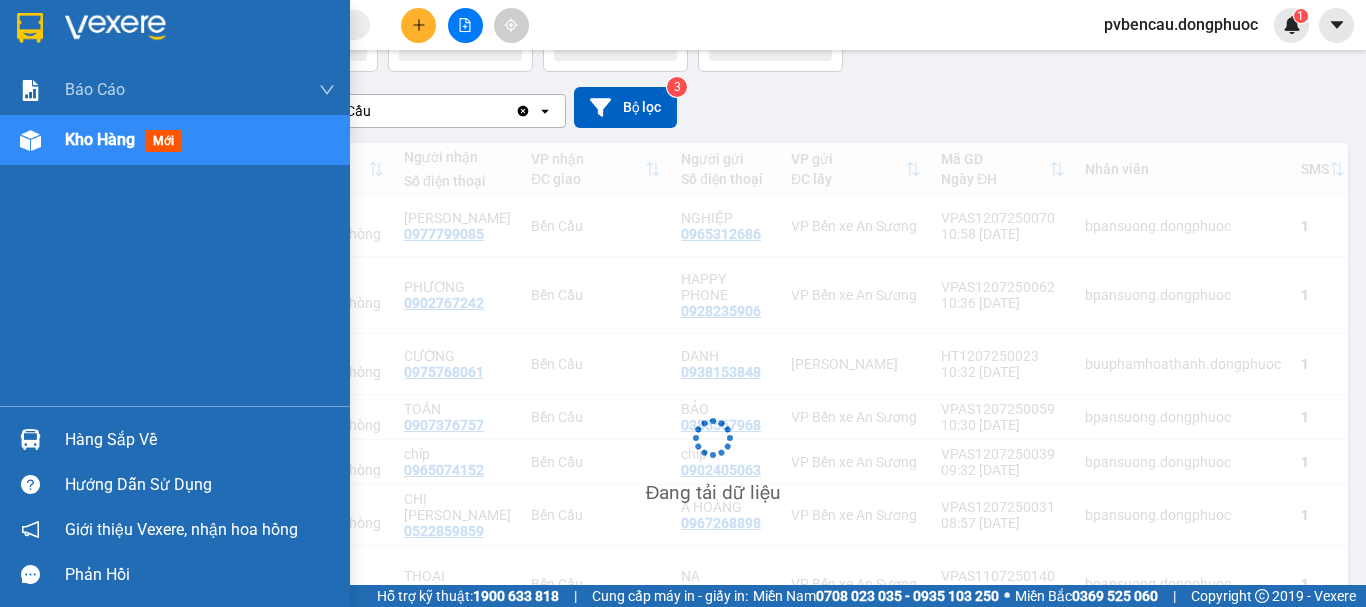 click on "Kho hàng mới" at bounding box center (127, 139) 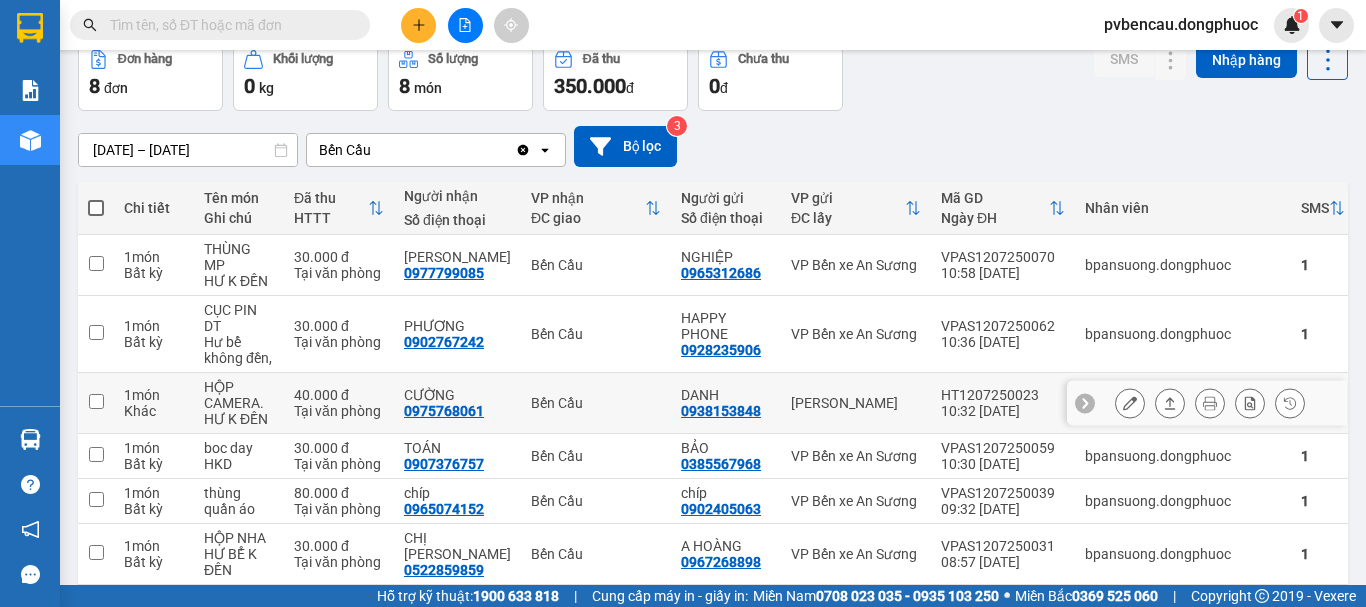 scroll, scrollTop: 200, scrollLeft: 0, axis: vertical 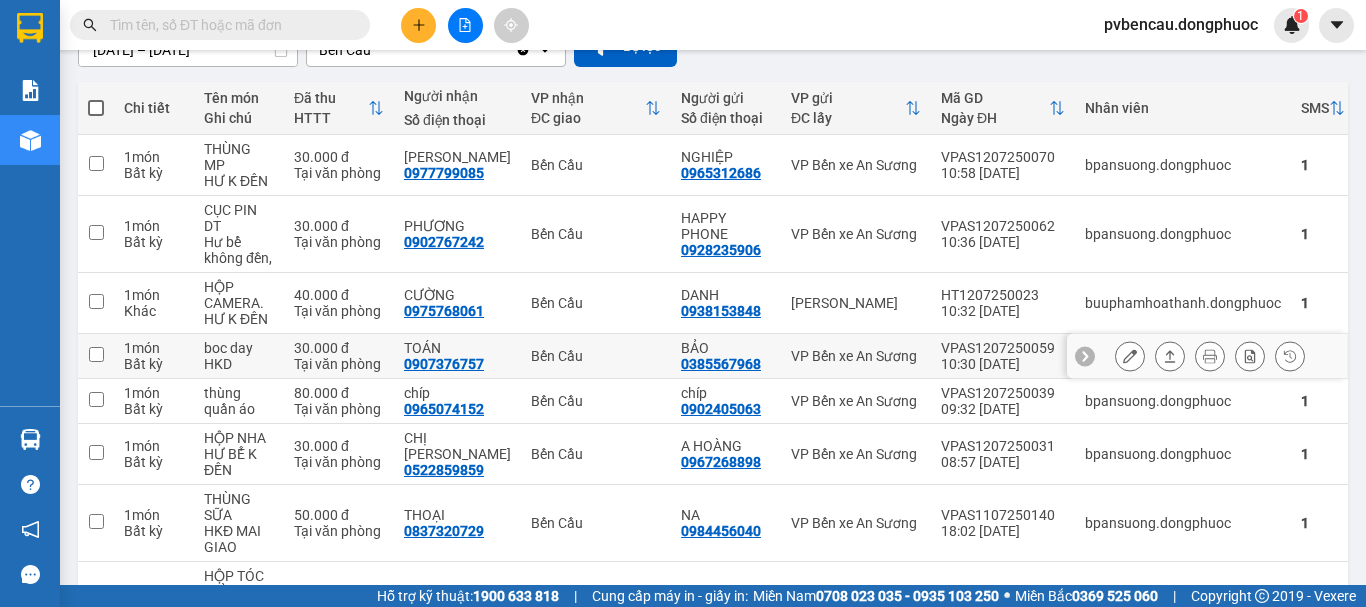 click at bounding box center [96, 356] 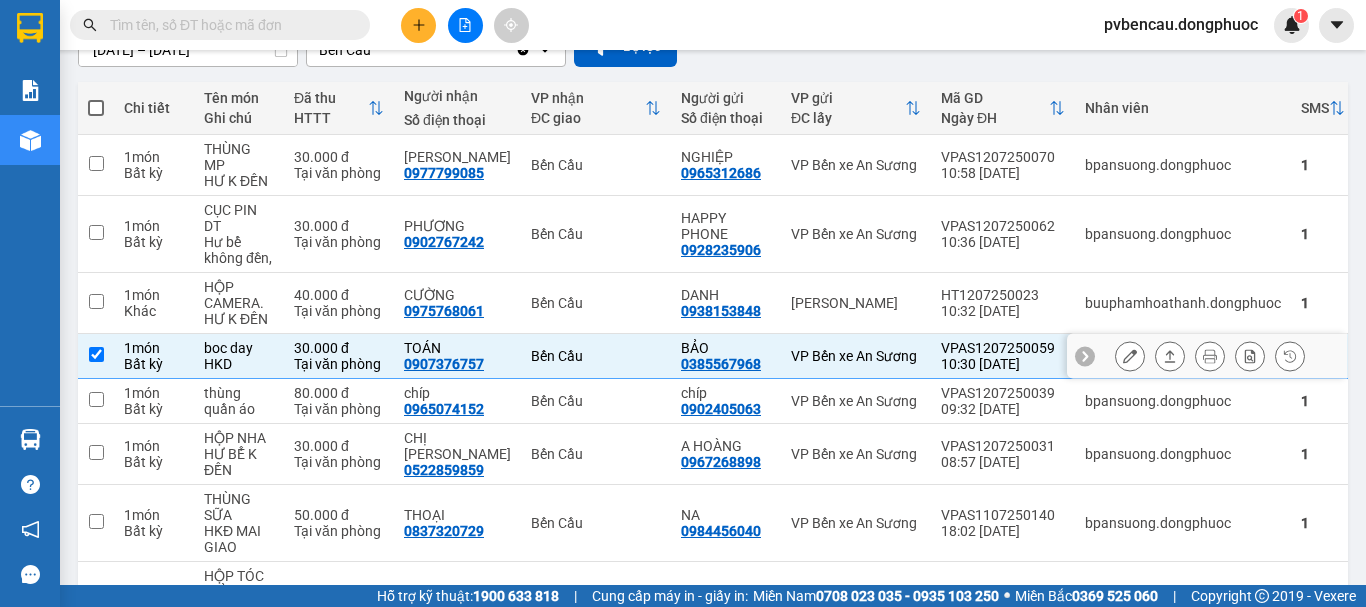 checkbox on "true" 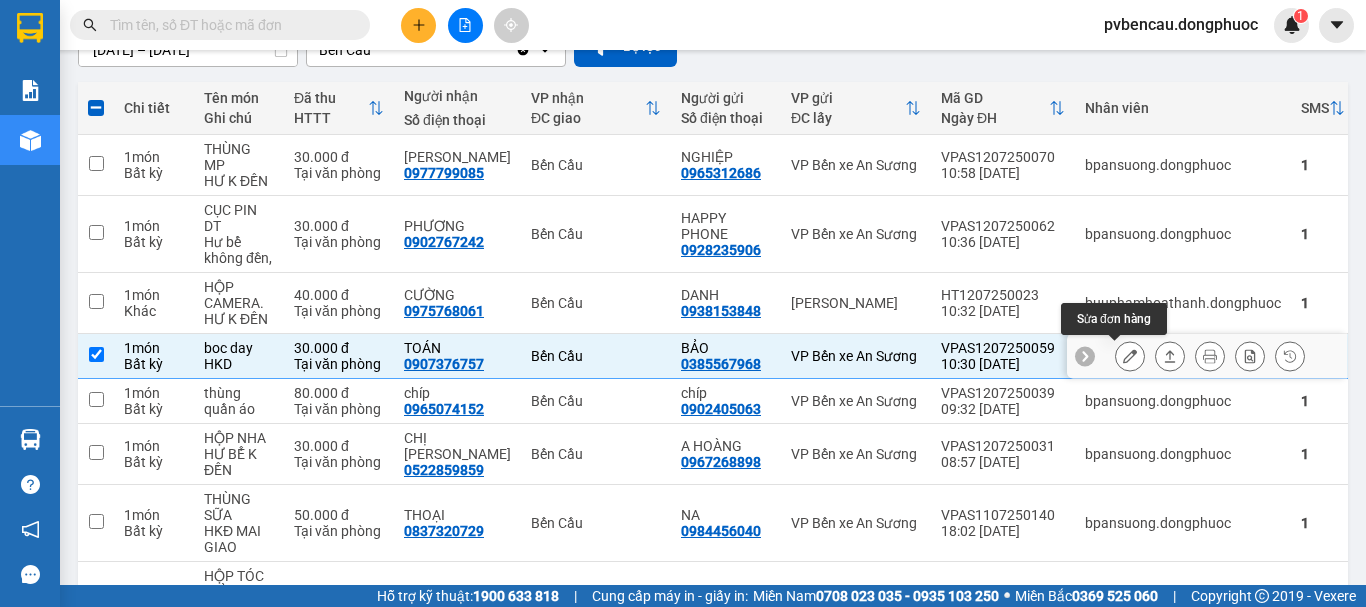 click 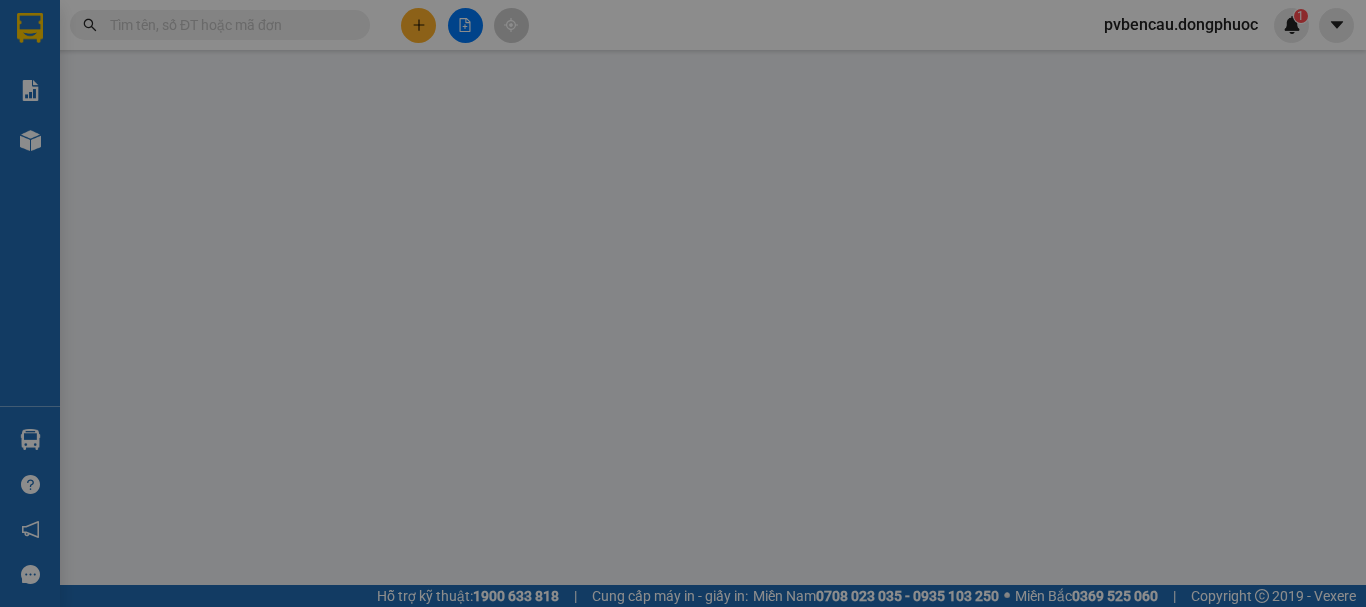 type on "0385567968" 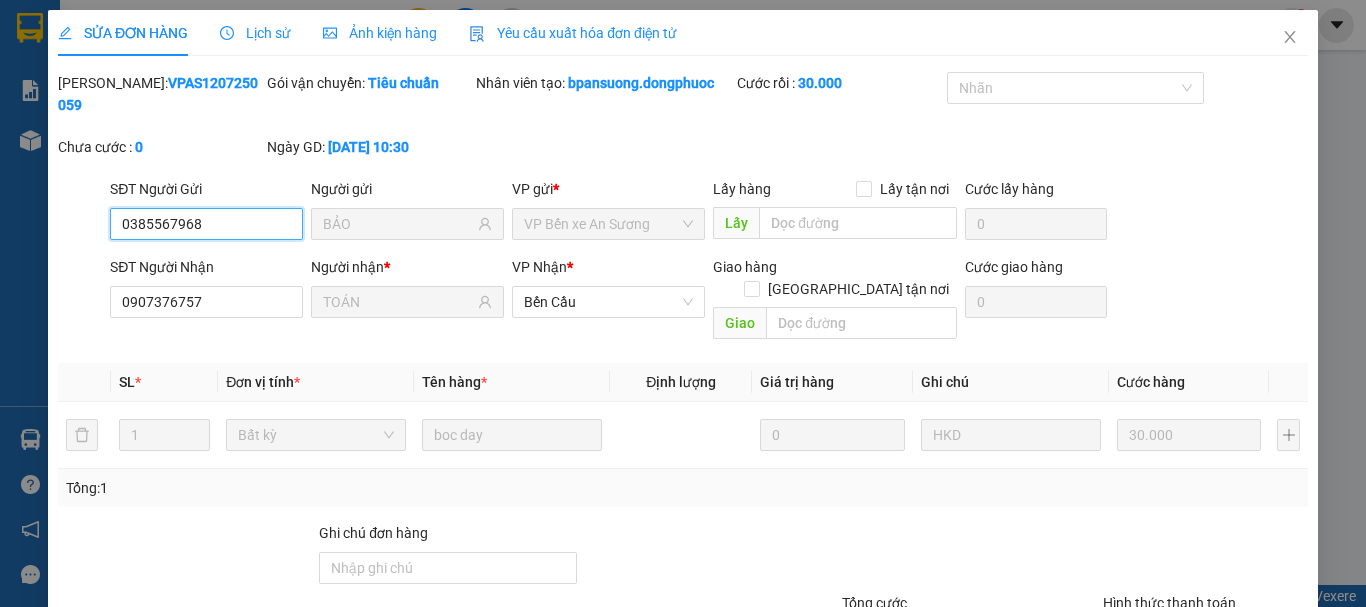 scroll, scrollTop: 0, scrollLeft: 0, axis: both 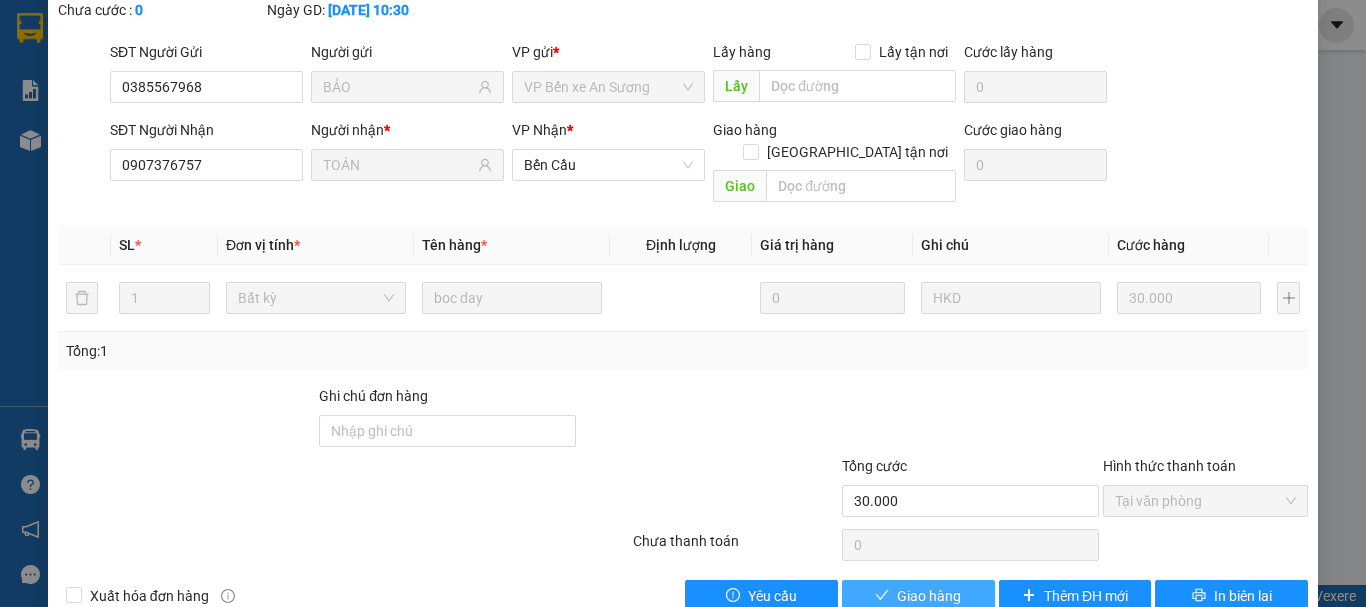 click on "Giao hàng" at bounding box center (929, 596) 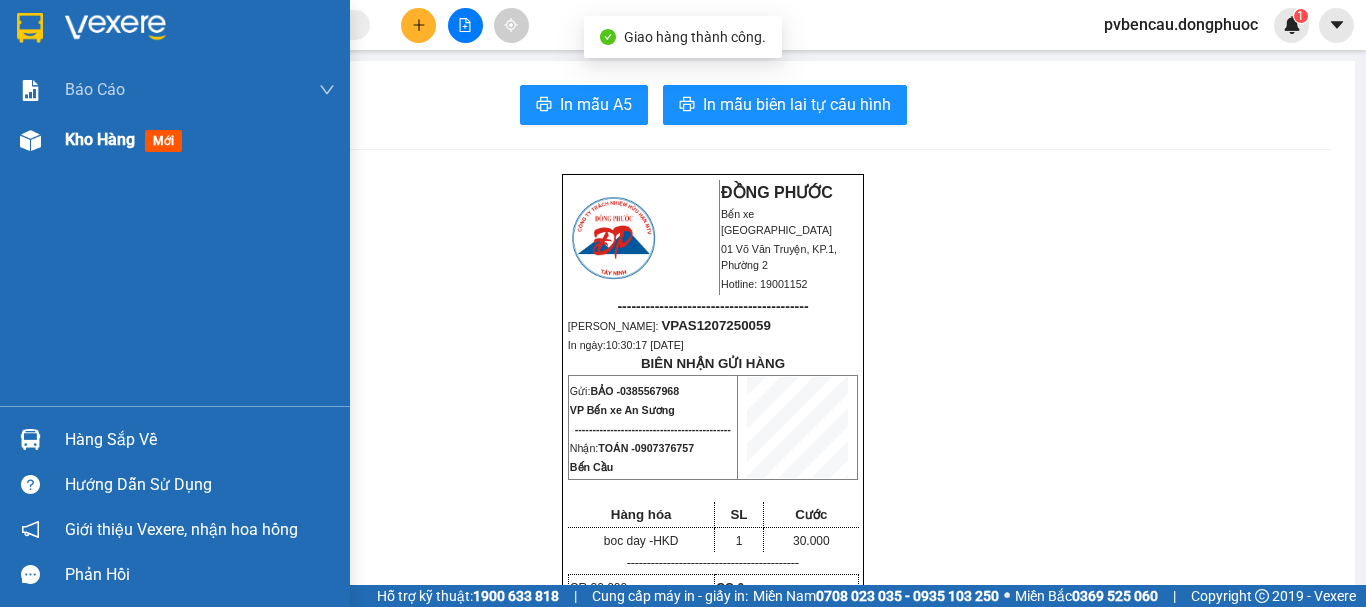 click at bounding box center (30, 140) 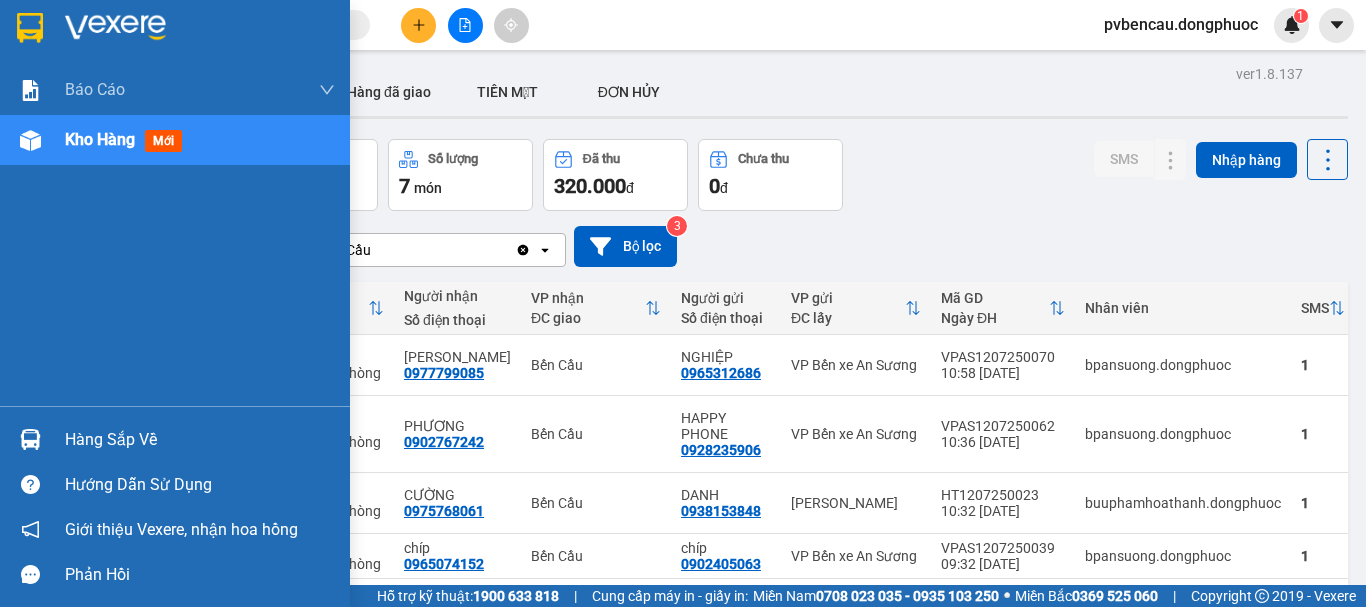 click on "Kho hàng mới" at bounding box center [175, 140] 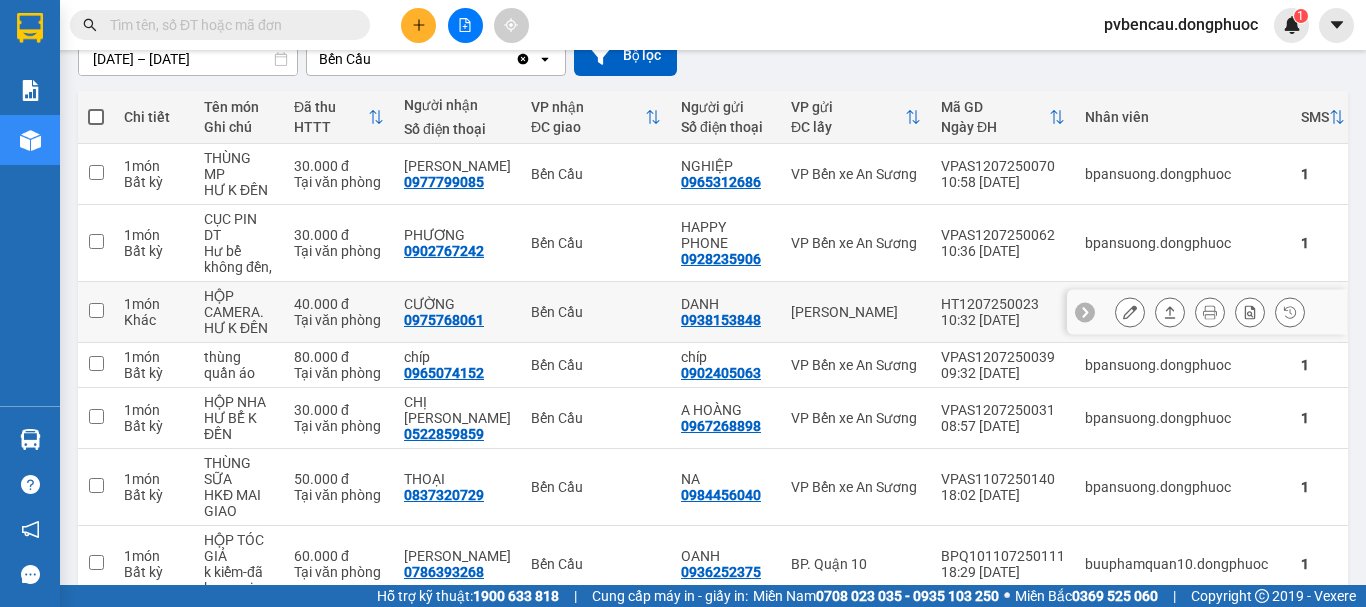 scroll, scrollTop: 291, scrollLeft: 0, axis: vertical 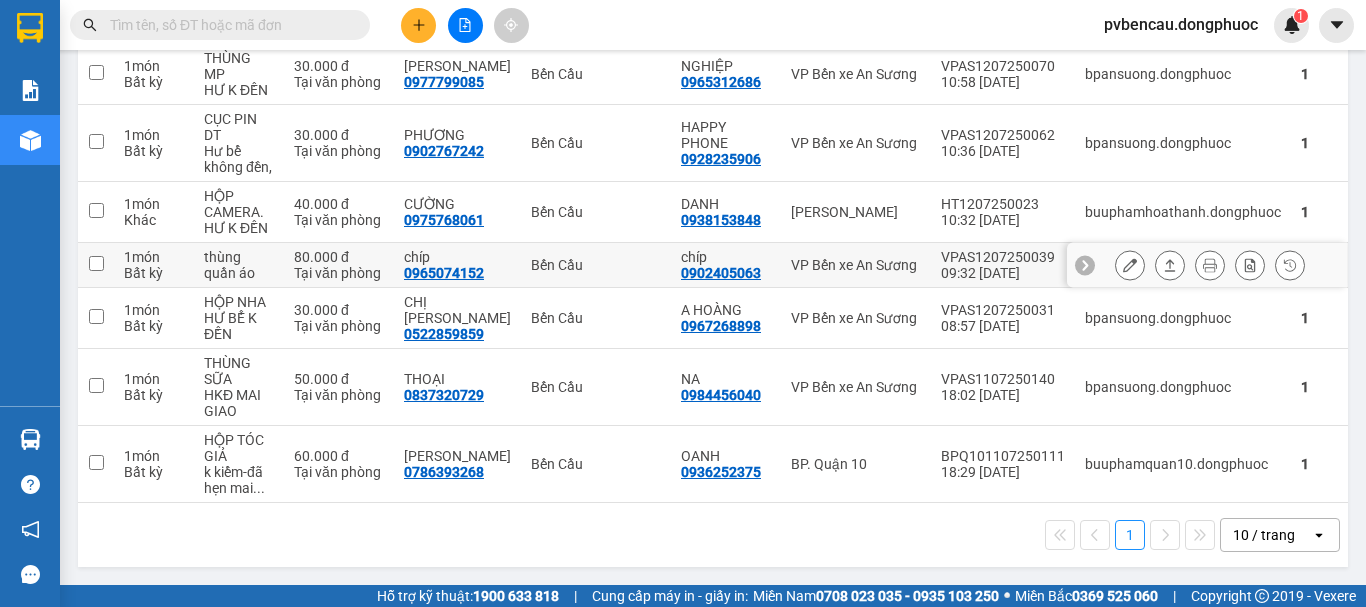 click at bounding box center [96, 263] 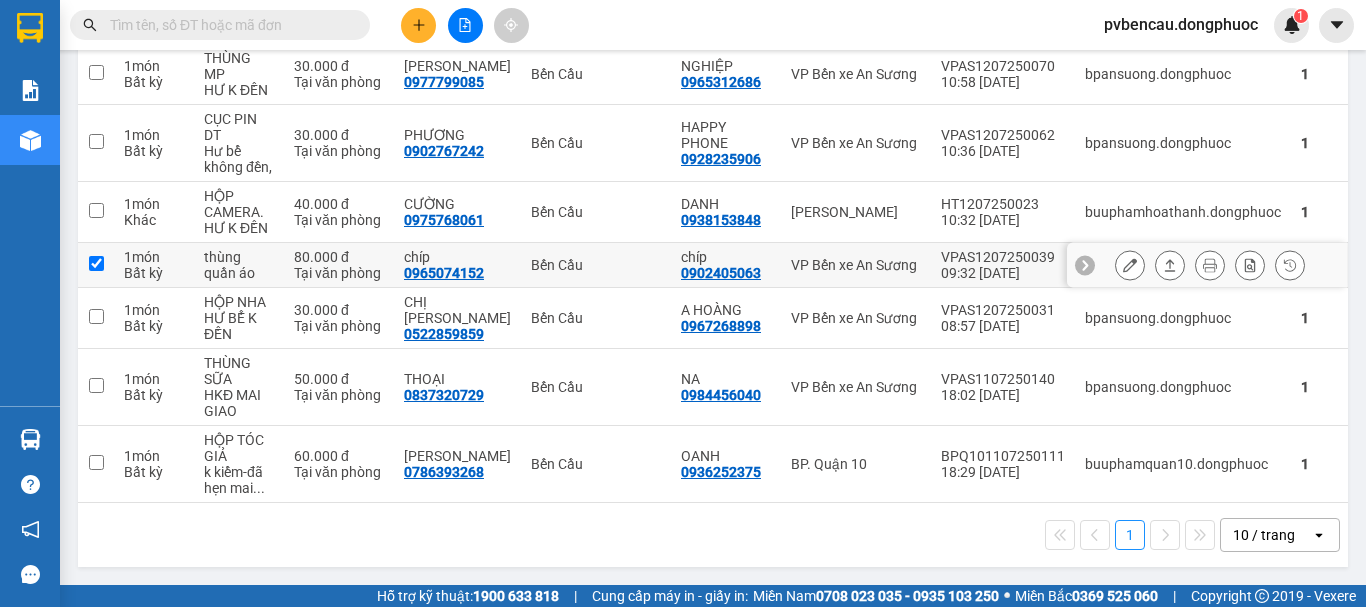 checkbox on "true" 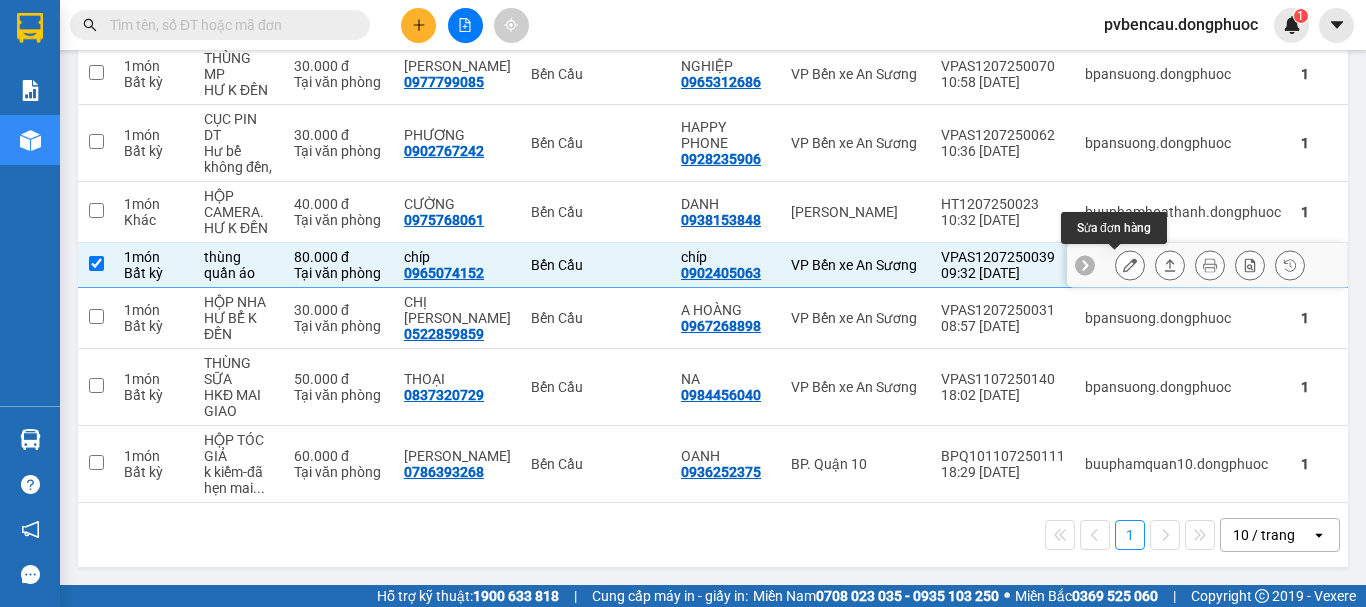 click 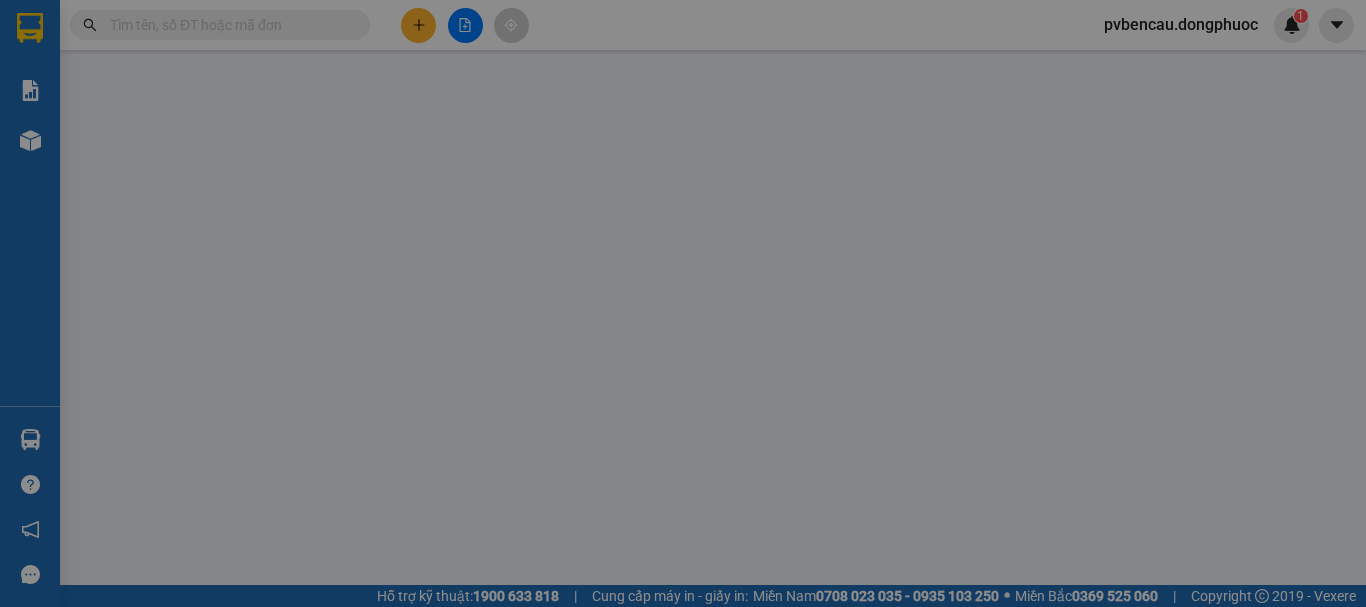 scroll, scrollTop: 0, scrollLeft: 0, axis: both 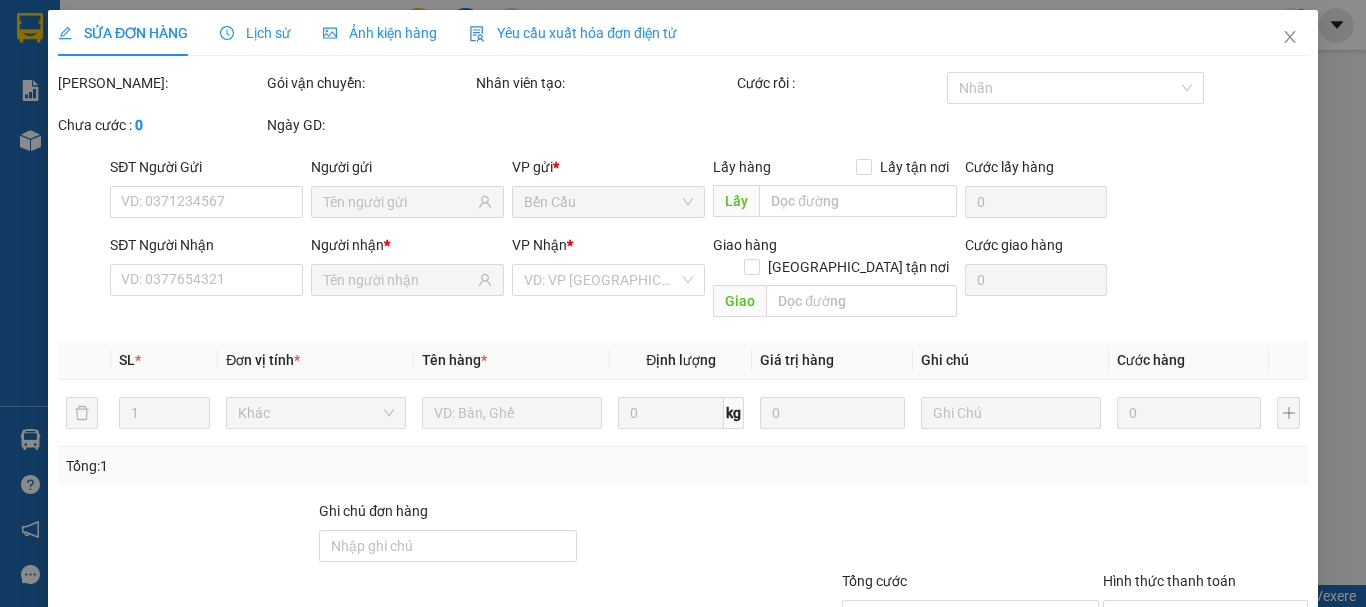 type on "0902405063" 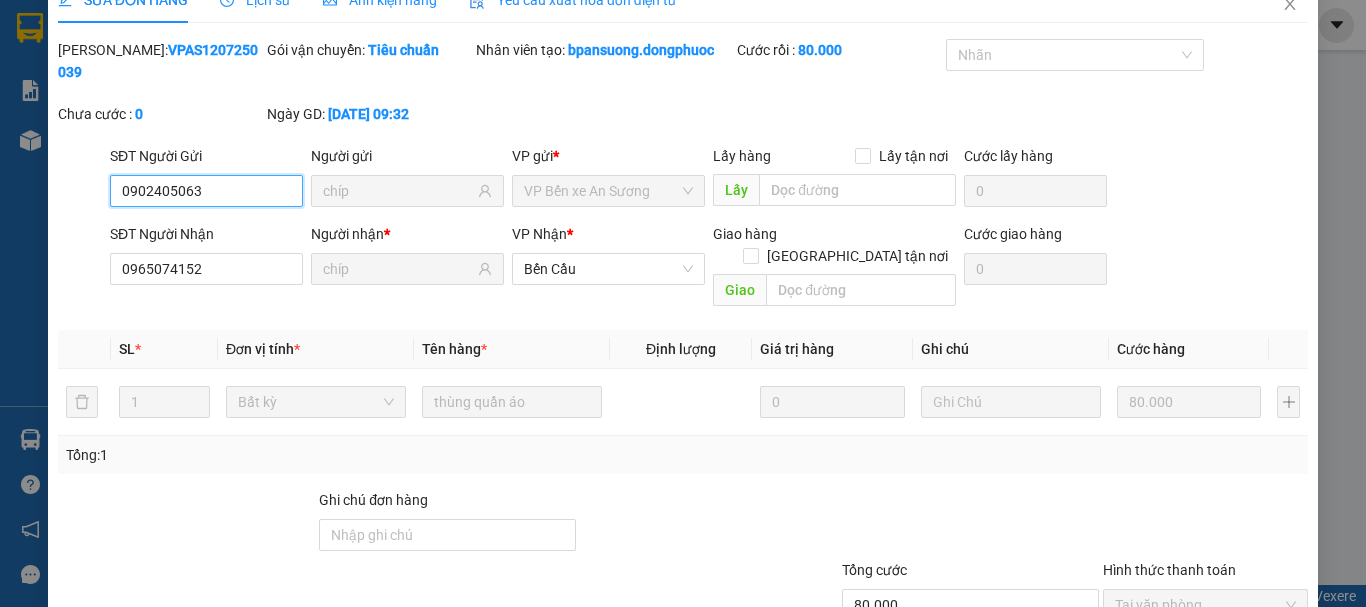 scroll, scrollTop: 137, scrollLeft: 0, axis: vertical 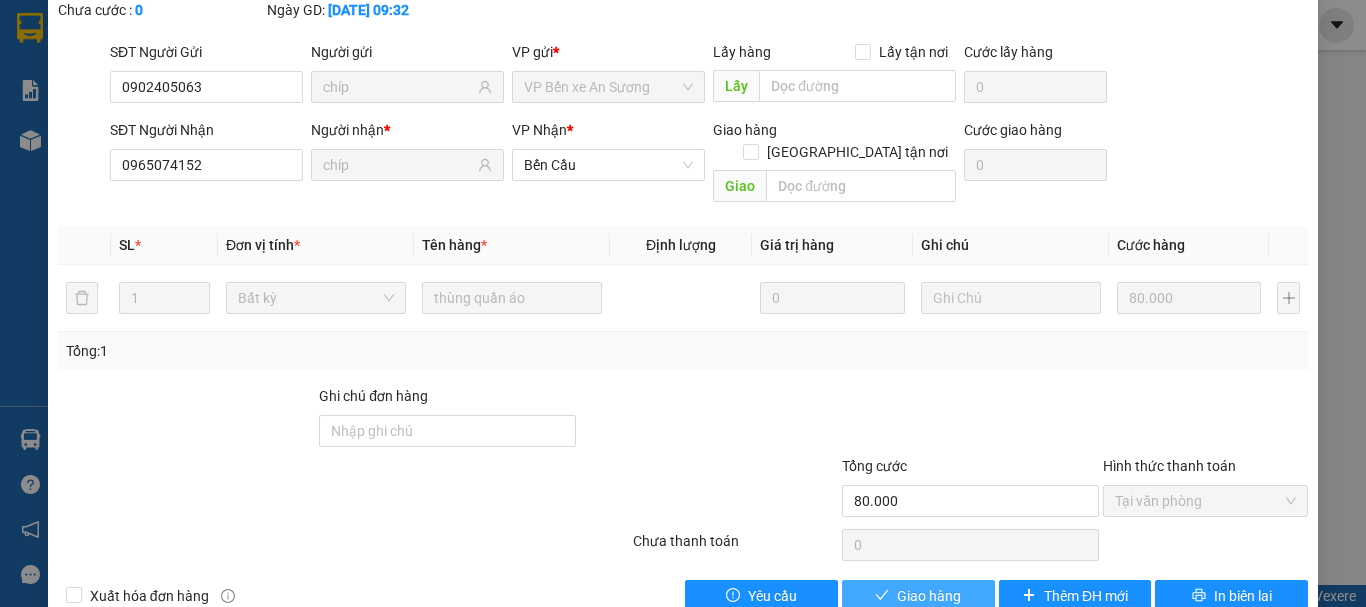 drag, startPoint x: 917, startPoint y: 546, endPoint x: 904, endPoint y: 541, distance: 13.928389 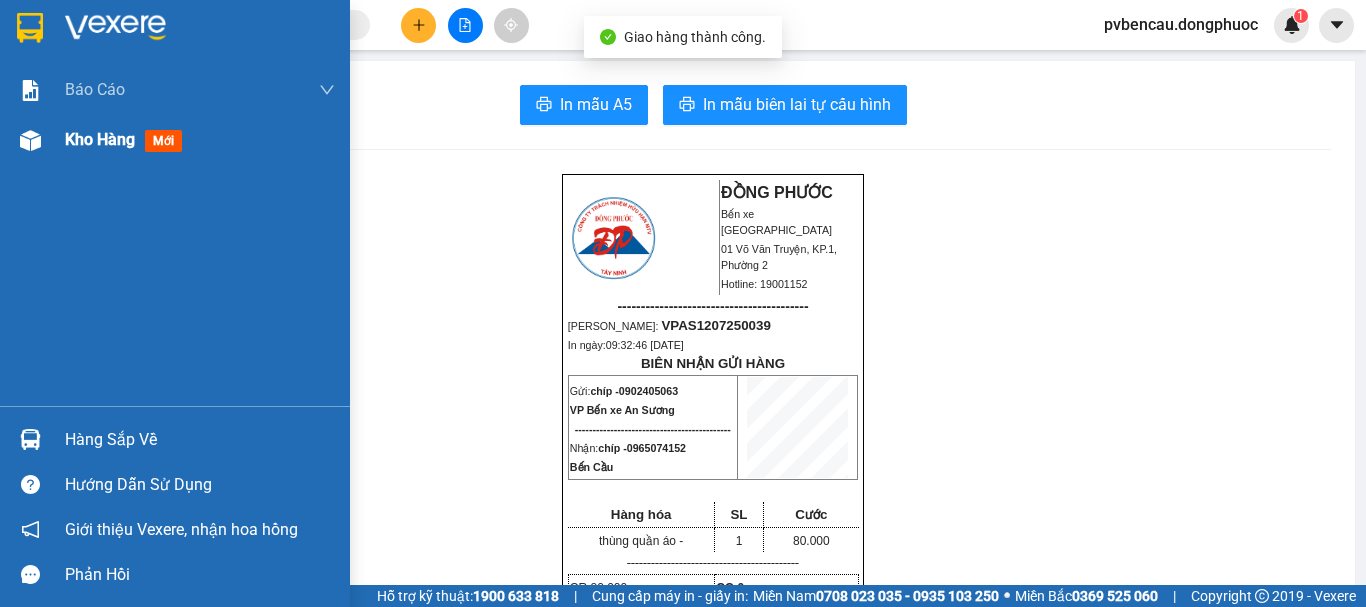 click on "Kho hàng" at bounding box center (100, 139) 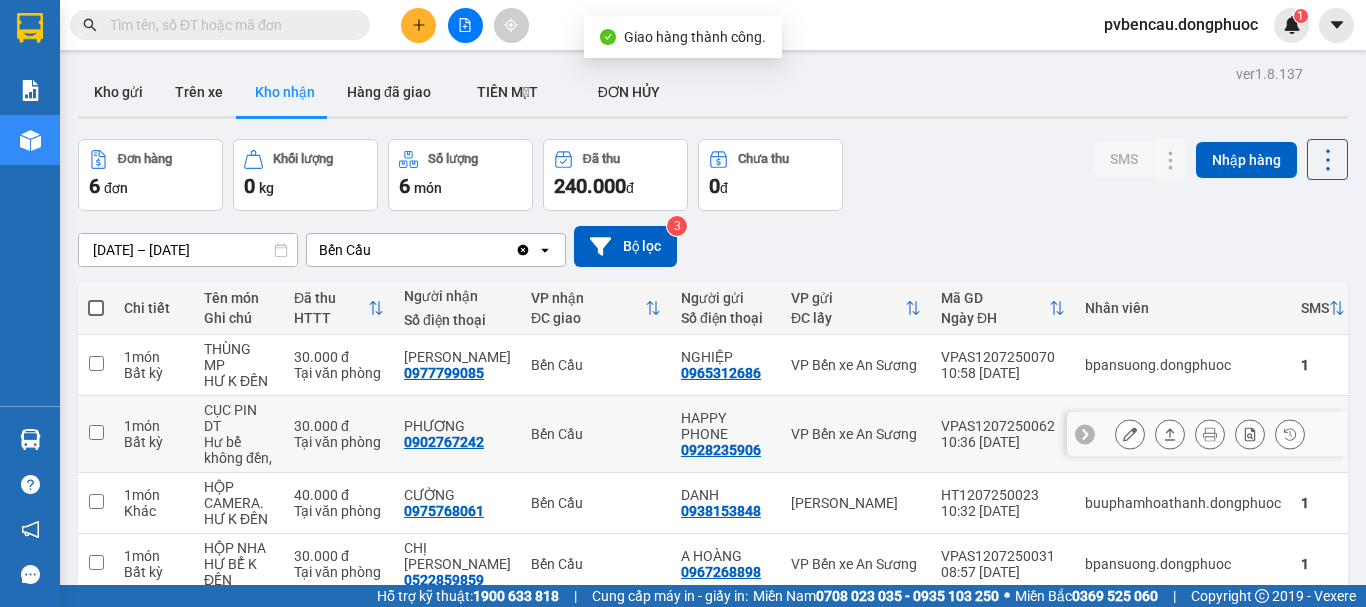 scroll, scrollTop: 246, scrollLeft: 0, axis: vertical 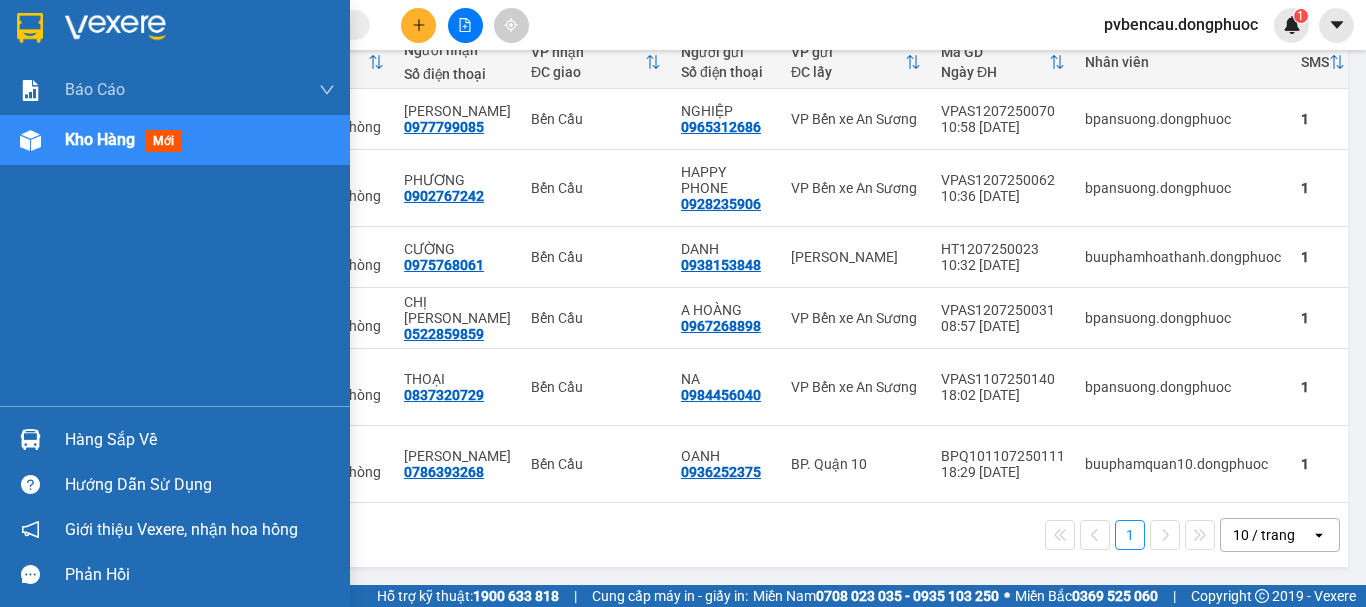 click on "Kho hàng" at bounding box center [100, 139] 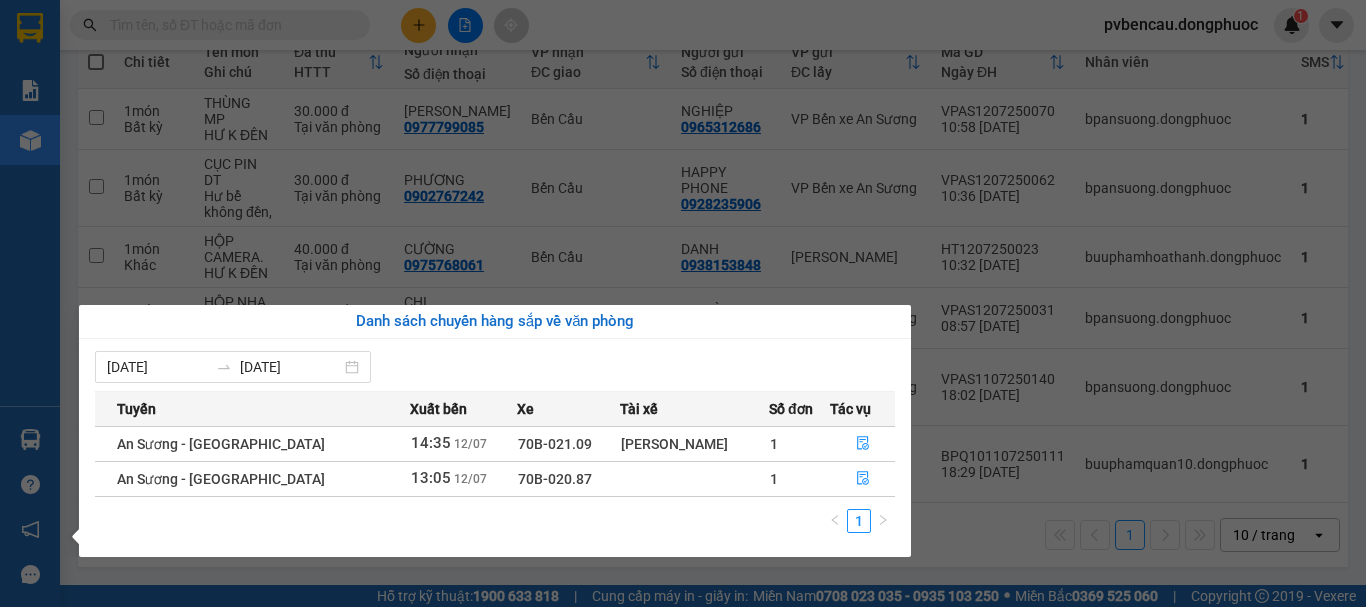 click on "Báo cáo Mẫu 1: Báo cáo dòng tiền  Mẫu 1: Báo cáo dòng tiền theo nhân viên Mẫu 1: Báo cáo dòng tiền theo nhân viên (VP) Mẫu 2: Doanh số tạo đơn theo Văn phòng, nhân viên - Trạm     Kho hàng mới Hàng sắp về Hướng dẫn sử dụng Giới thiệu Vexere, nhận hoa hồng Phản hồi Phần mềm hỗ trợ bạn tốt chứ?" at bounding box center [30, 303] 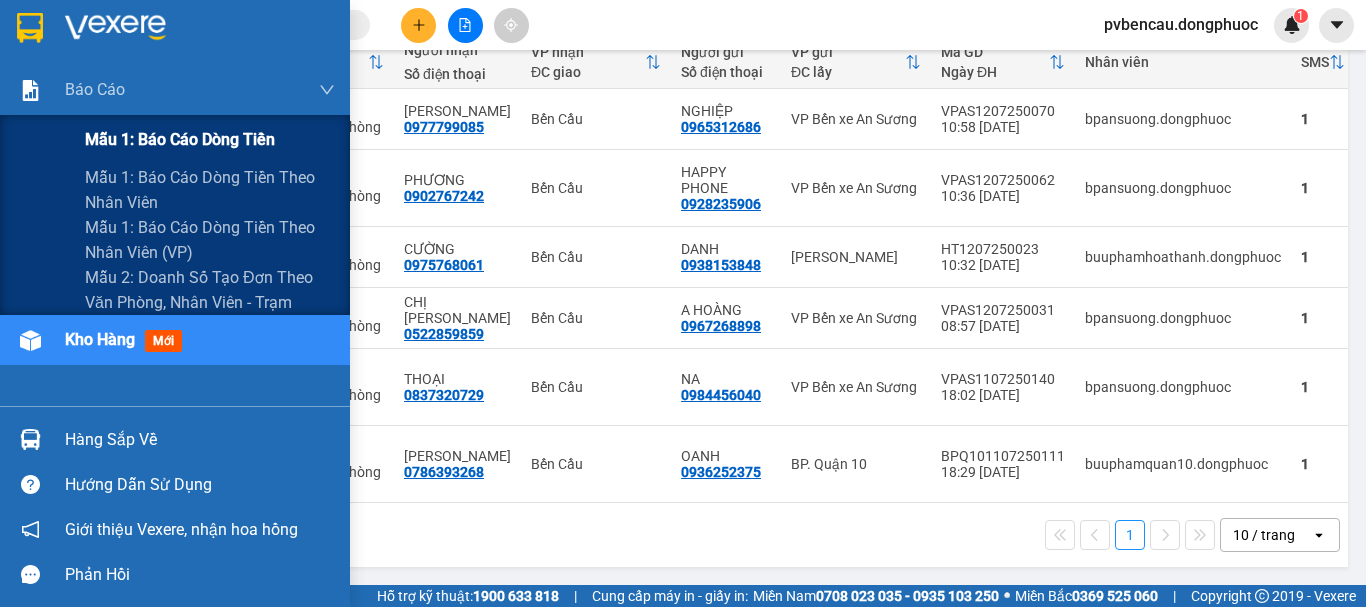click on "Mẫu 1: Báo cáo dòng tiền" at bounding box center (180, 139) 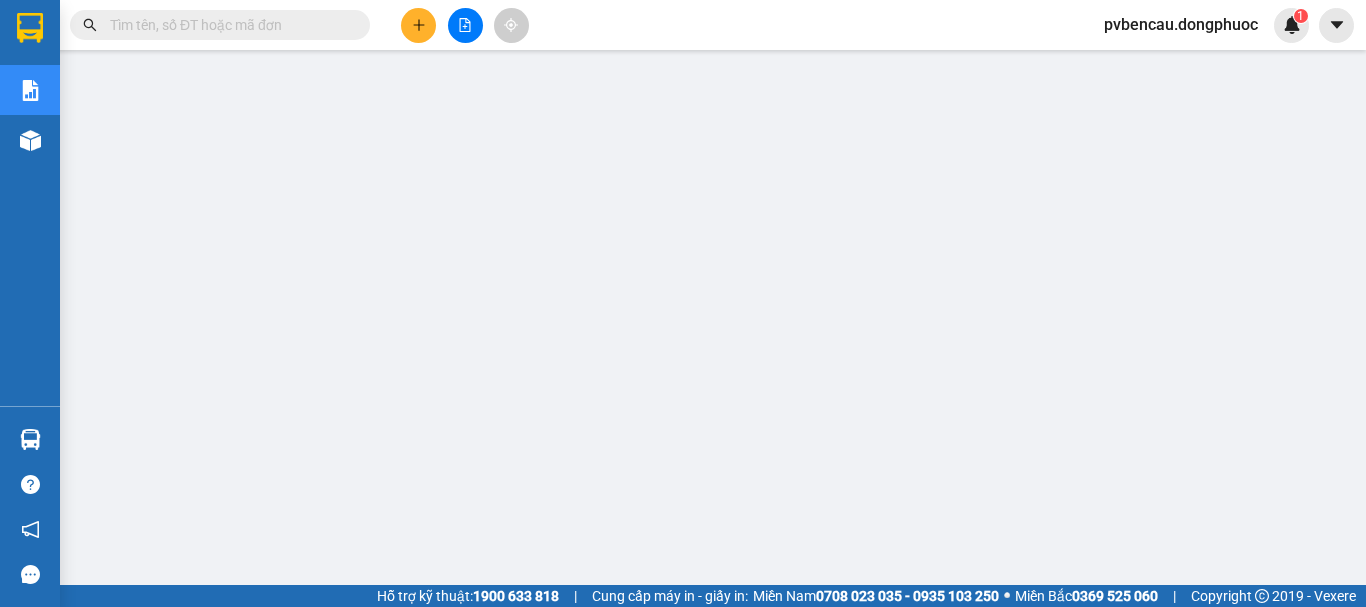 scroll, scrollTop: 200, scrollLeft: 0, axis: vertical 